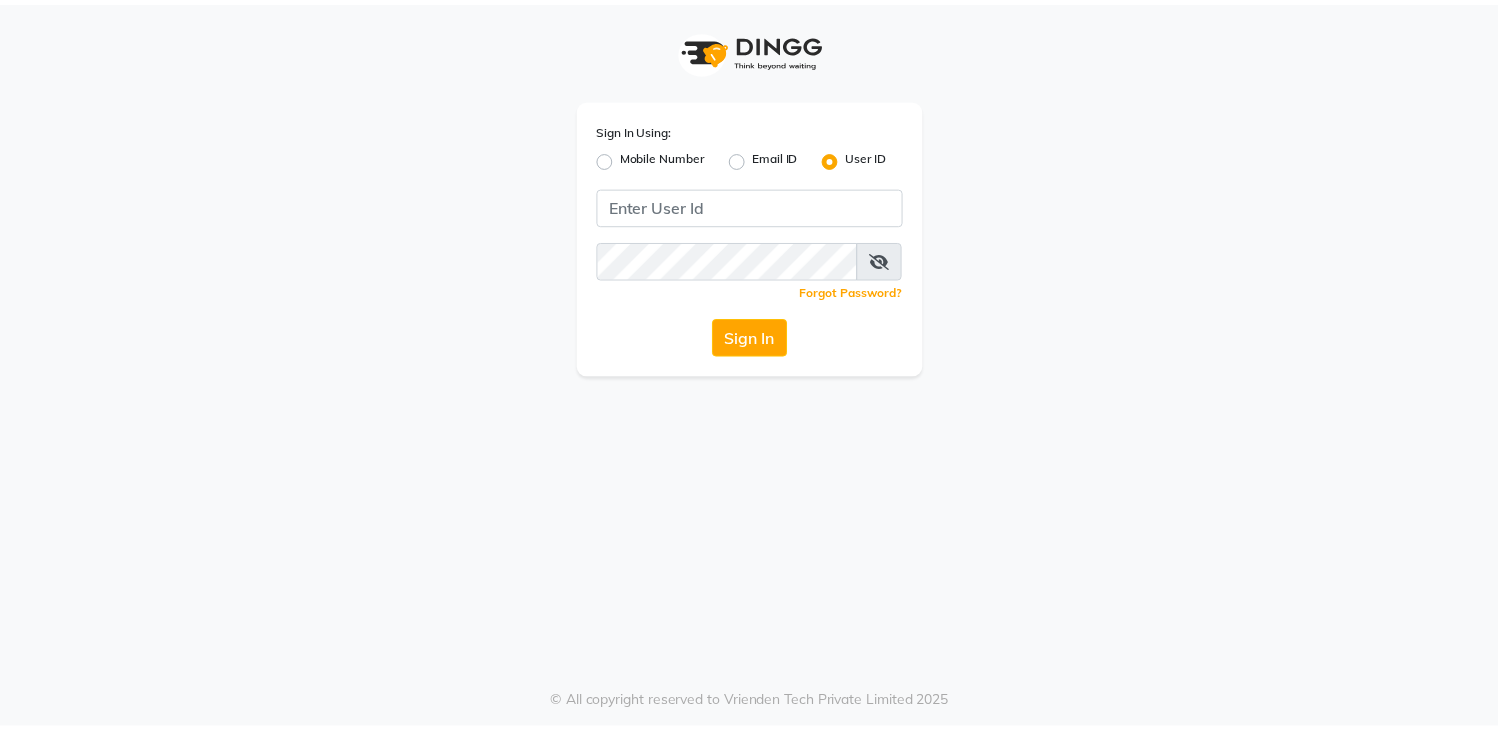 scroll, scrollTop: 0, scrollLeft: 0, axis: both 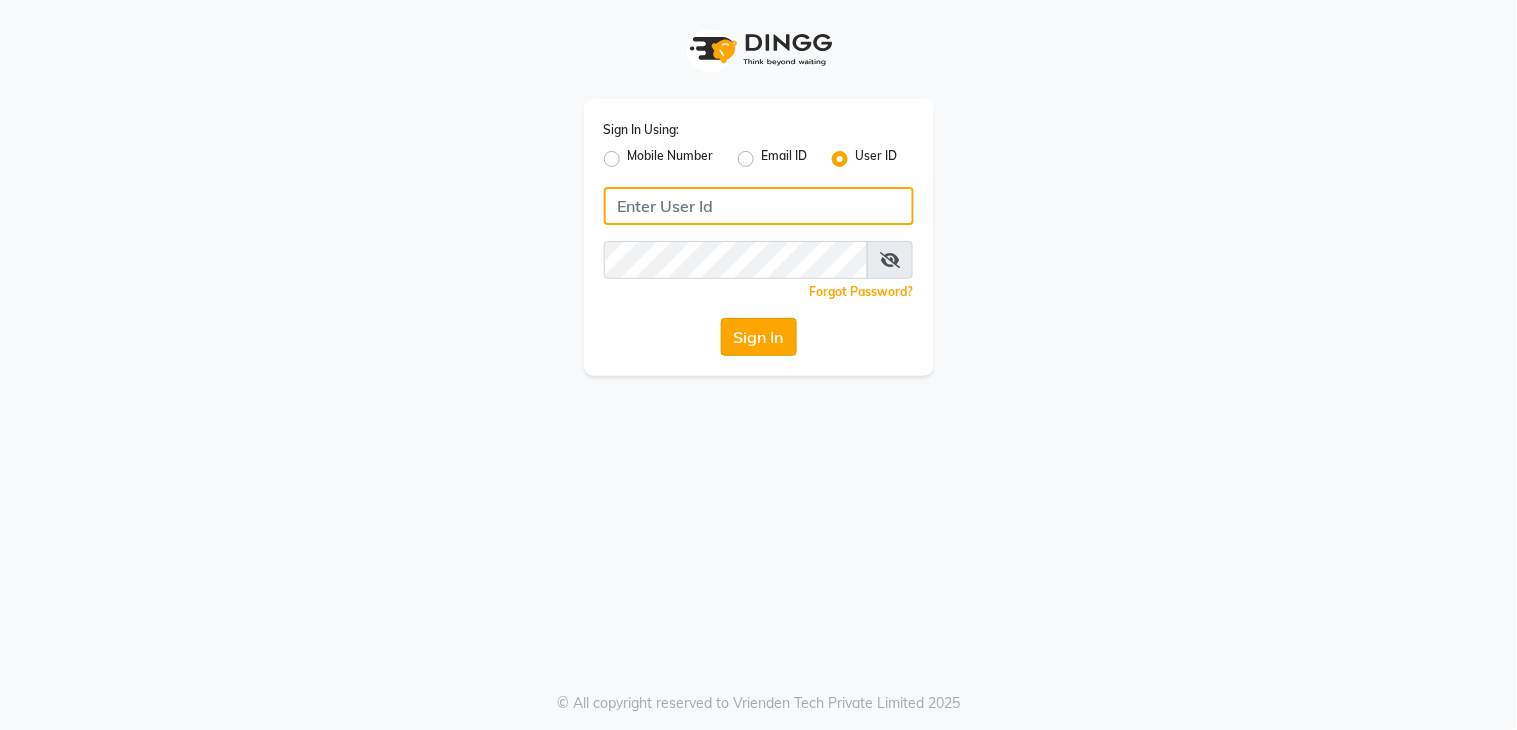 type on "layana" 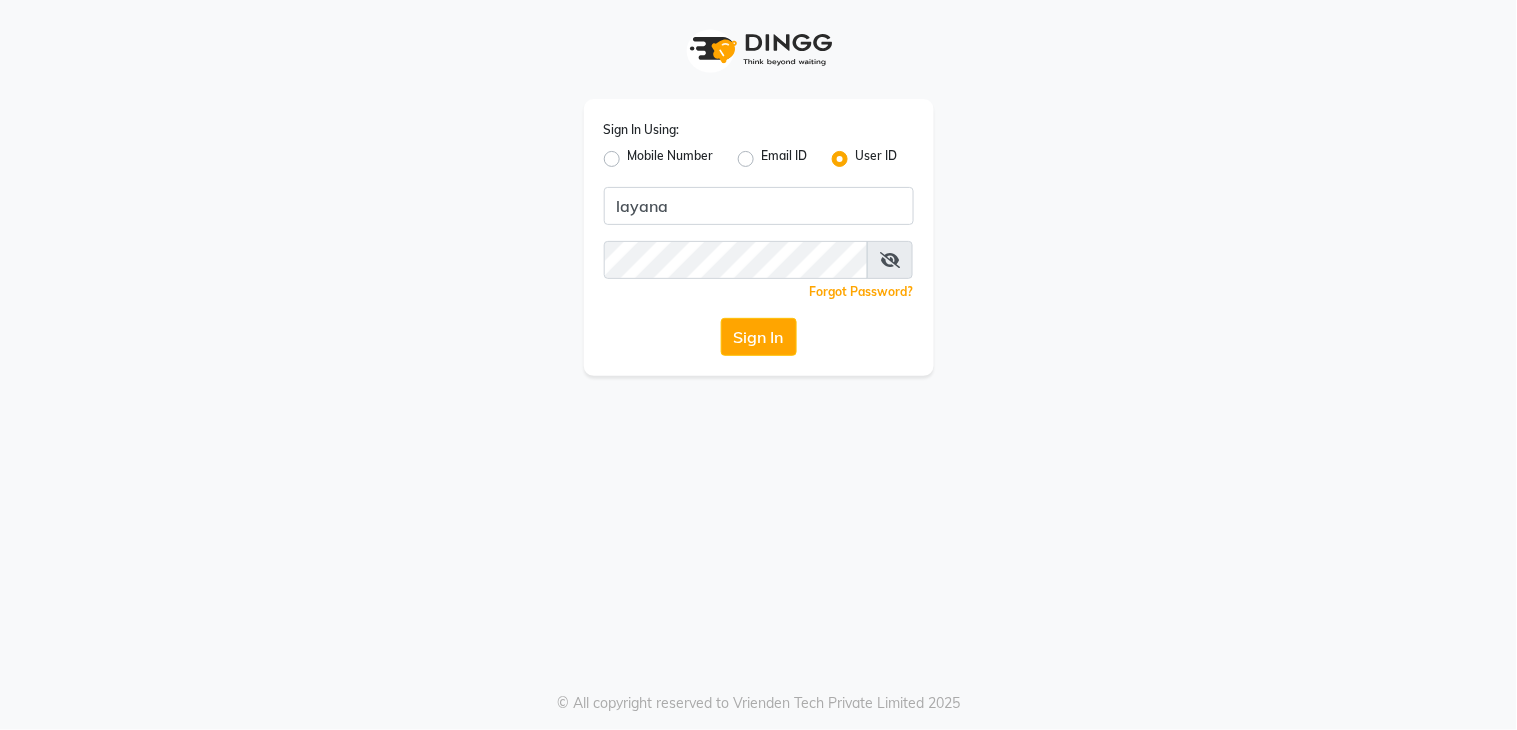click on "Sign In" 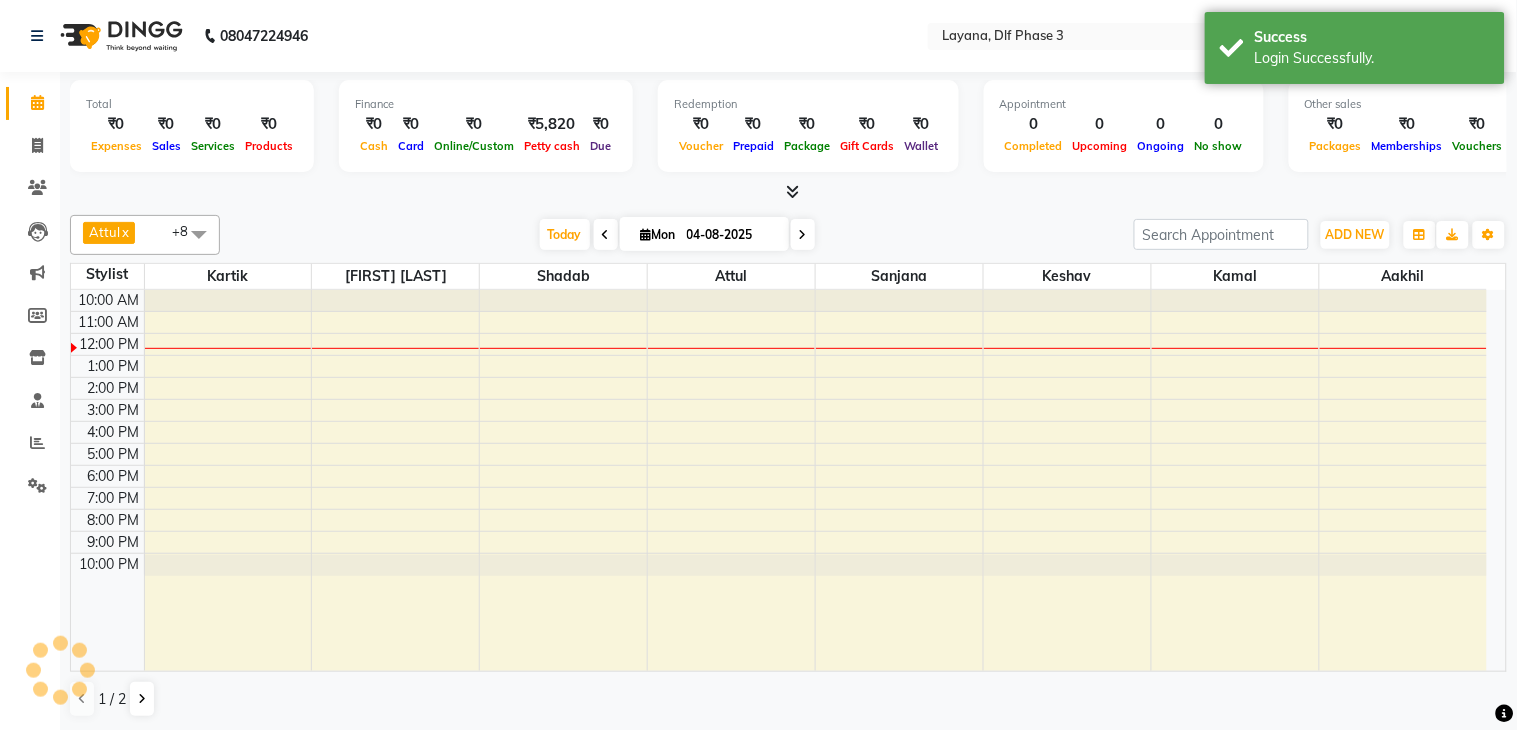 select on "en" 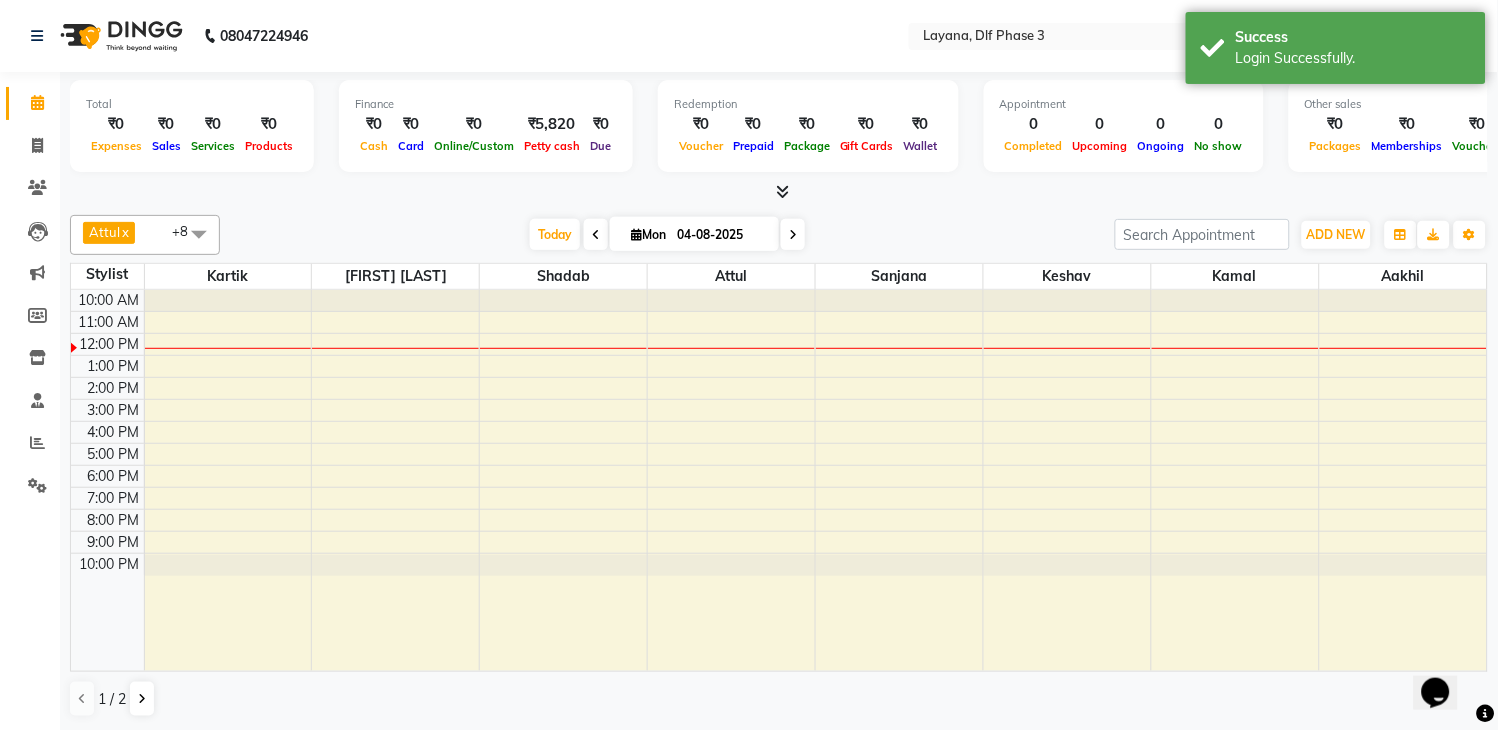 scroll, scrollTop: 0, scrollLeft: 0, axis: both 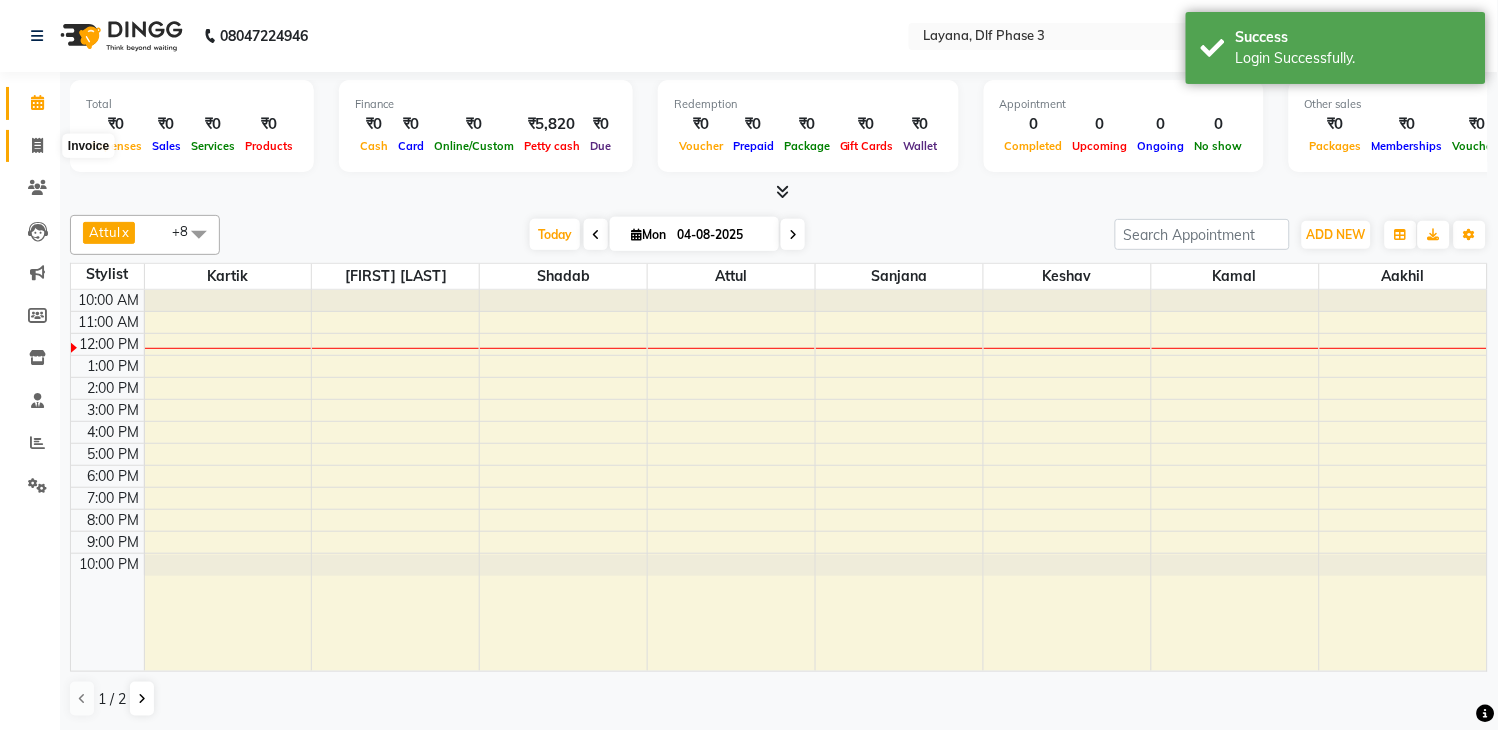 click 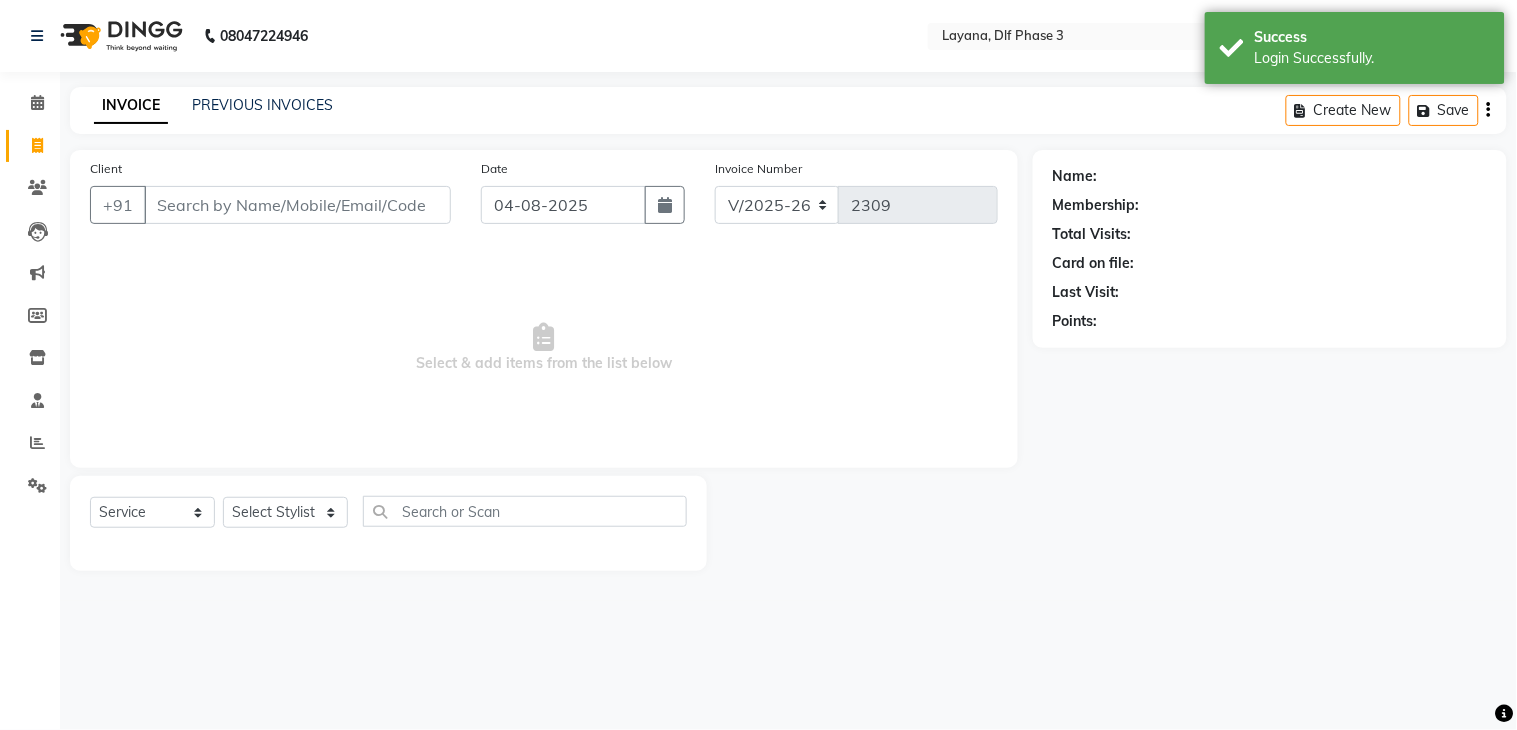 click on "INVOICE PREVIOUS INVOICES Create New   Save" 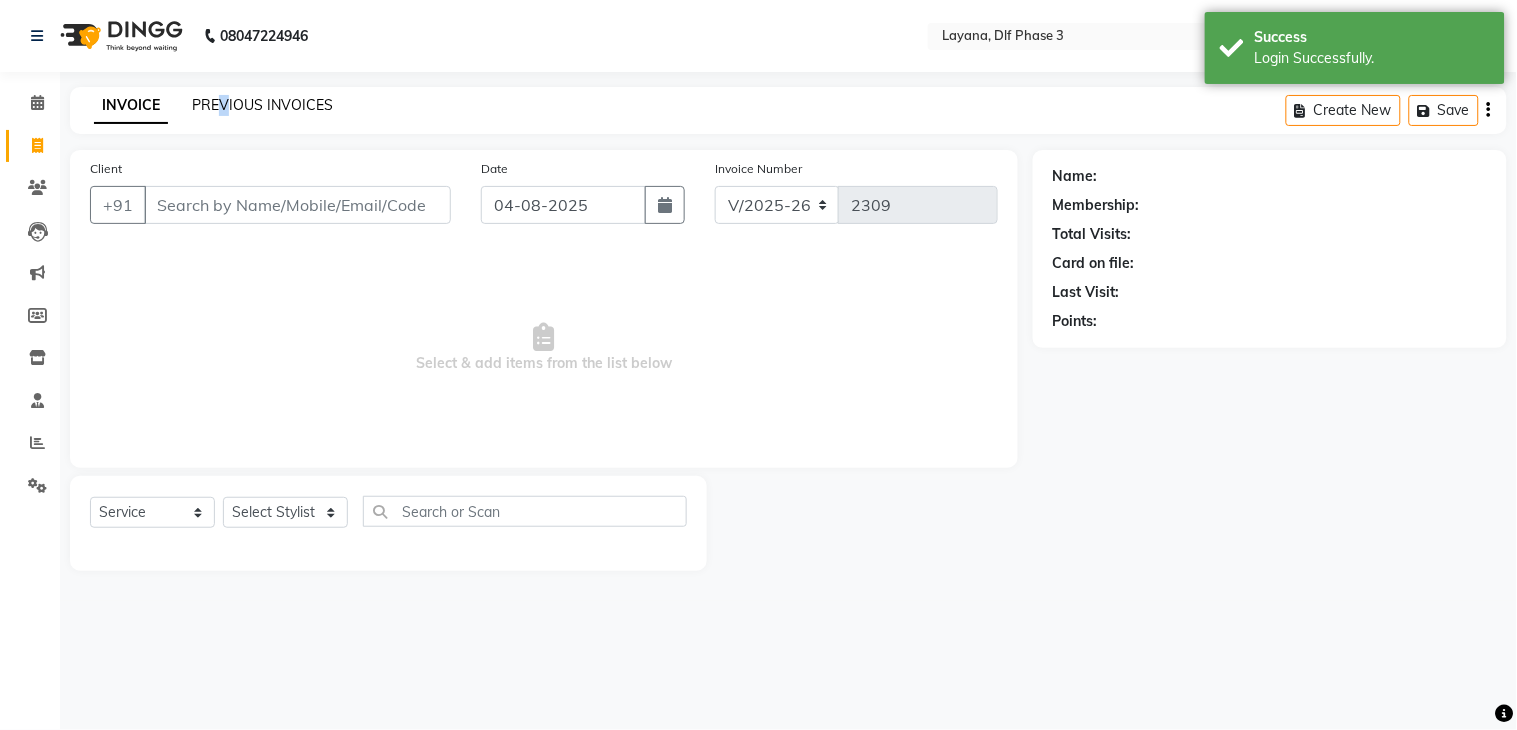 click on "PREVIOUS INVOICES" 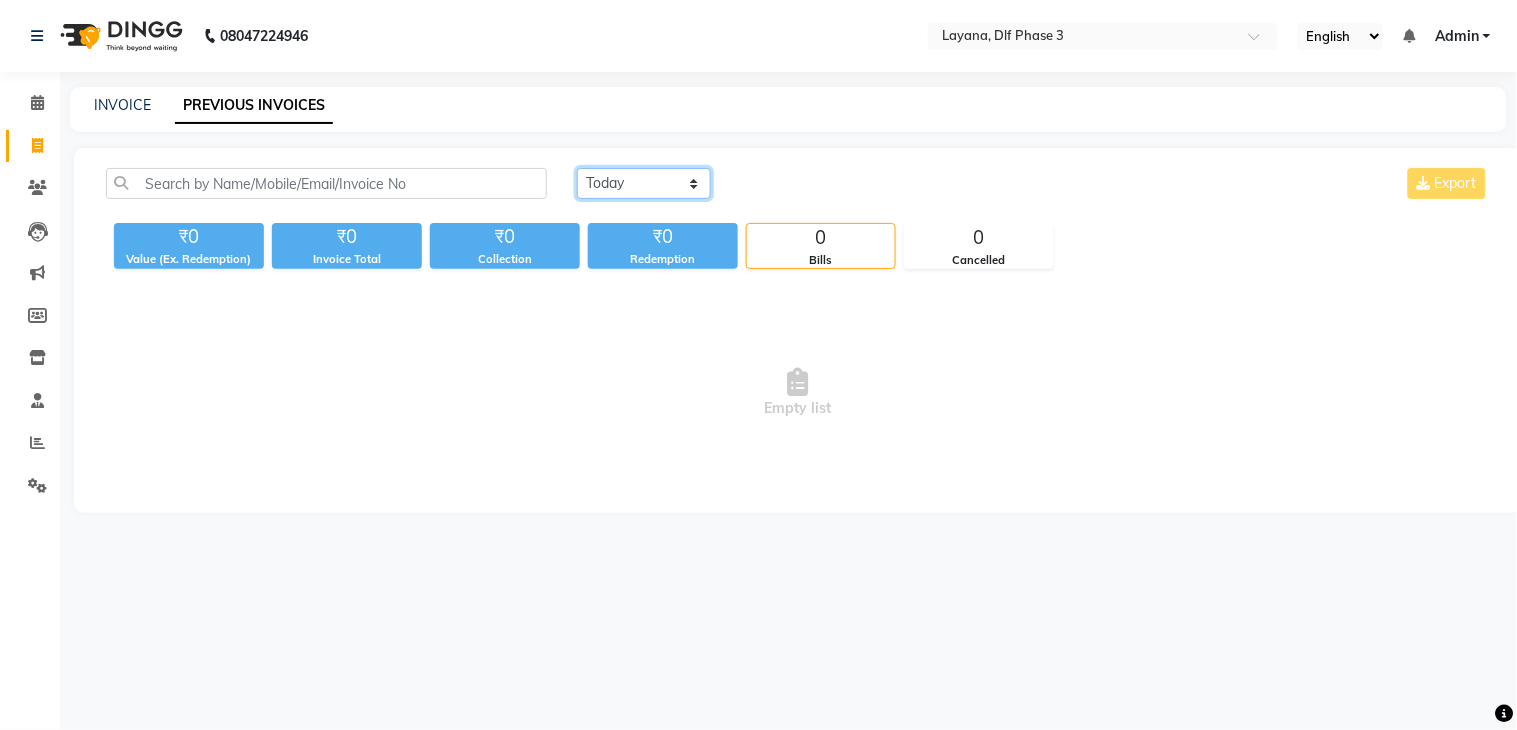 click on "Today Yesterday Custom Range" 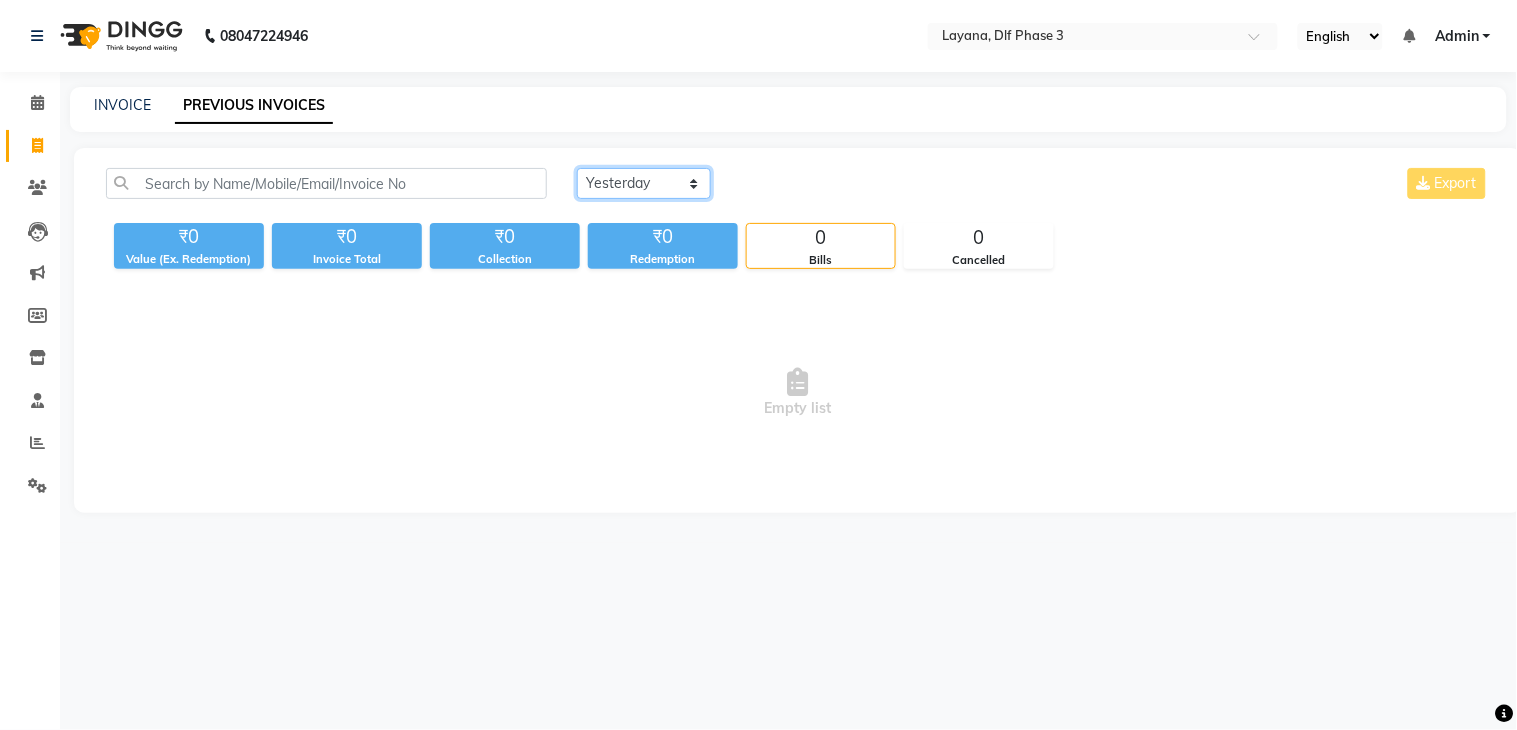 click on "Today Yesterday Custom Range" 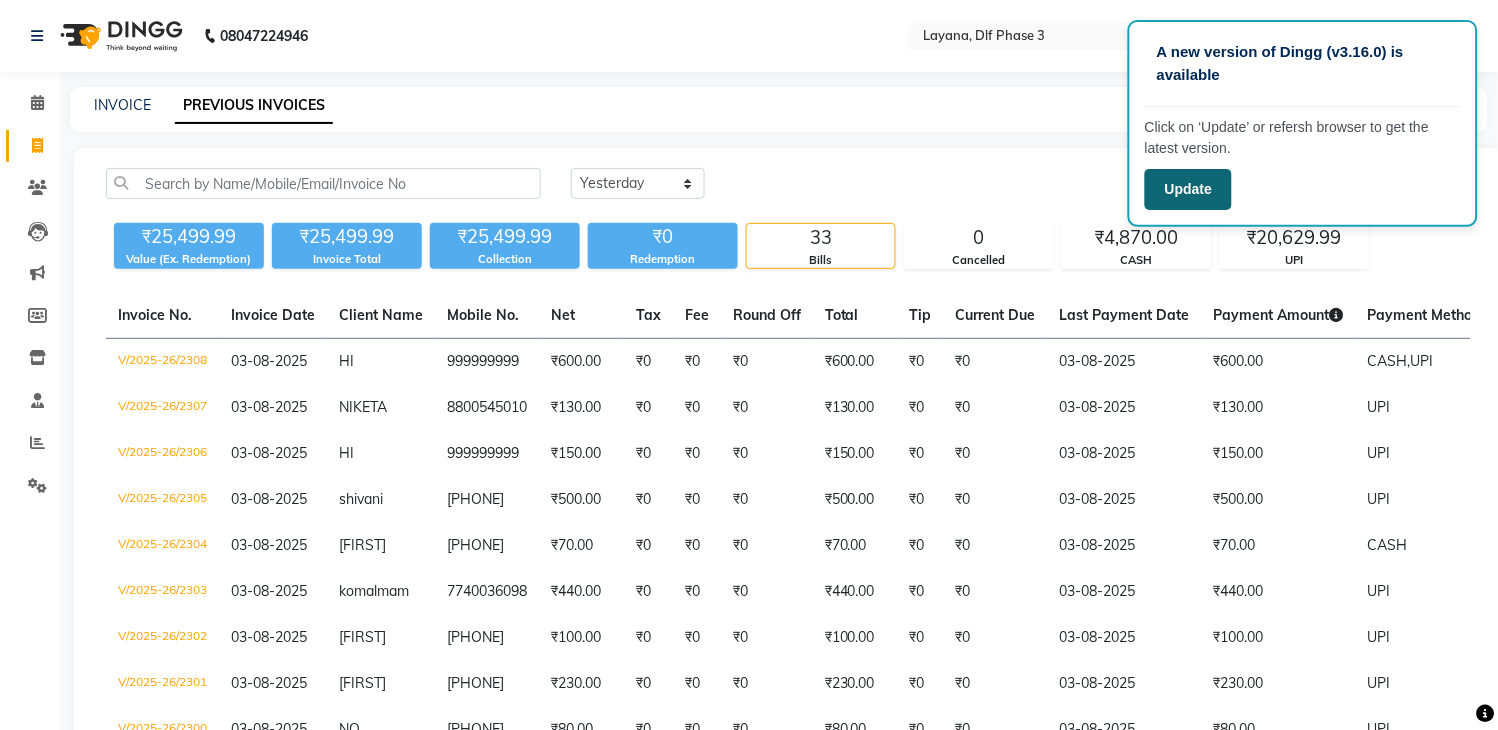 click on "Update" 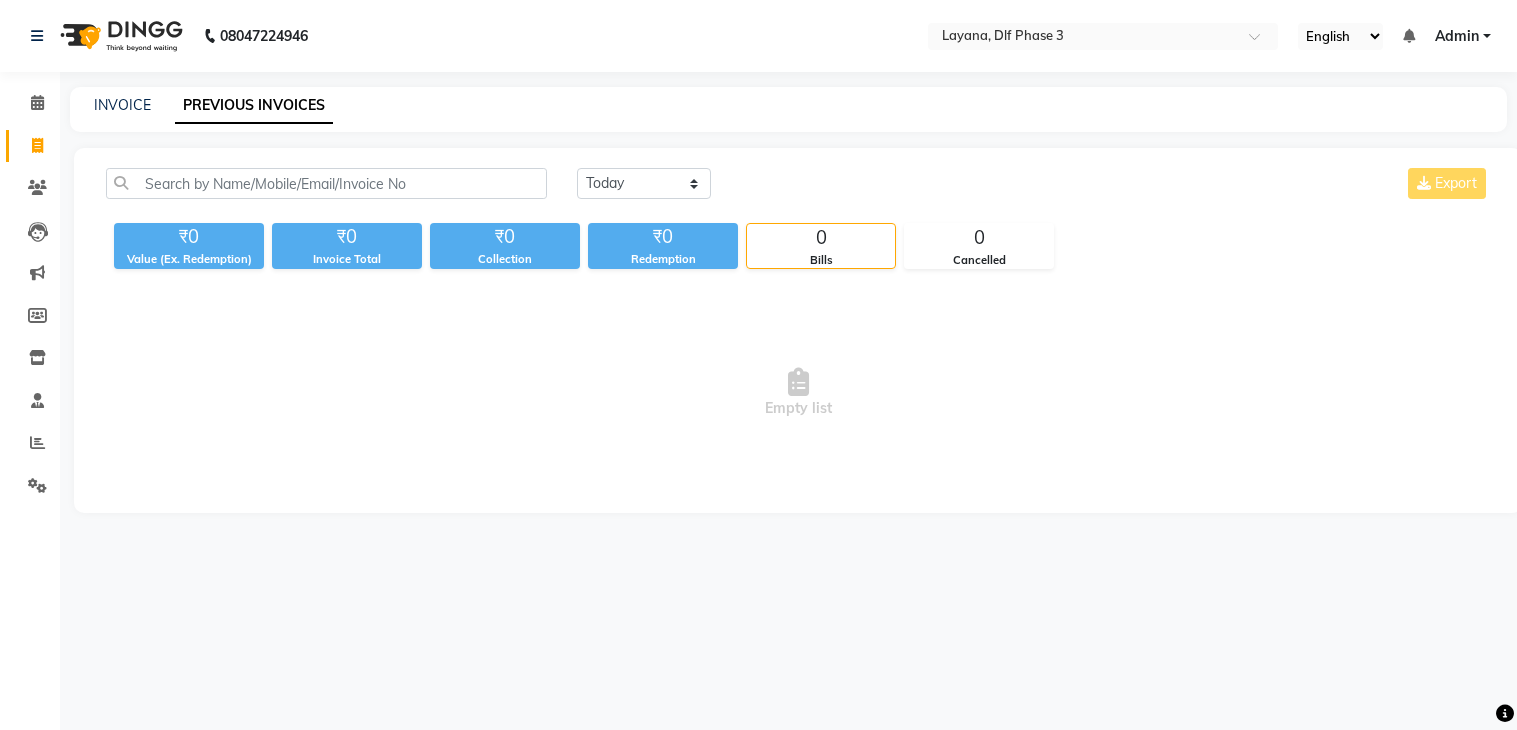 scroll, scrollTop: 0, scrollLeft: 0, axis: both 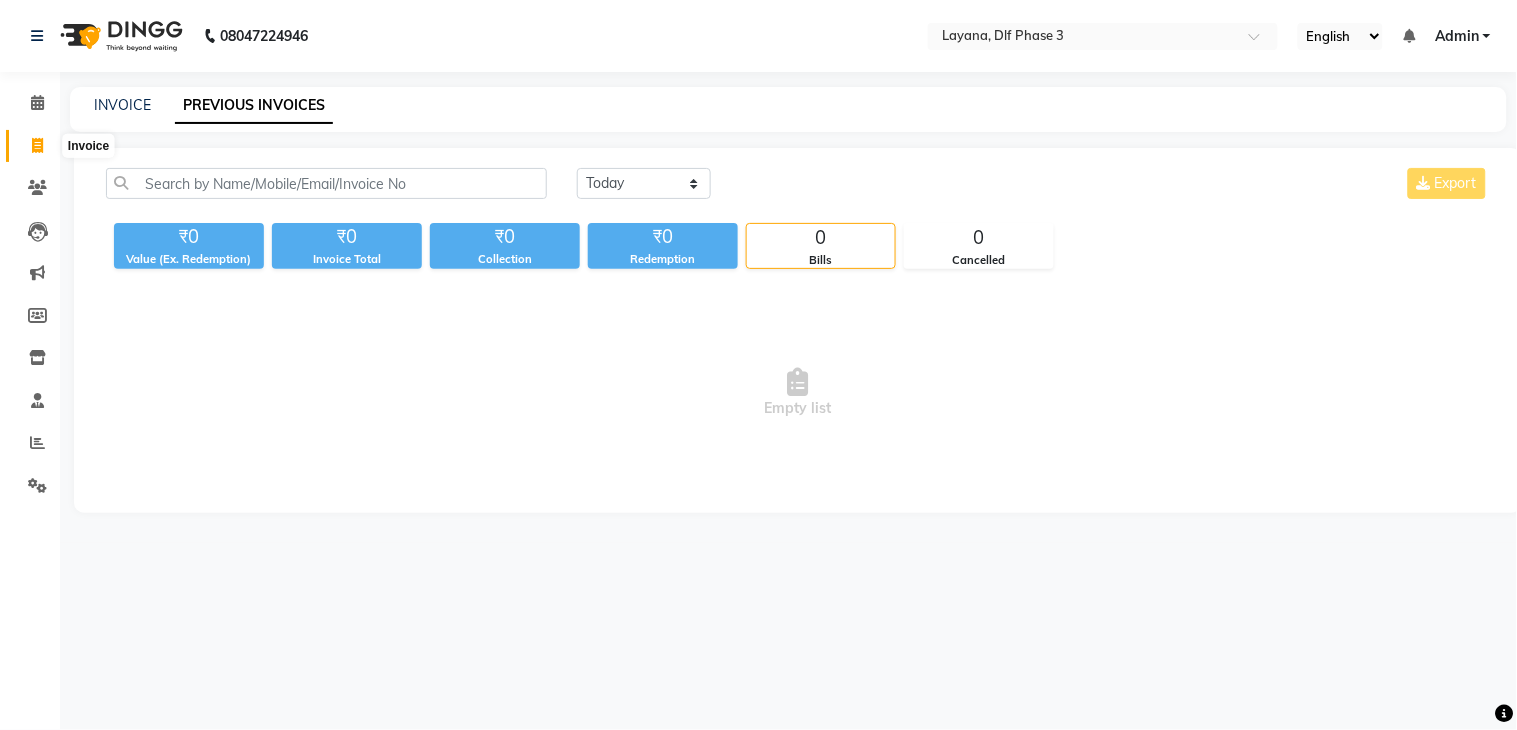 click 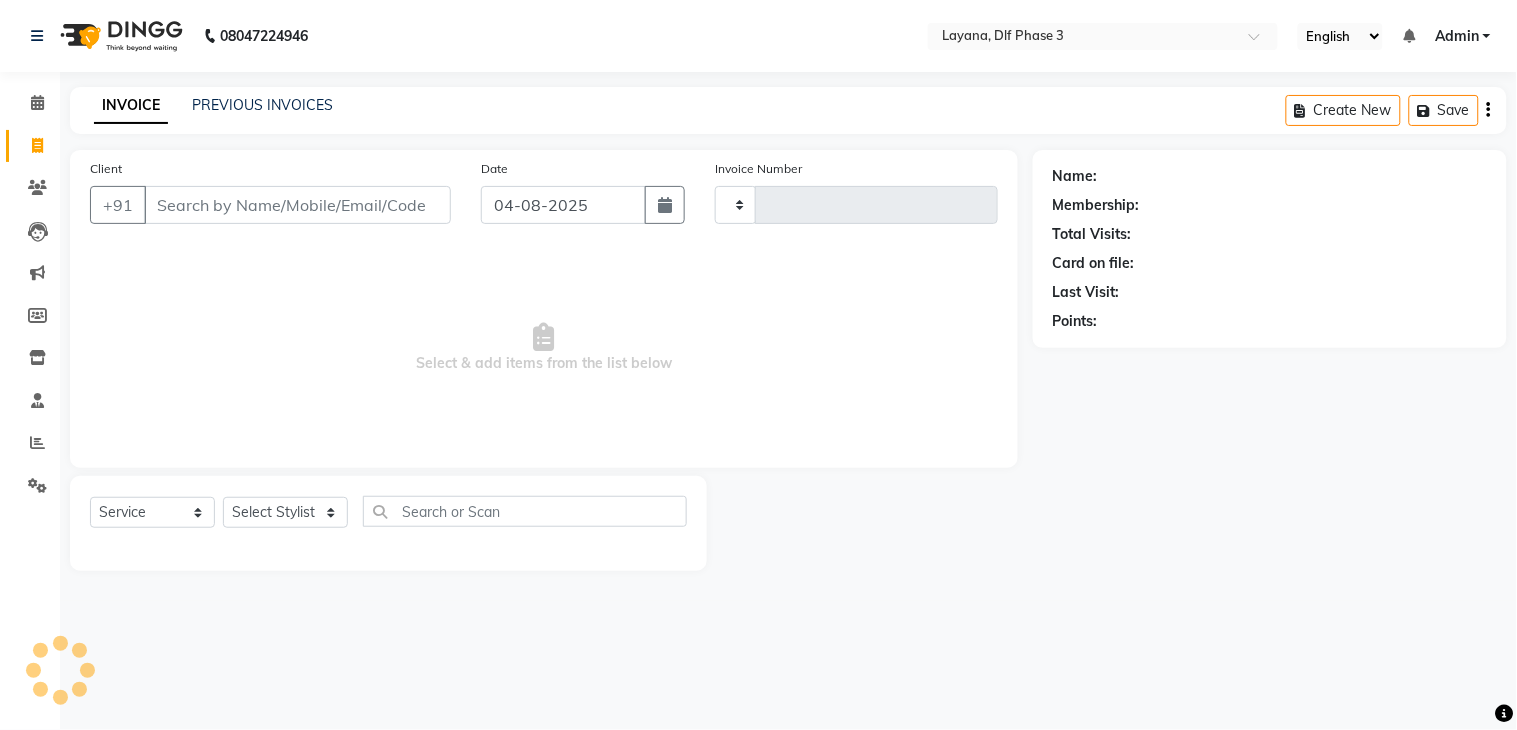 type on "2309" 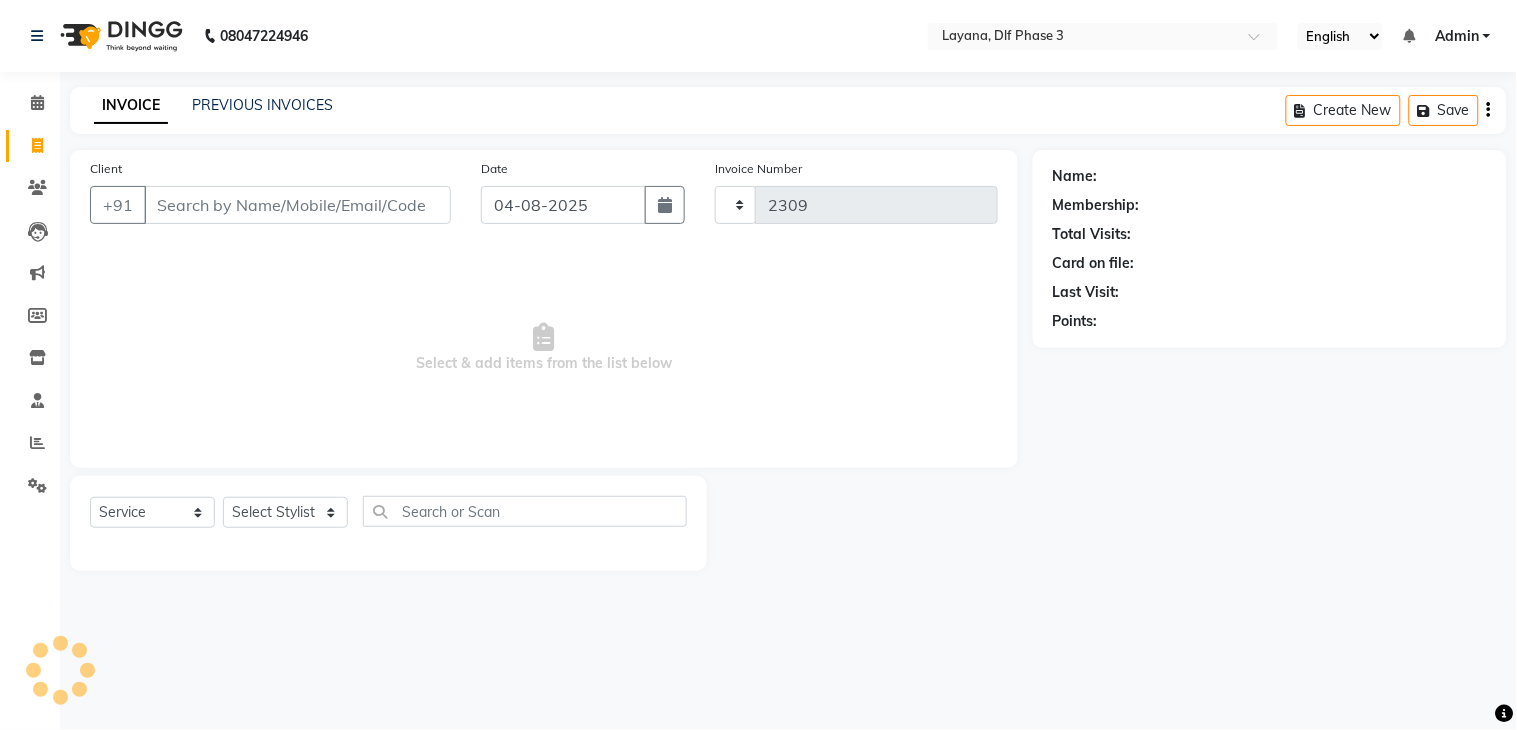 select on "6973" 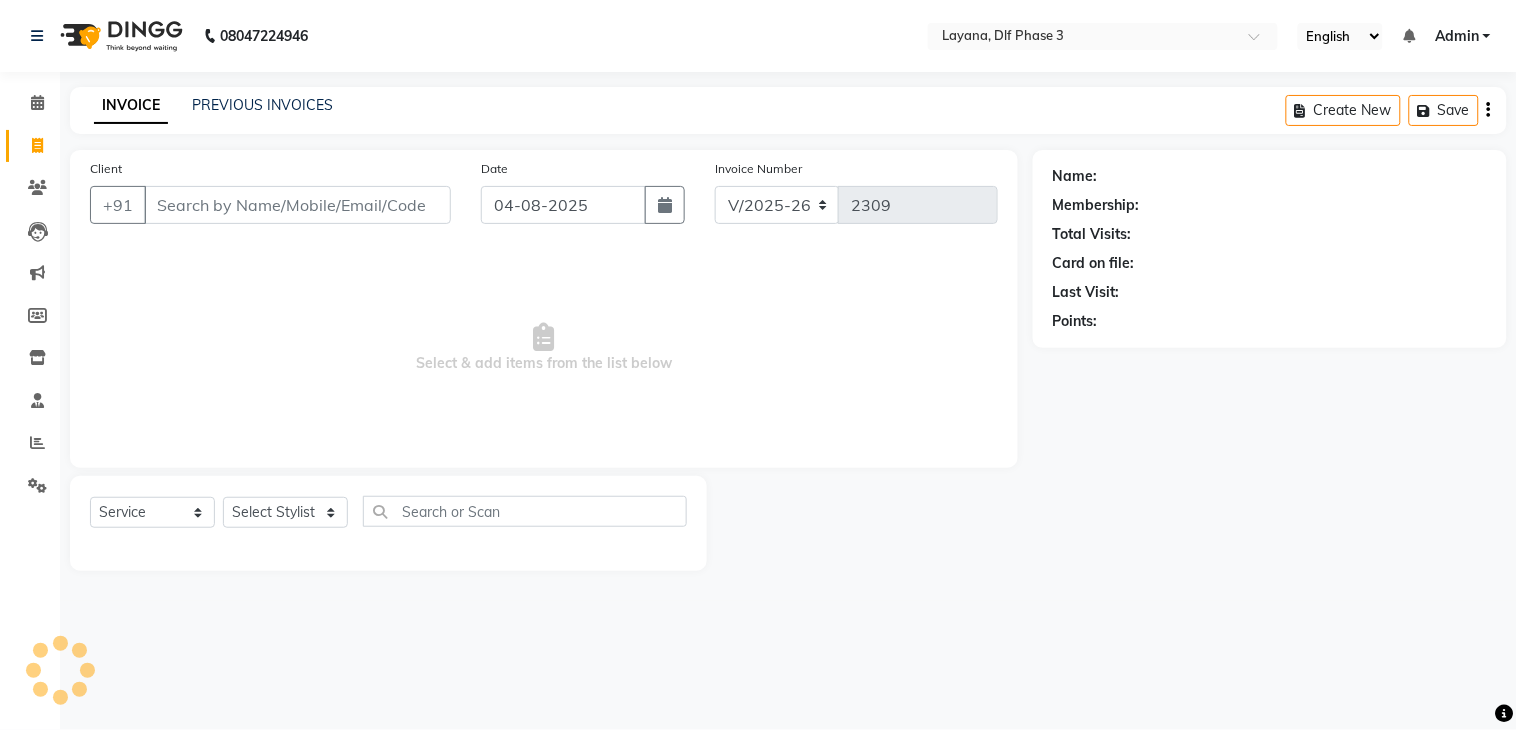 click on "Client" at bounding box center [297, 205] 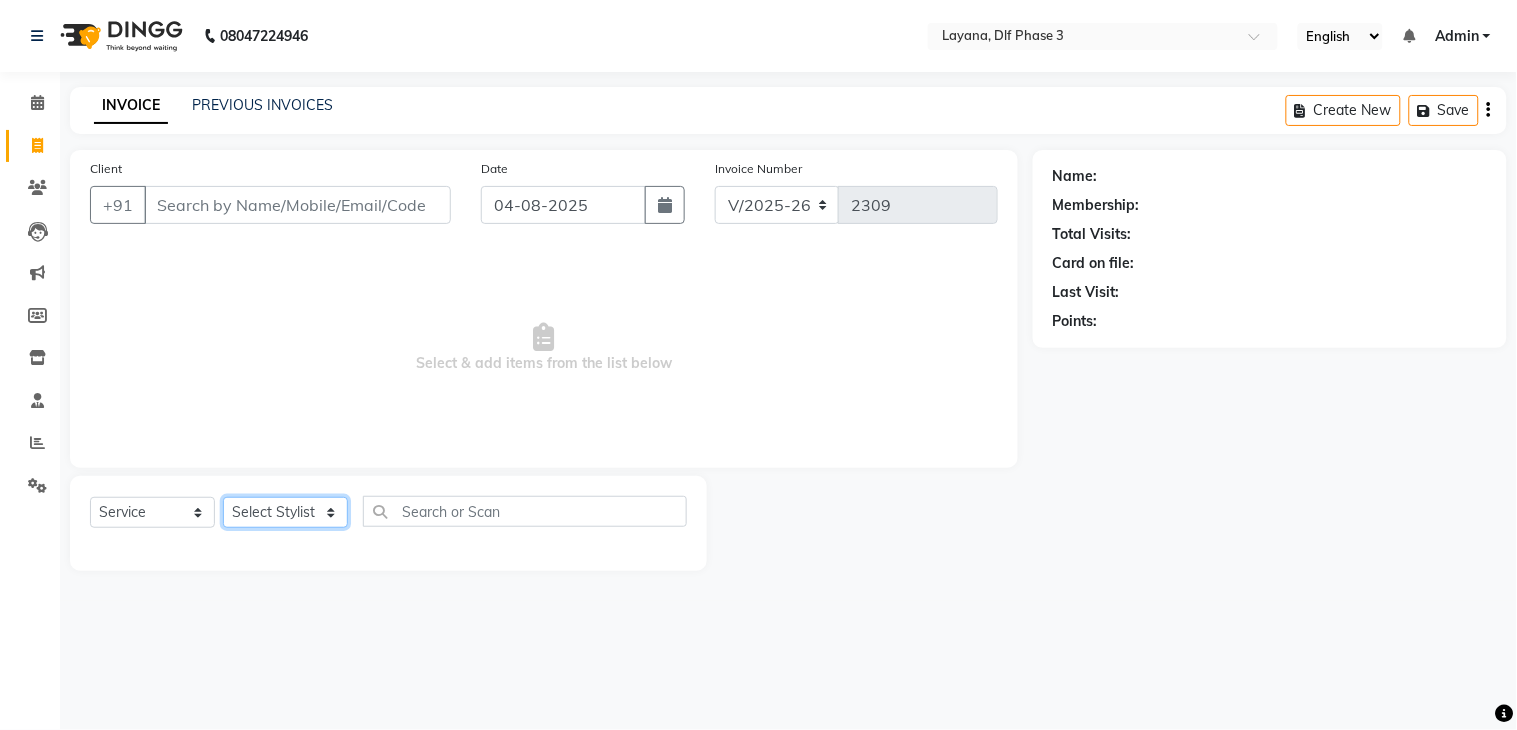 click on "Select Stylist [FIRST] [LAST] [FIRST] [FIRST] [FIRST] [FIRST] [FIRST] [FIRST] [FIRST] [FIRST] [FIRST]" 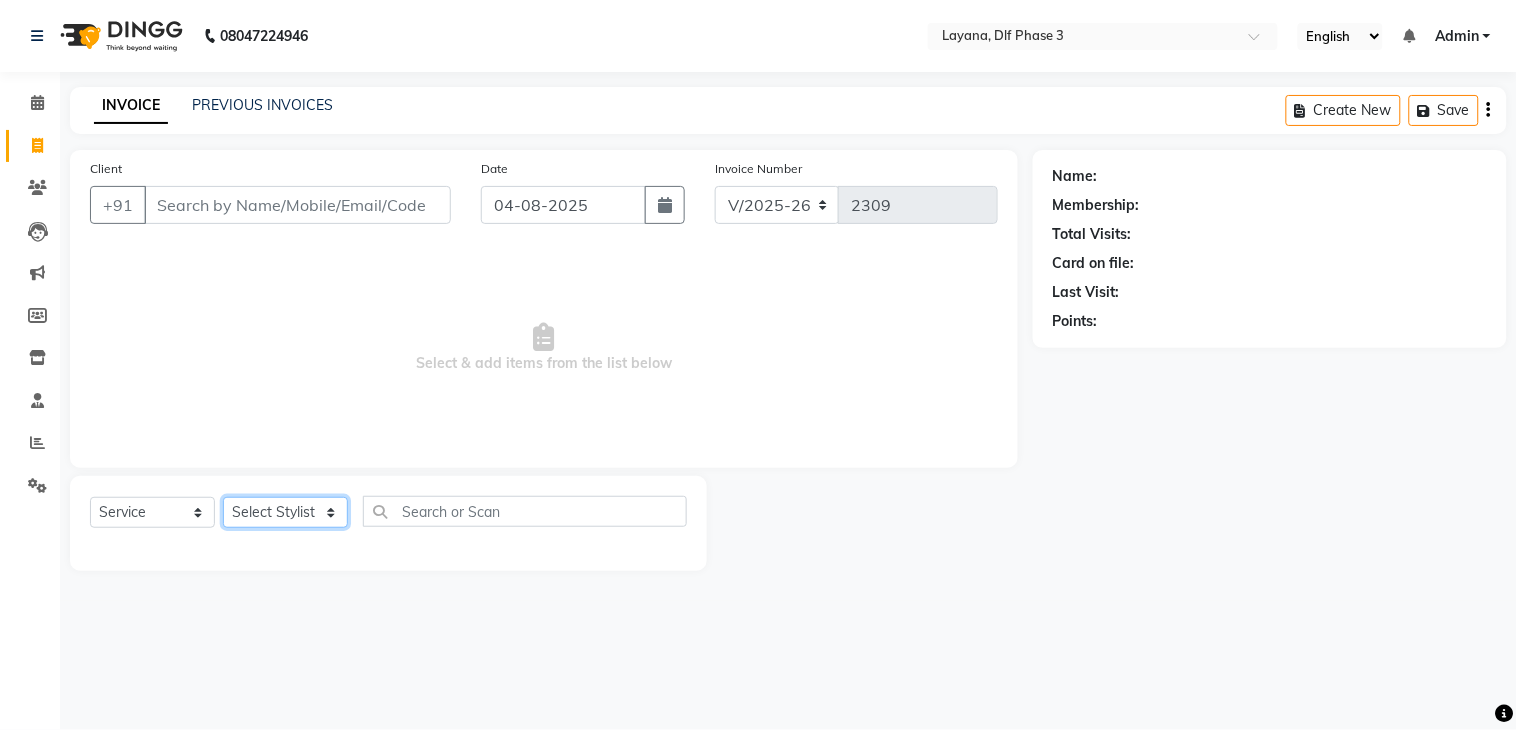 select on "57637" 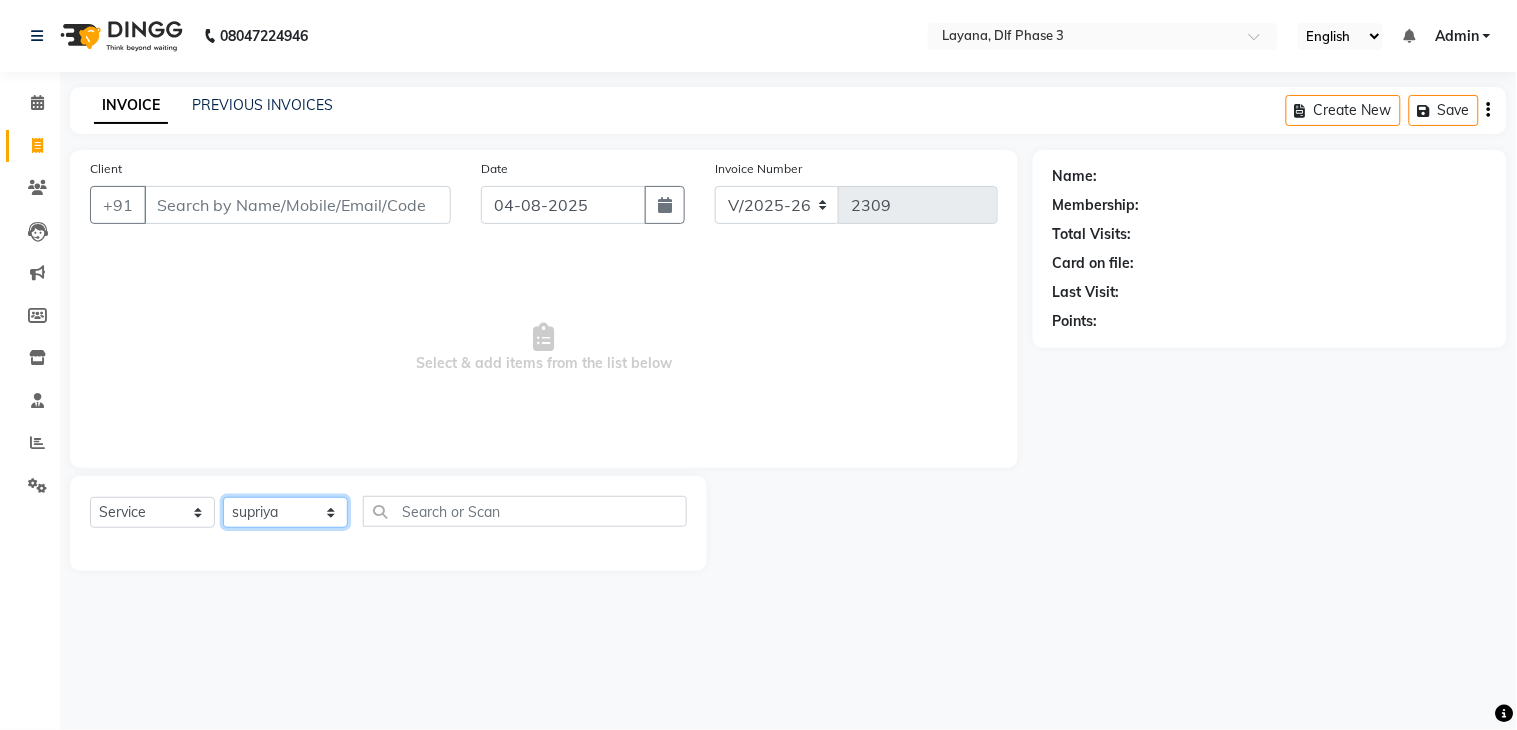 click on "Select Stylist [FIRST] [LAST] [FIRST] [FIRST] [FIRST] [FIRST] [FIRST] [FIRST] [FIRST] [FIRST] [FIRST]" 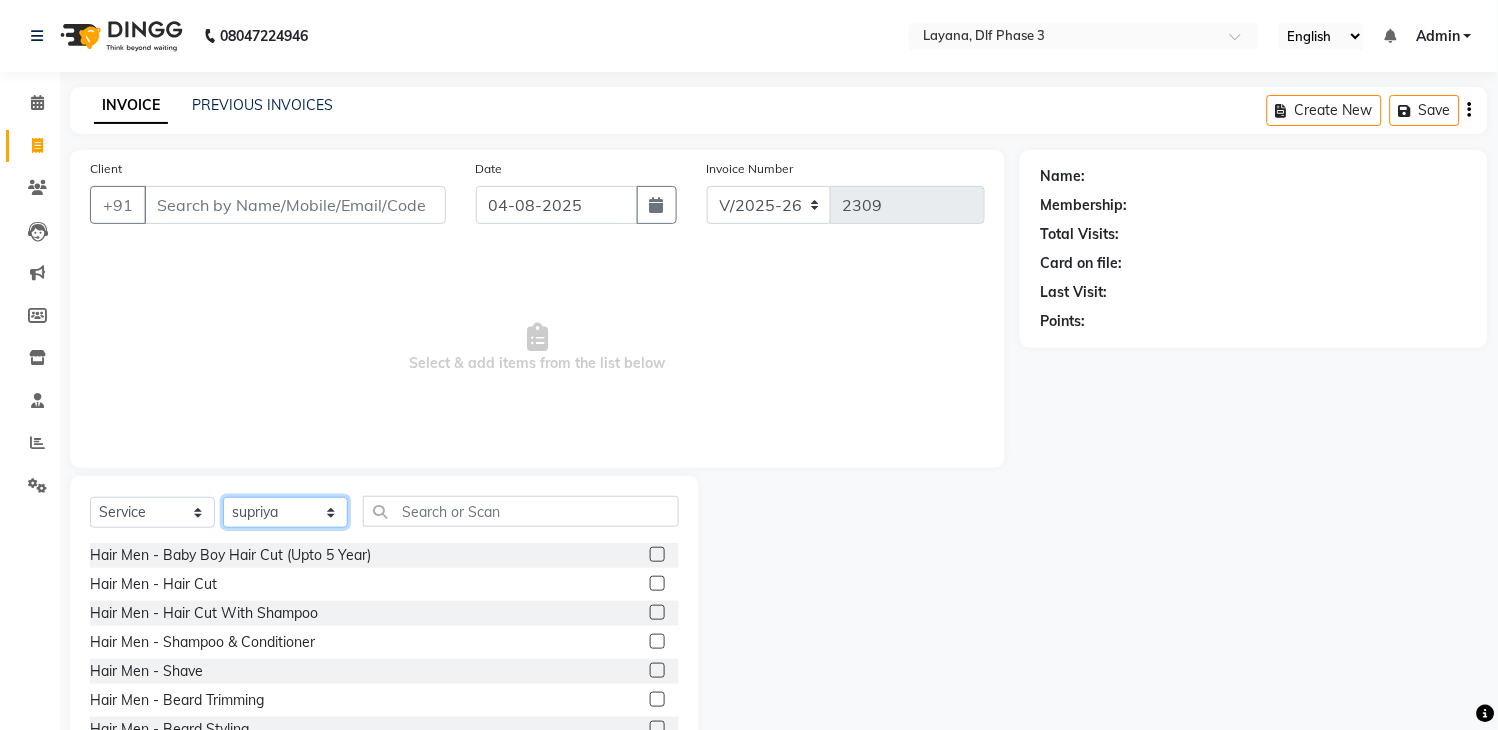 click on "Select Stylist [FIRST] [LAST] [FIRST] [FIRST] [FIRST] [FIRST] [FIRST] [FIRST] [FIRST] [FIRST] [FIRST]" 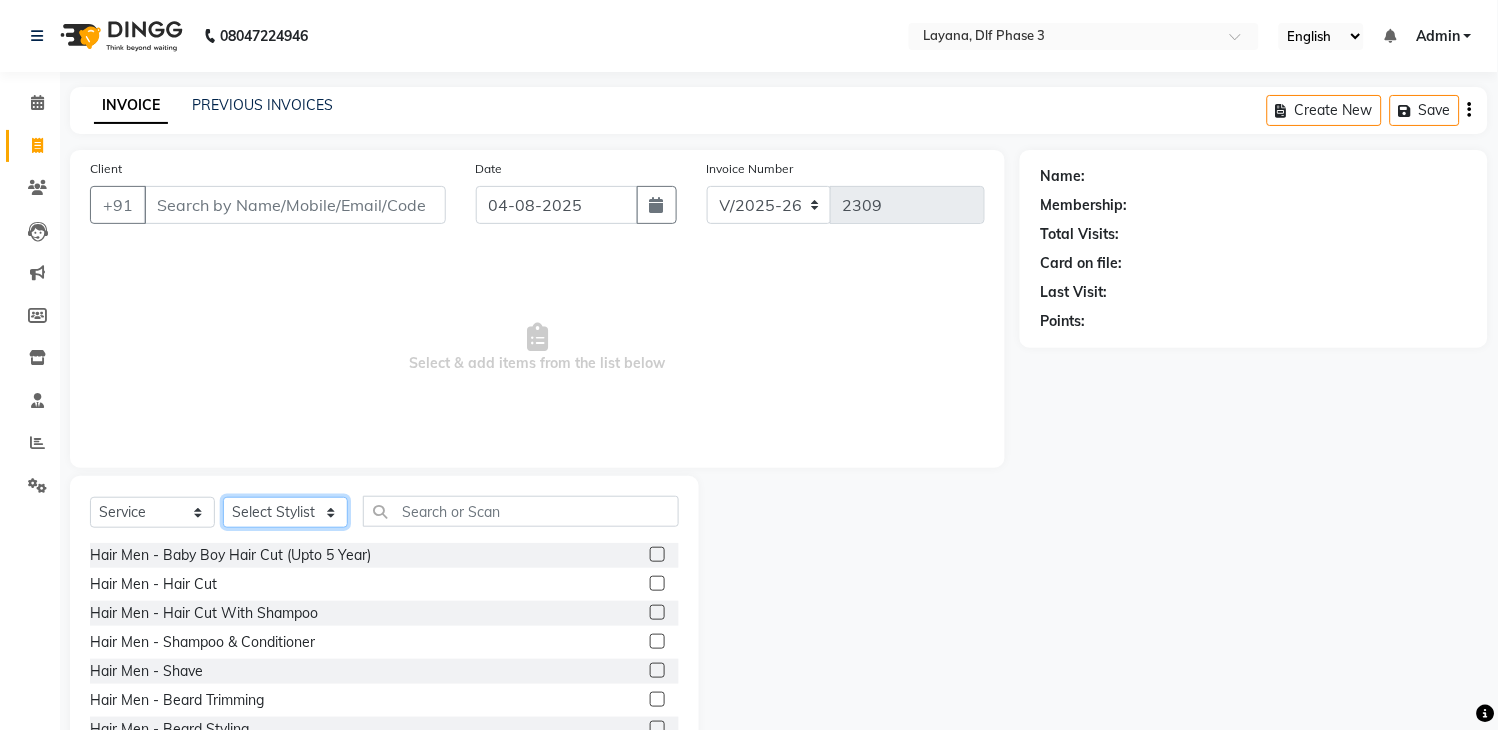 click on "Select Stylist [FIRST] [LAST] [FIRST] [FIRST] [FIRST] [FIRST] [FIRST] [FIRST] [FIRST] [FIRST] [FIRST]" 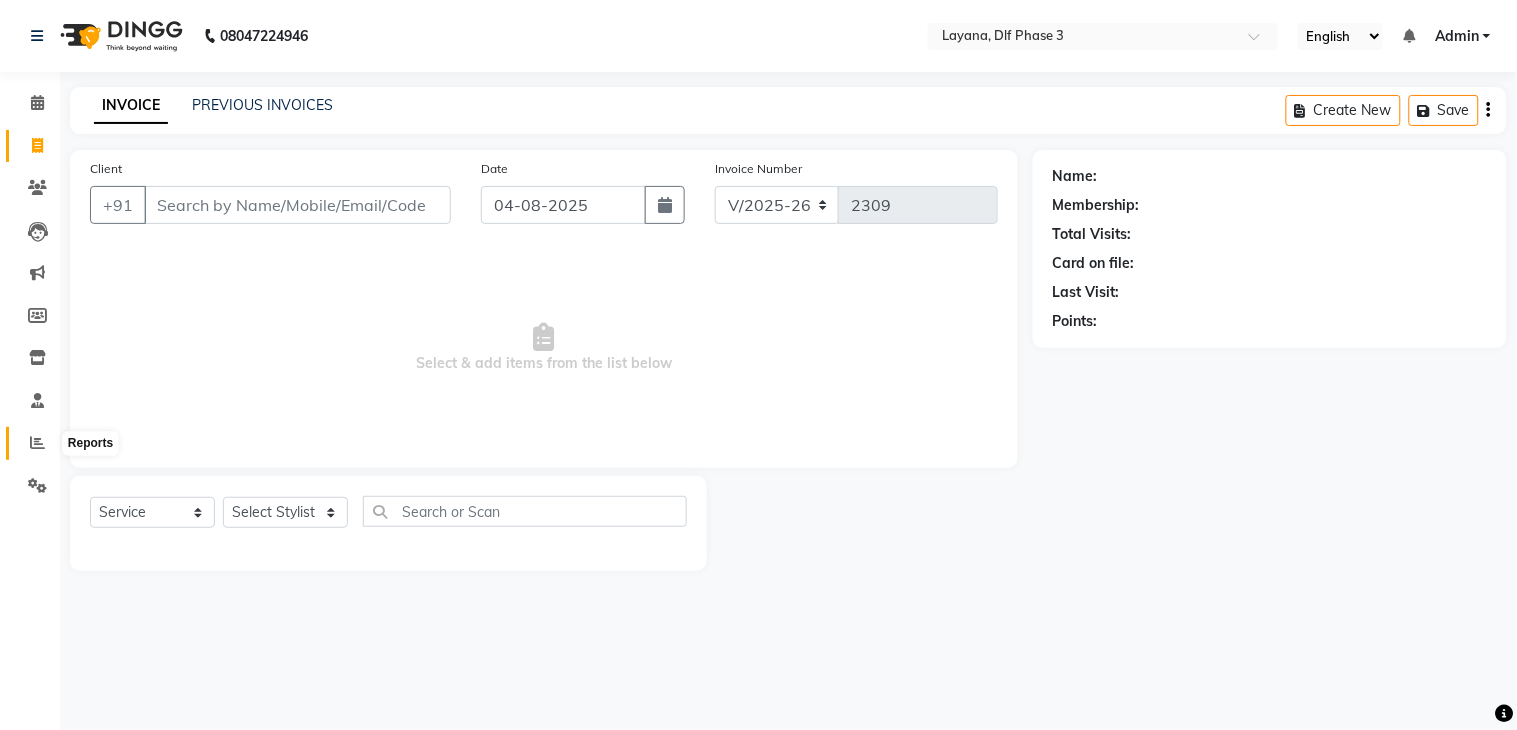 click 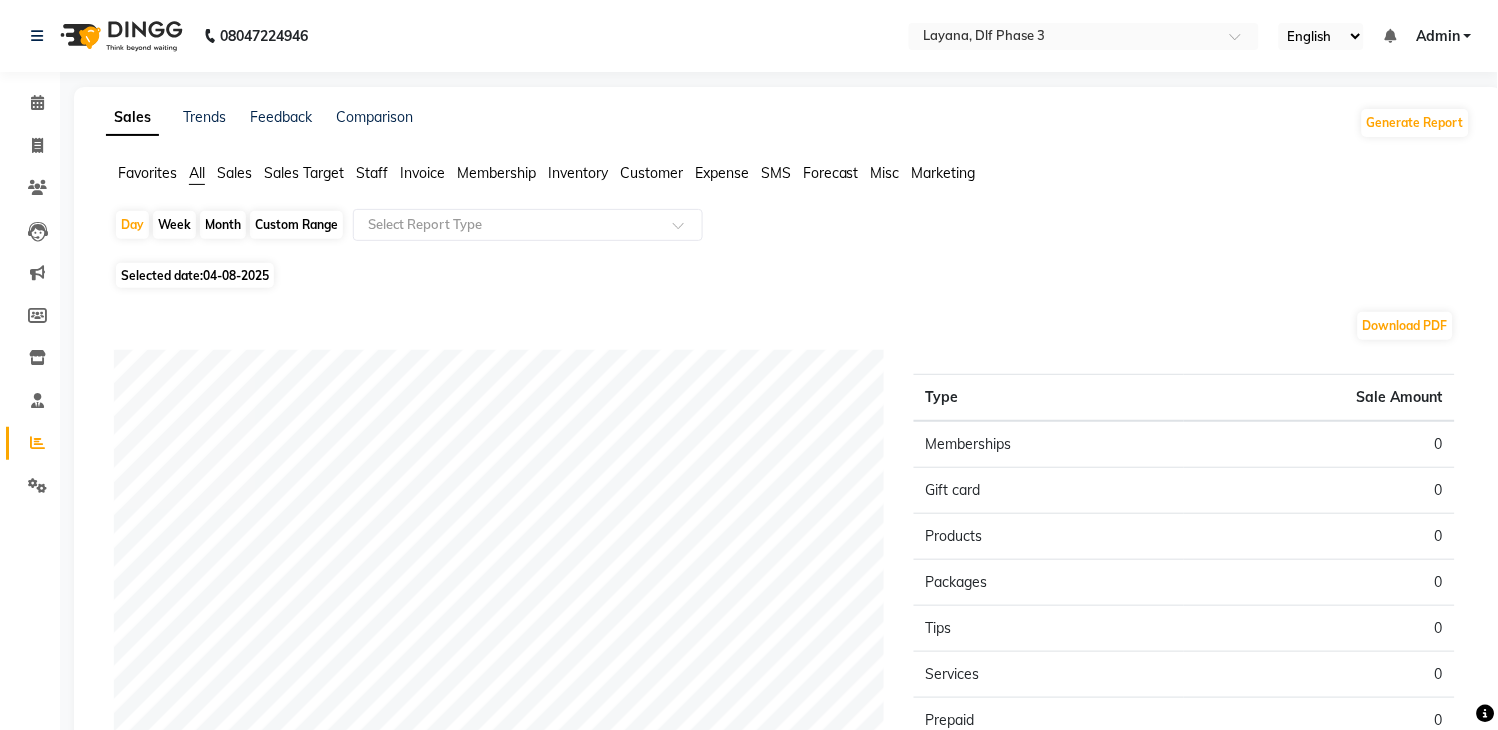 click on "Staff" 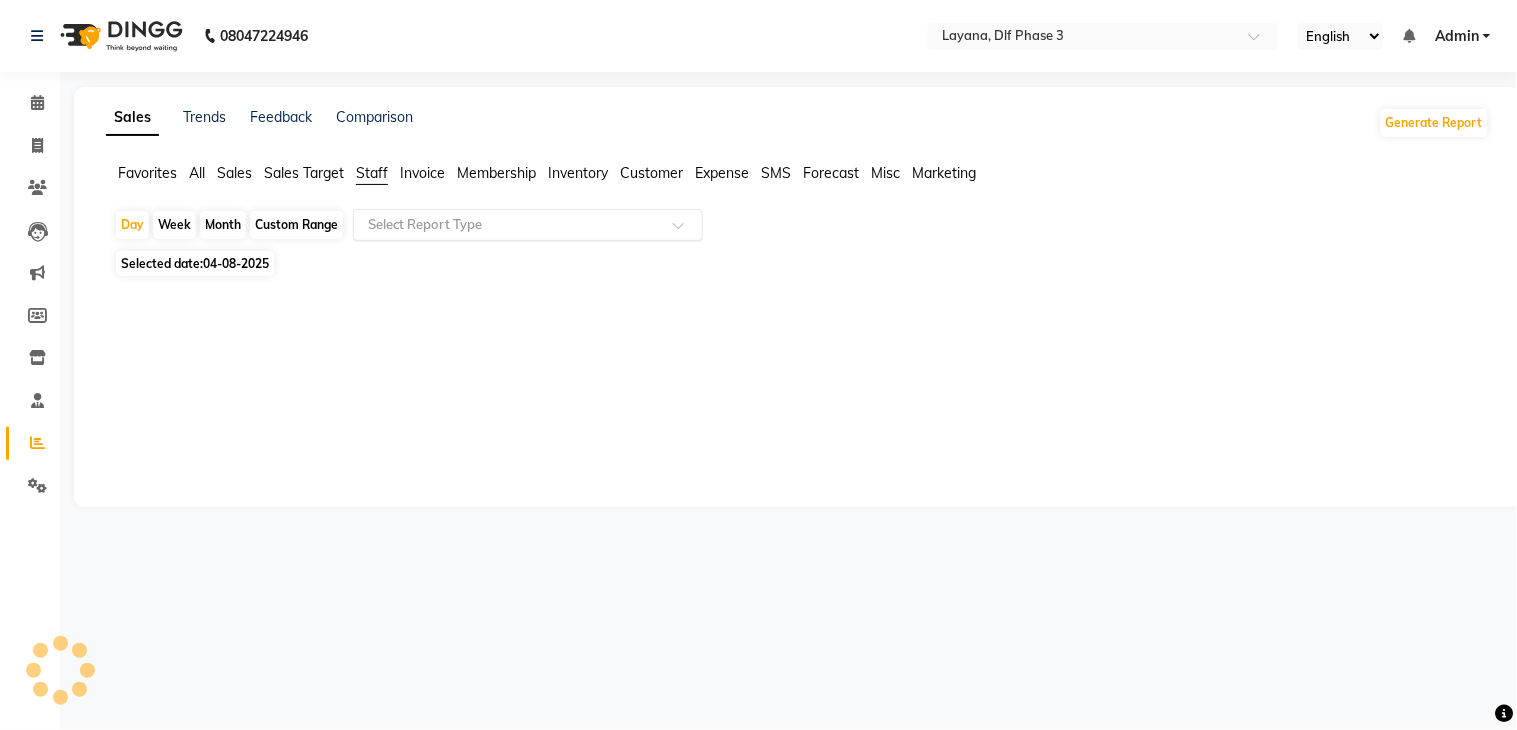 click 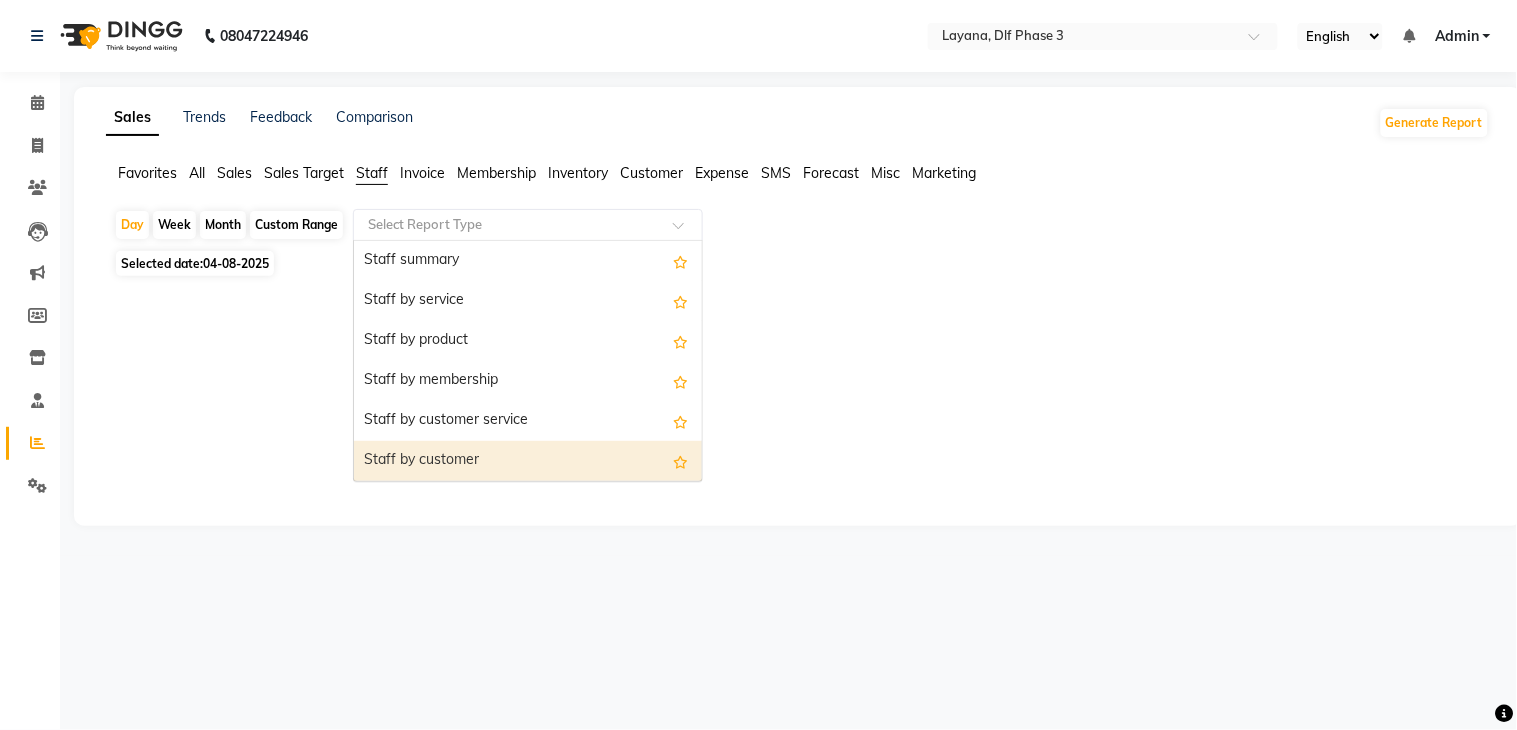 click on "Staff by customer" at bounding box center [528, 461] 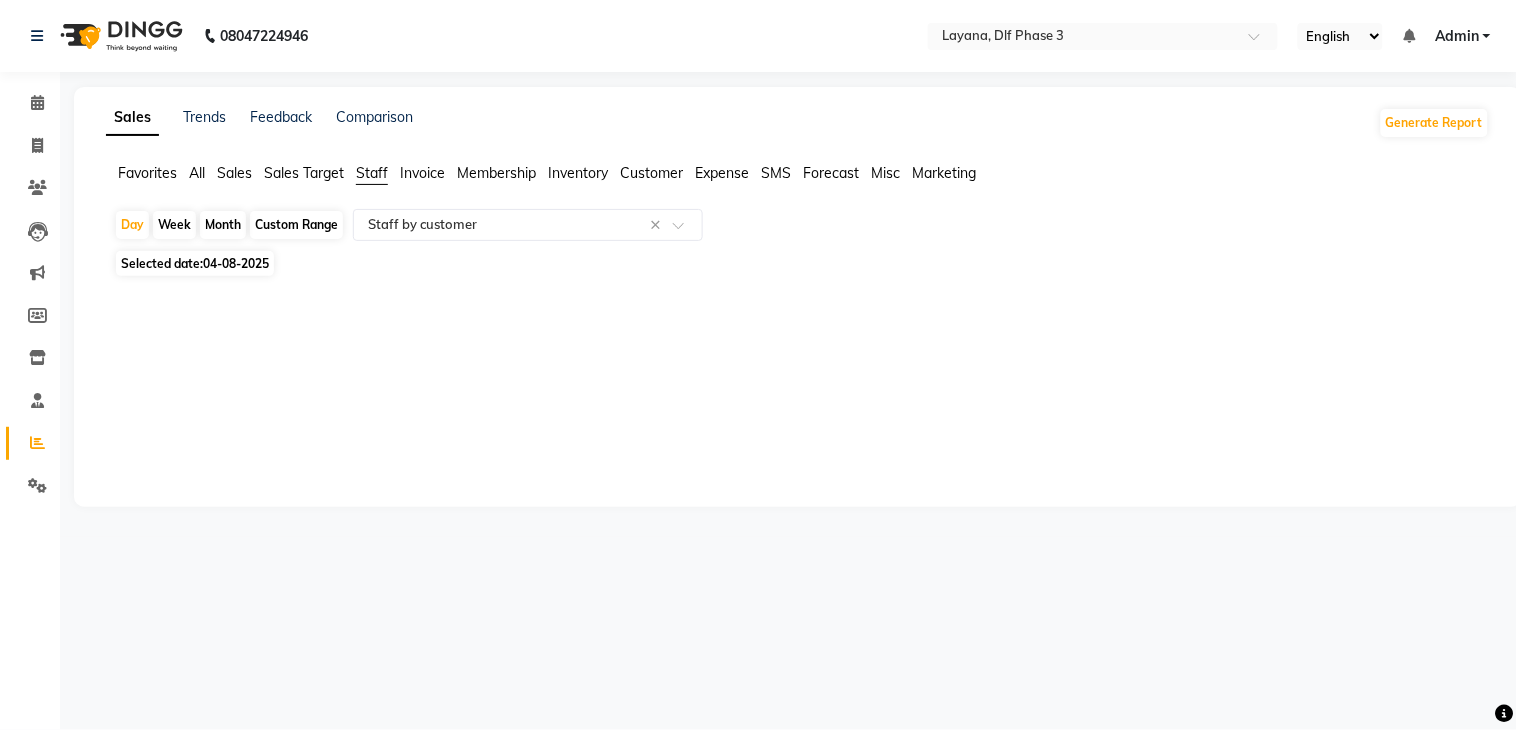 click on "04-08-2025" 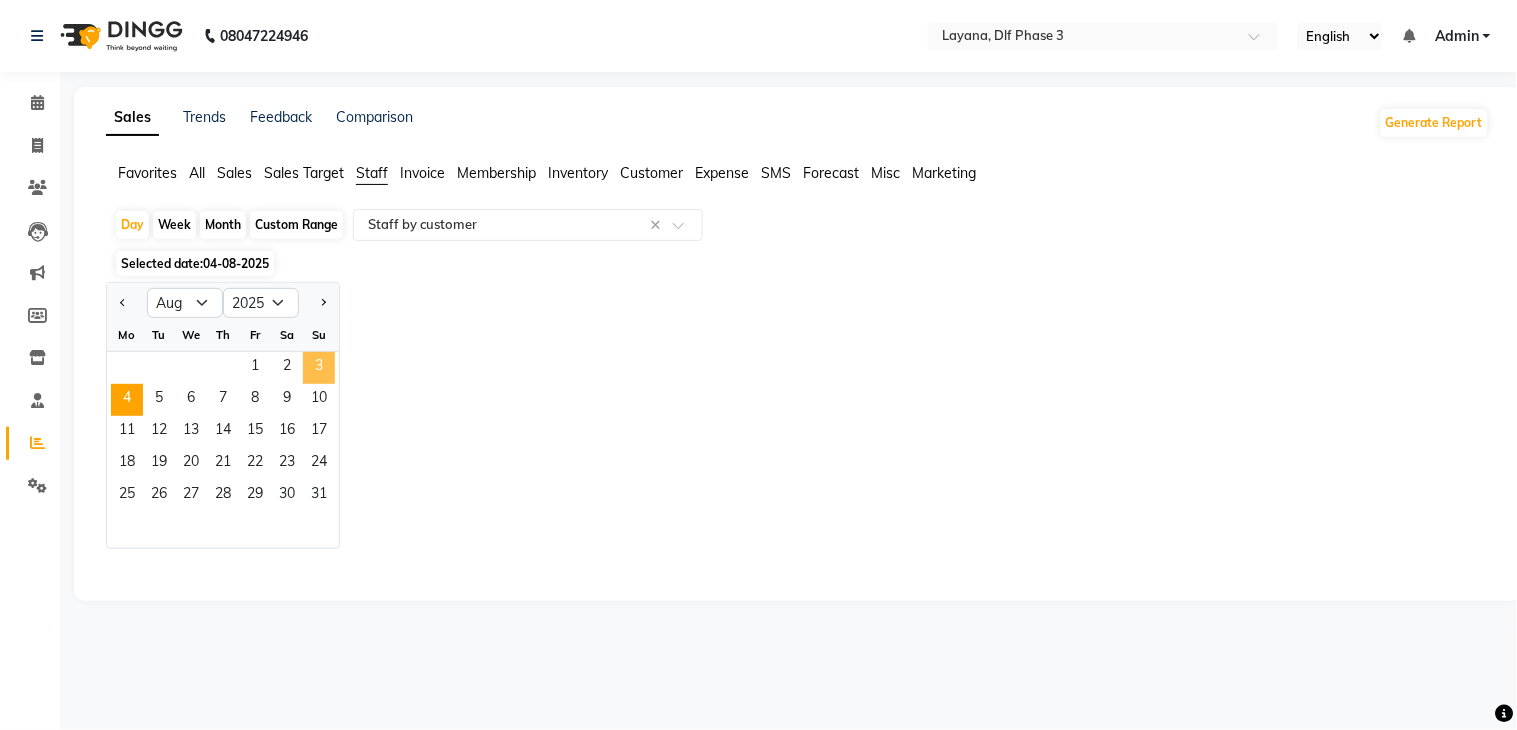 click on "3" 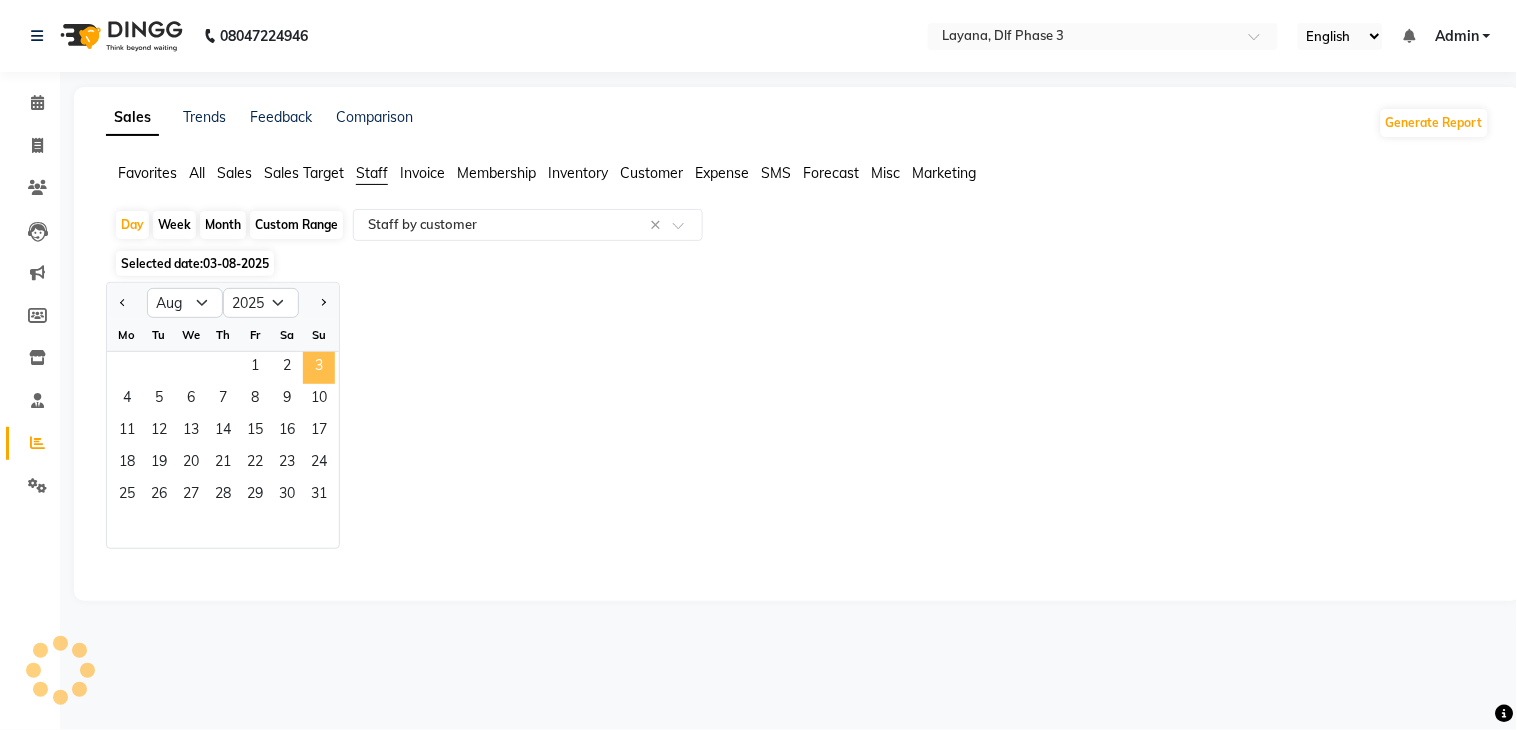 select on "full_report" 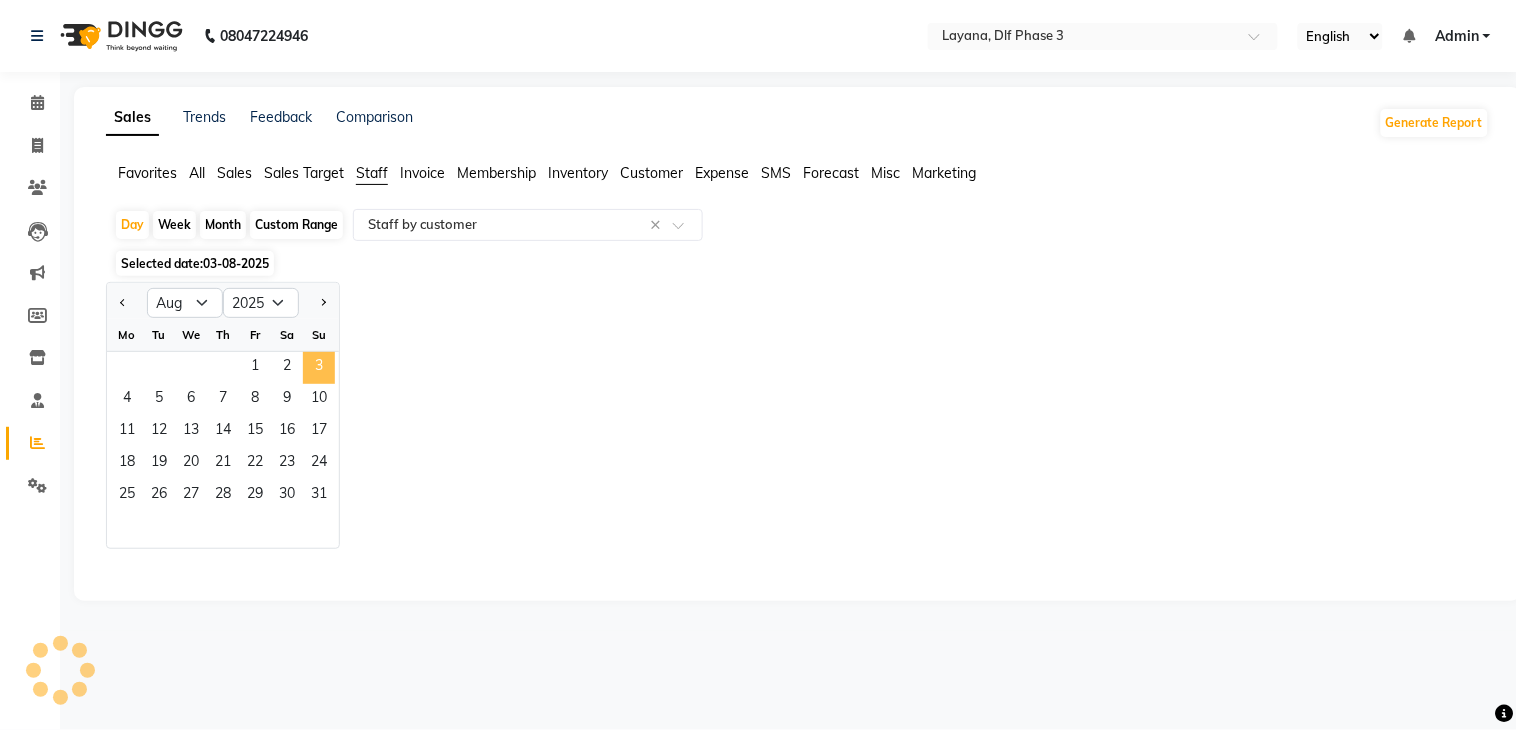 select on "csv" 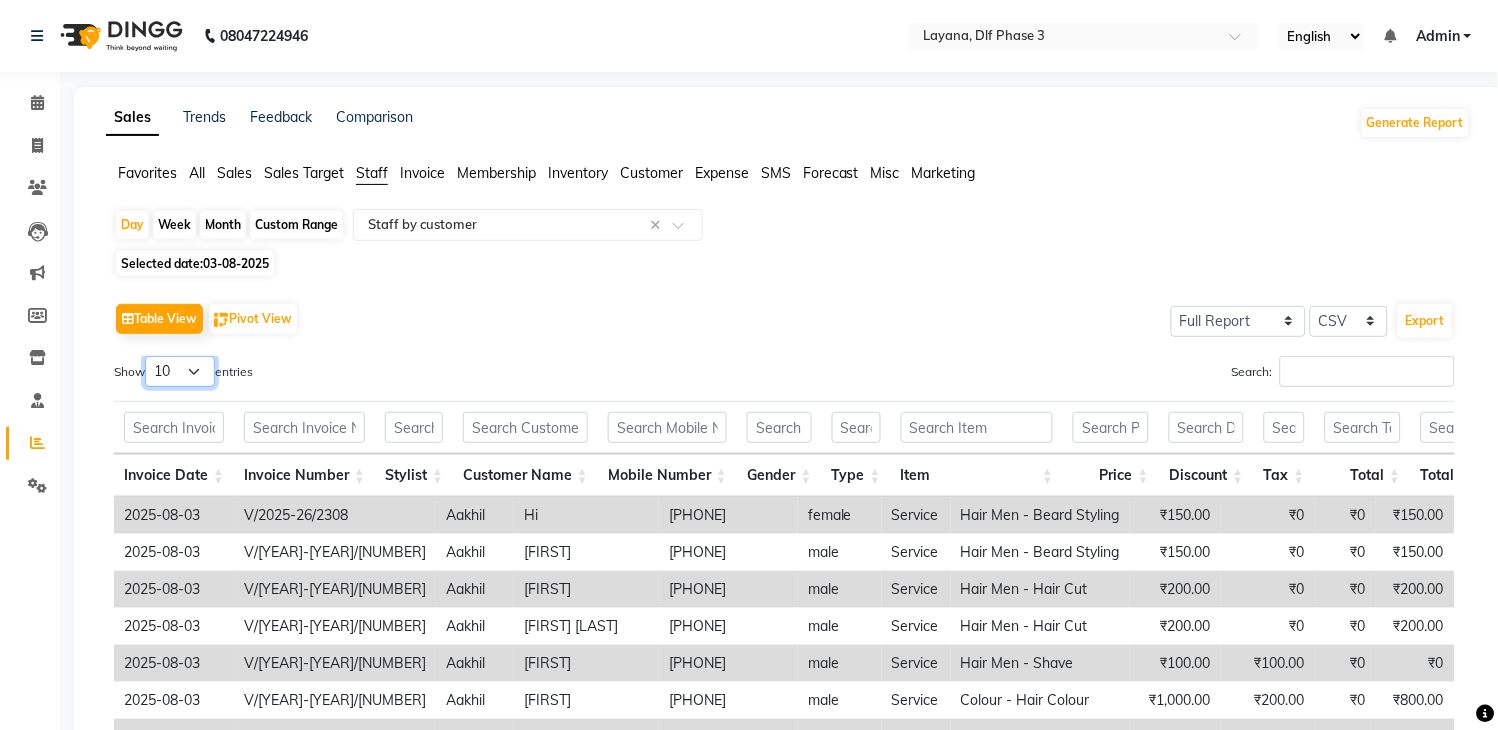 click on "10 25 50 100" at bounding box center [180, 371] 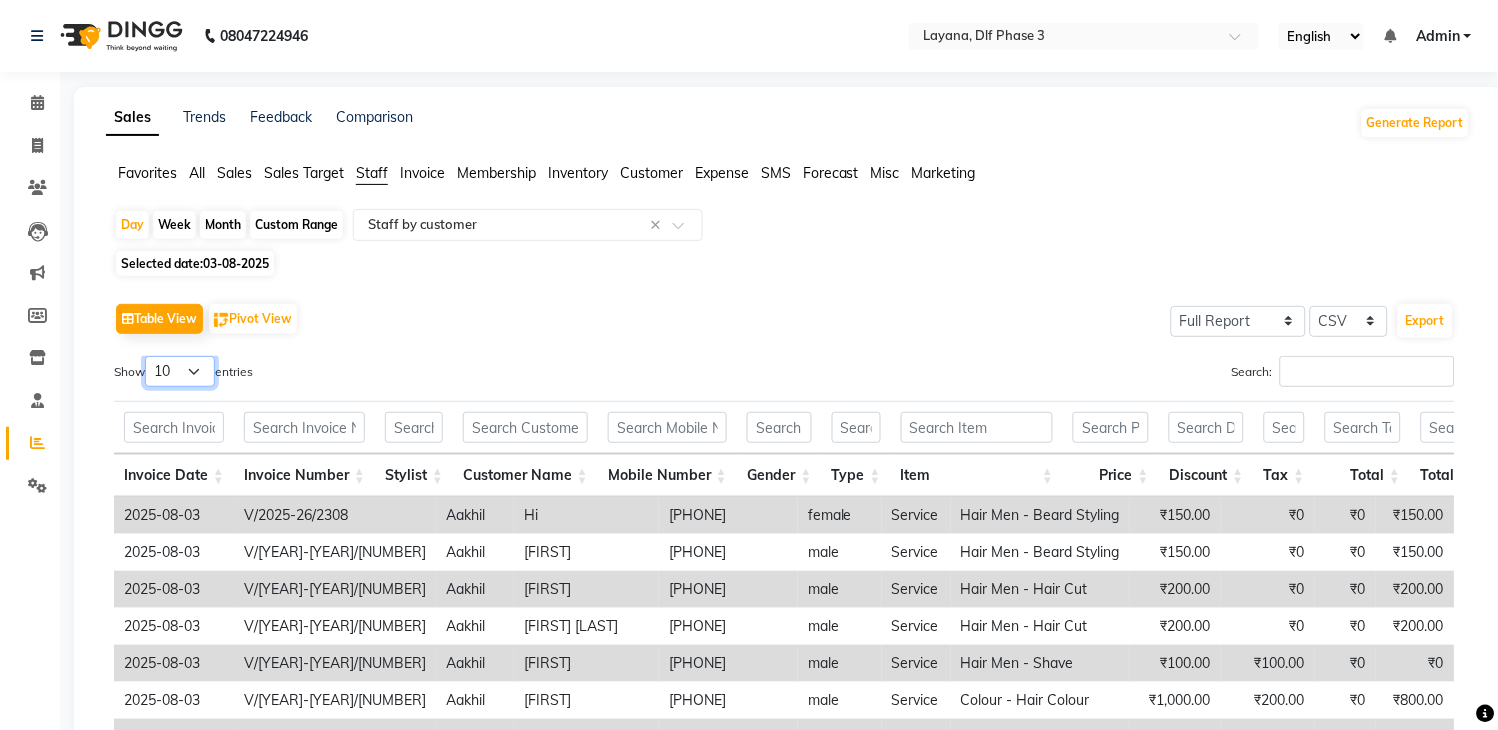 select on "50" 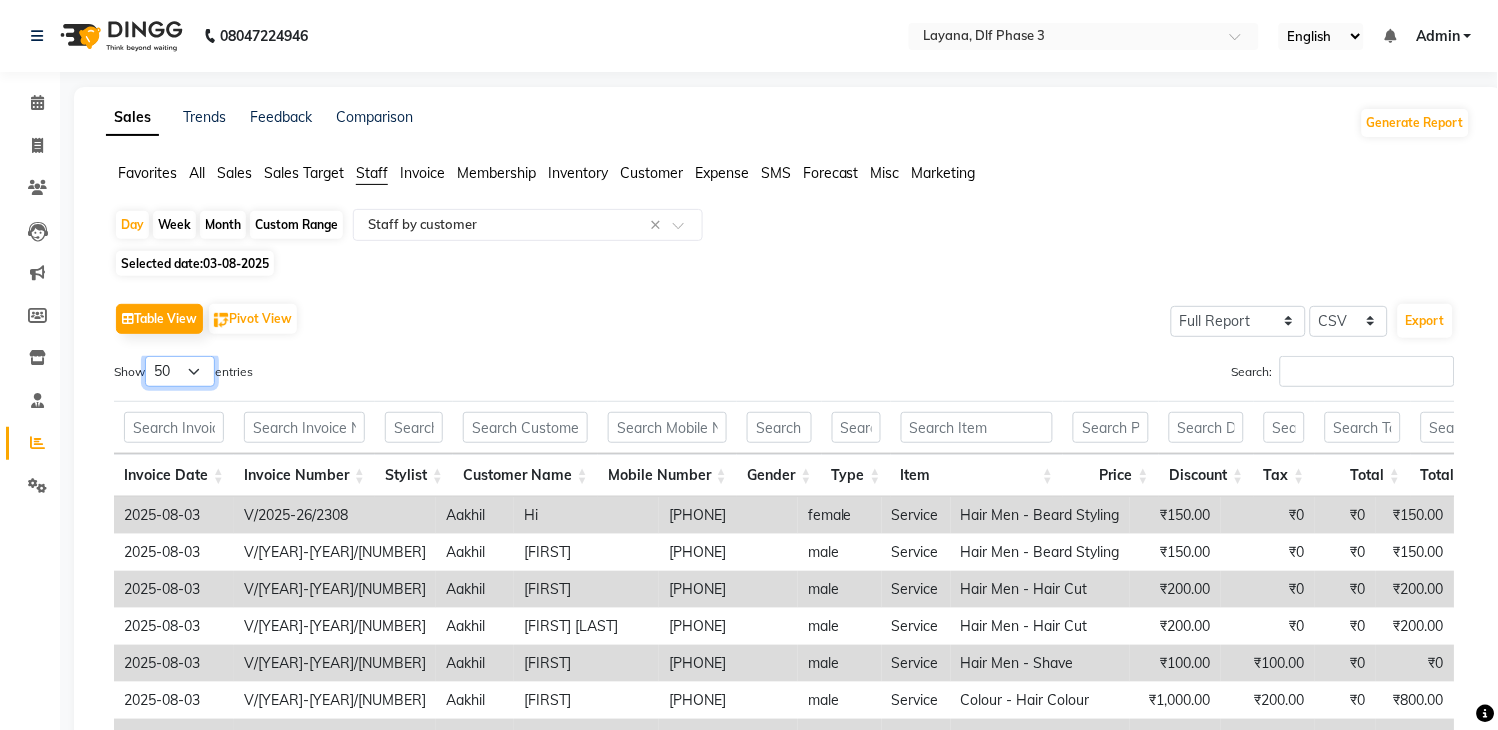 click on "10 25 50 100" at bounding box center (180, 371) 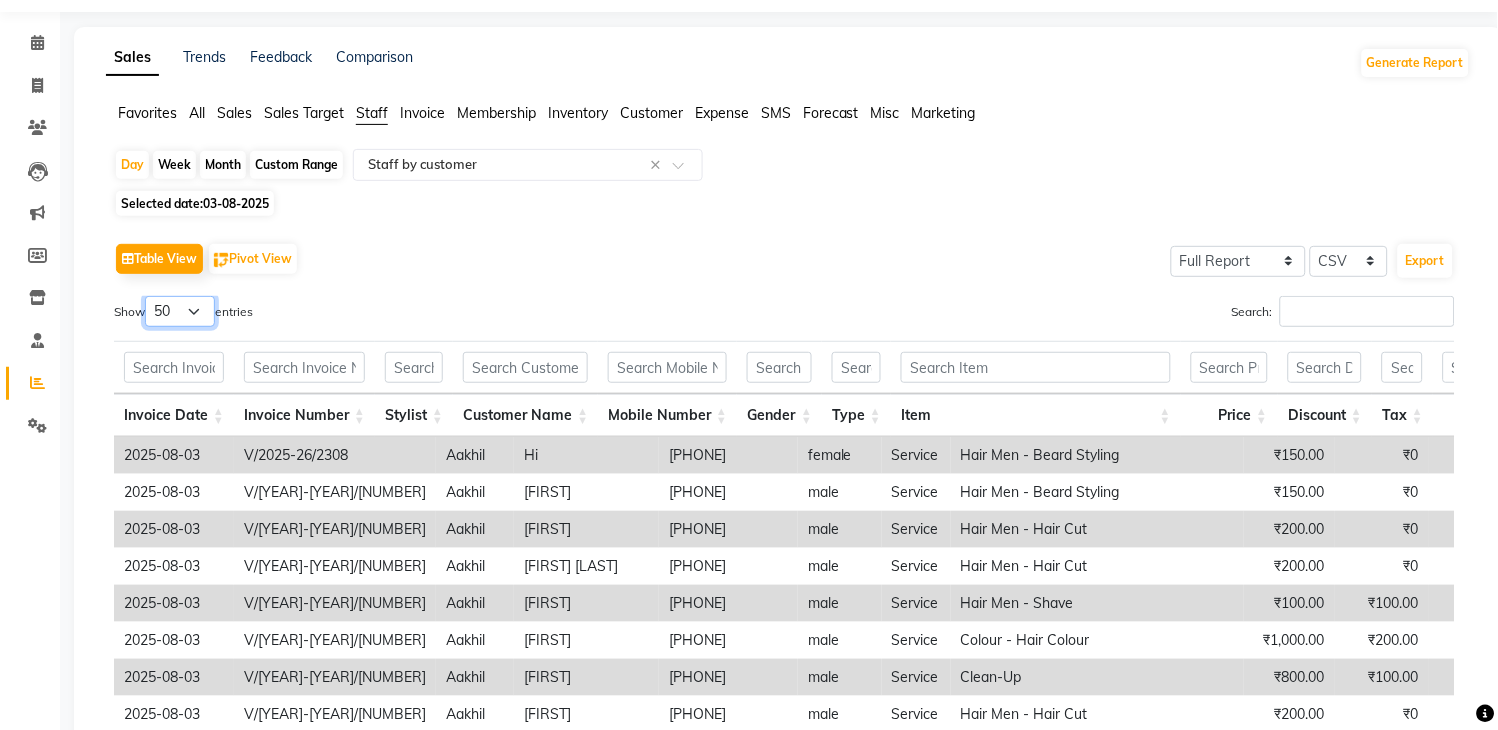scroll, scrollTop: 92, scrollLeft: 0, axis: vertical 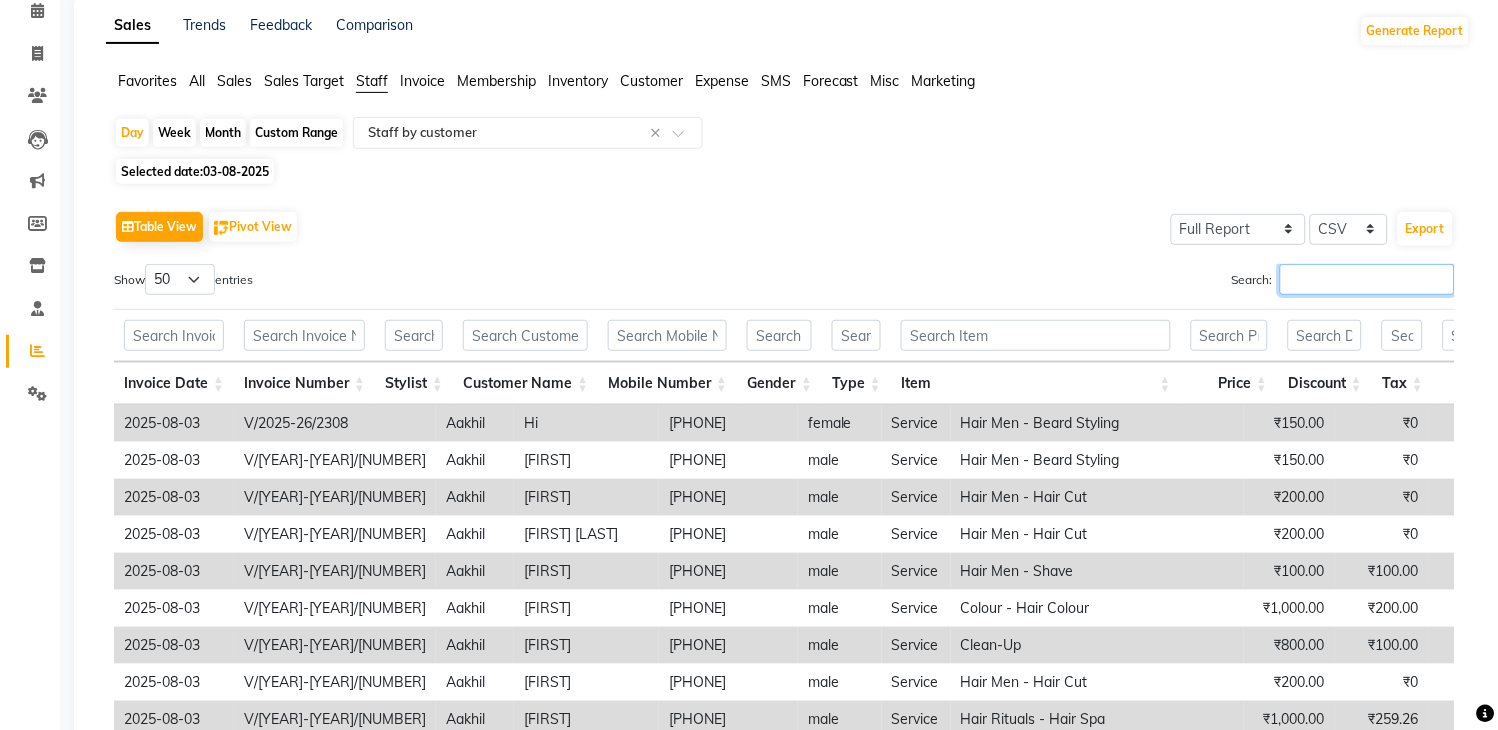 click on "Search:" at bounding box center (1367, 279) 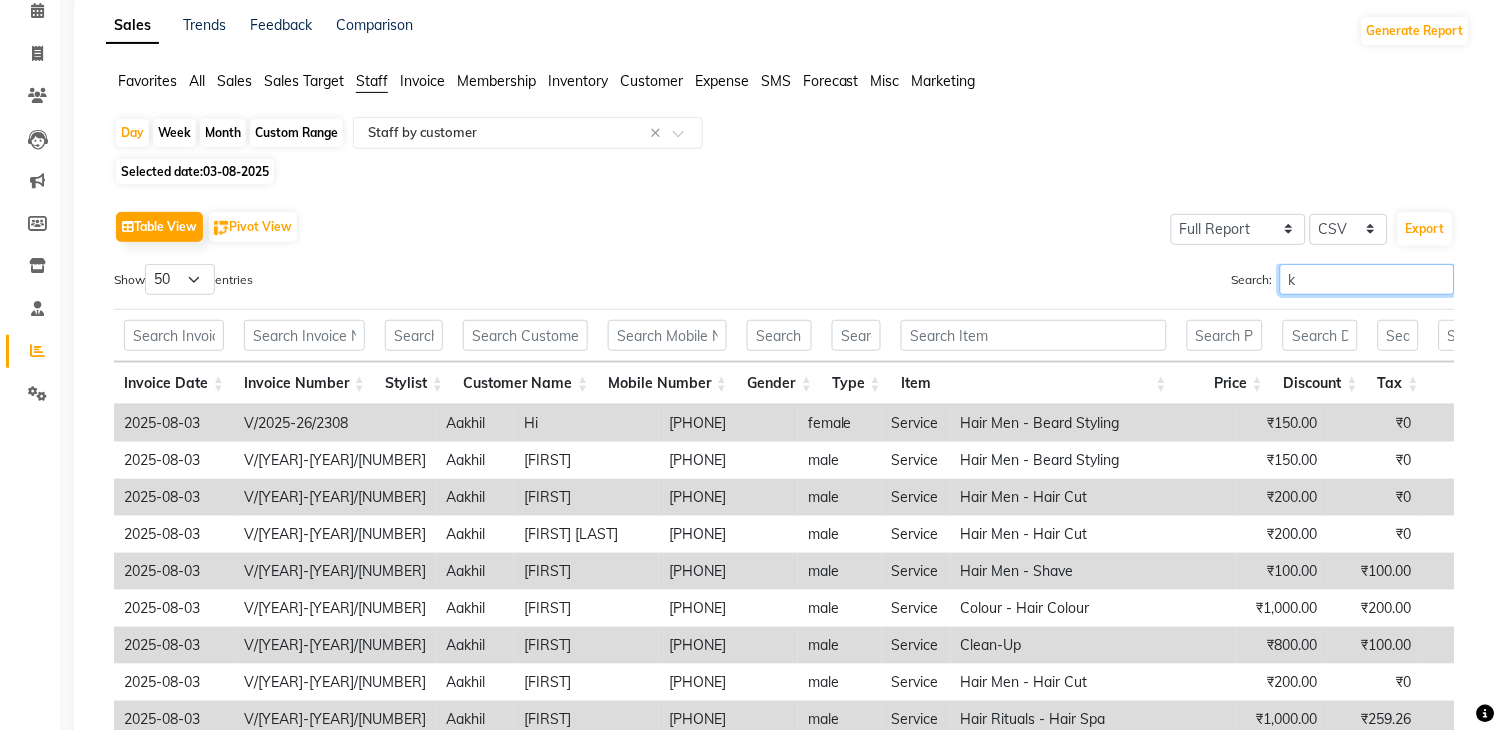 click on "k" at bounding box center (1367, 279) 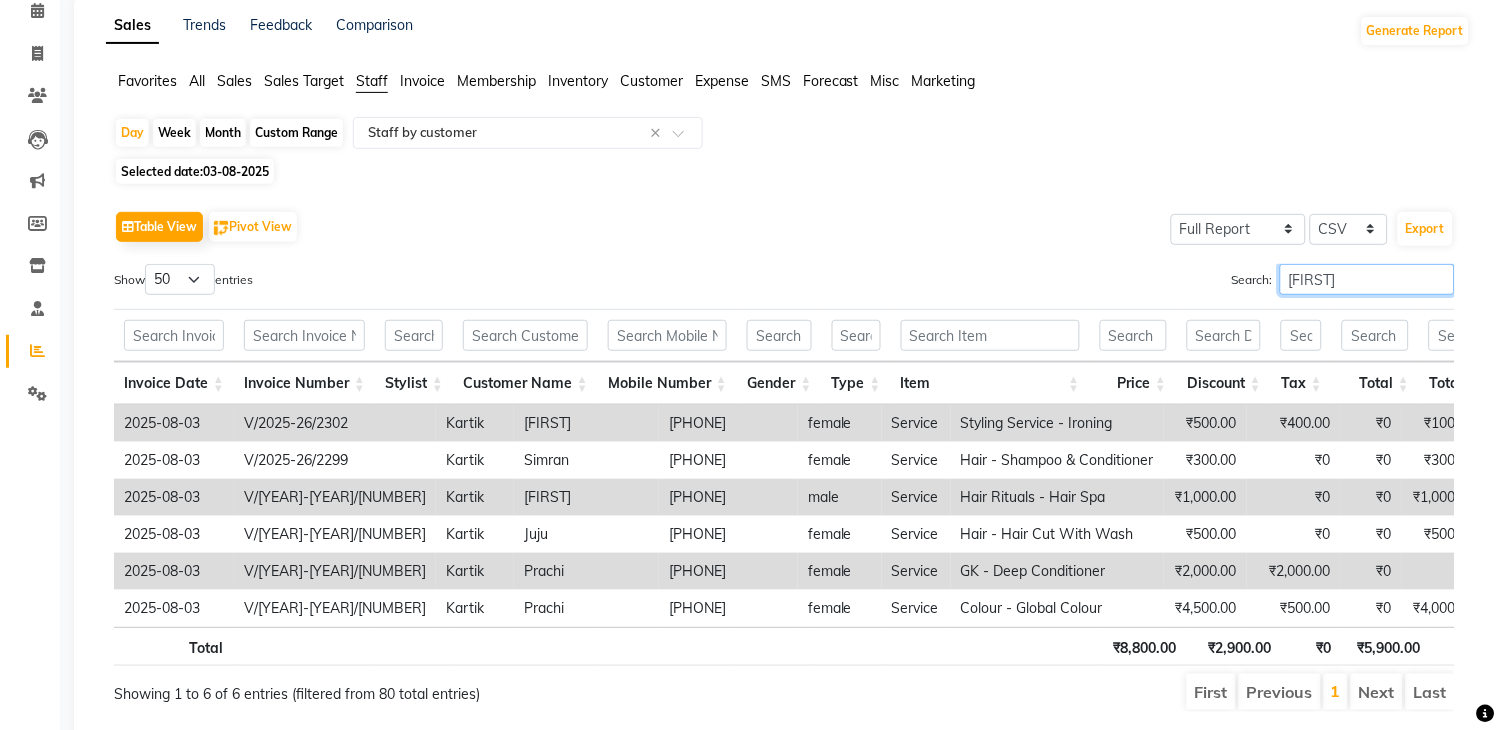 type on "kartik" 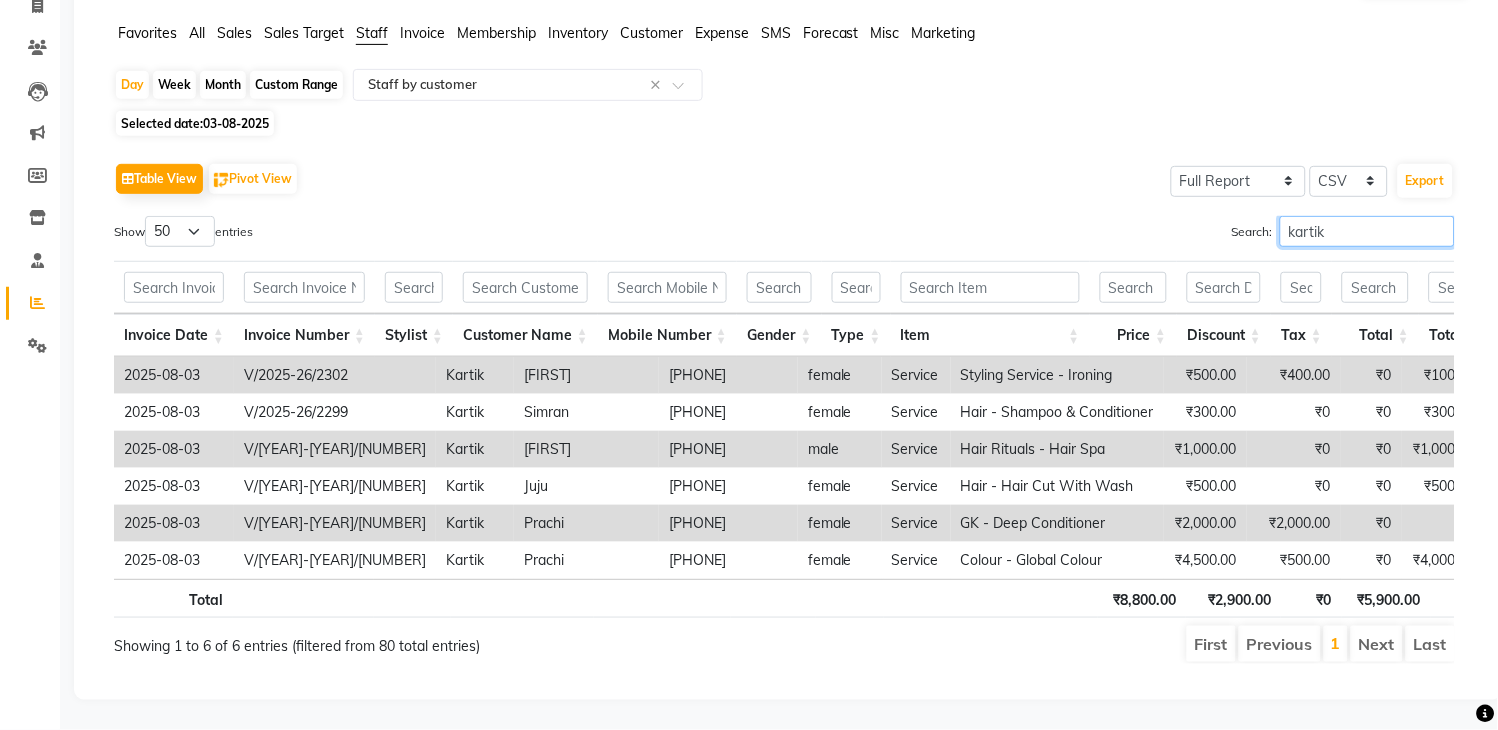 scroll, scrollTop: 178, scrollLeft: 0, axis: vertical 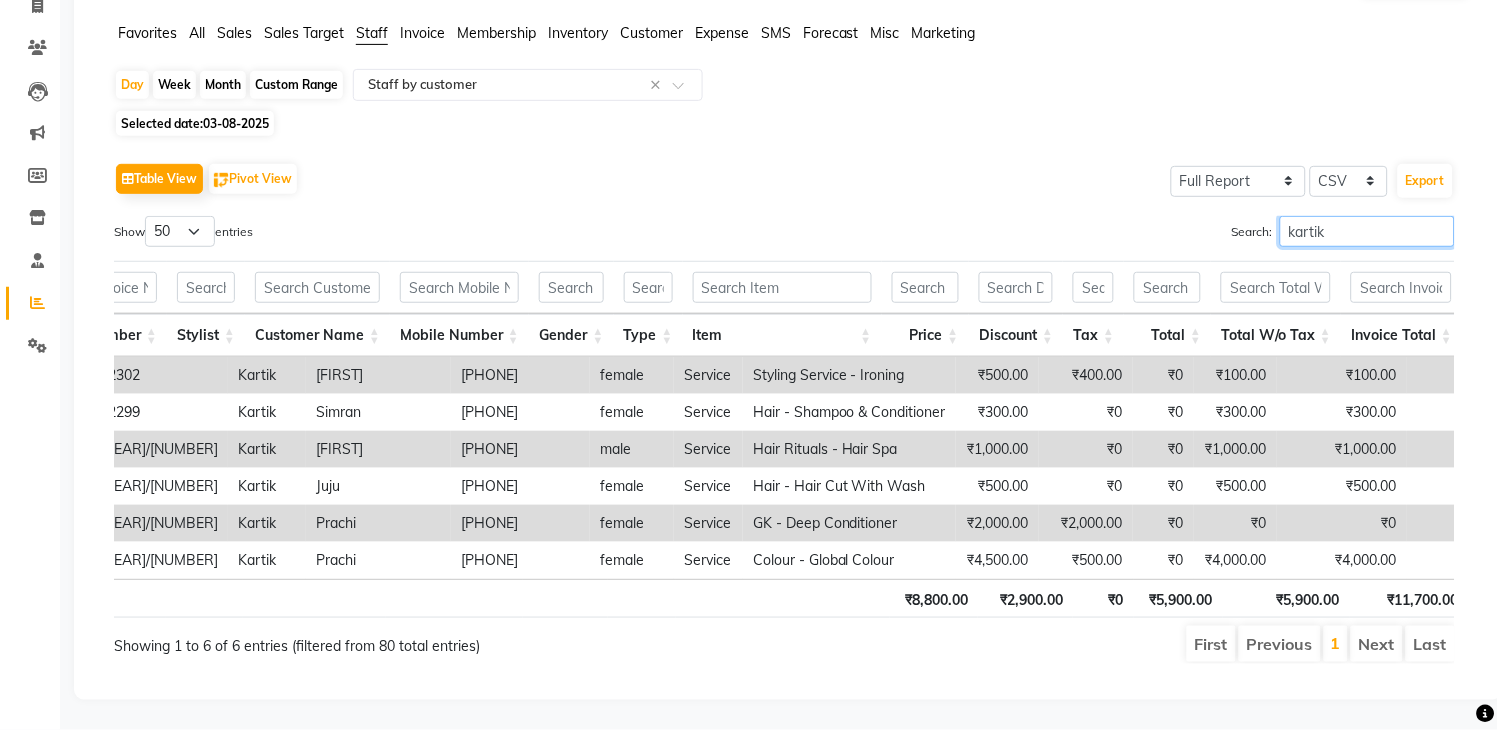 click on "kartik" at bounding box center (1367, 231) 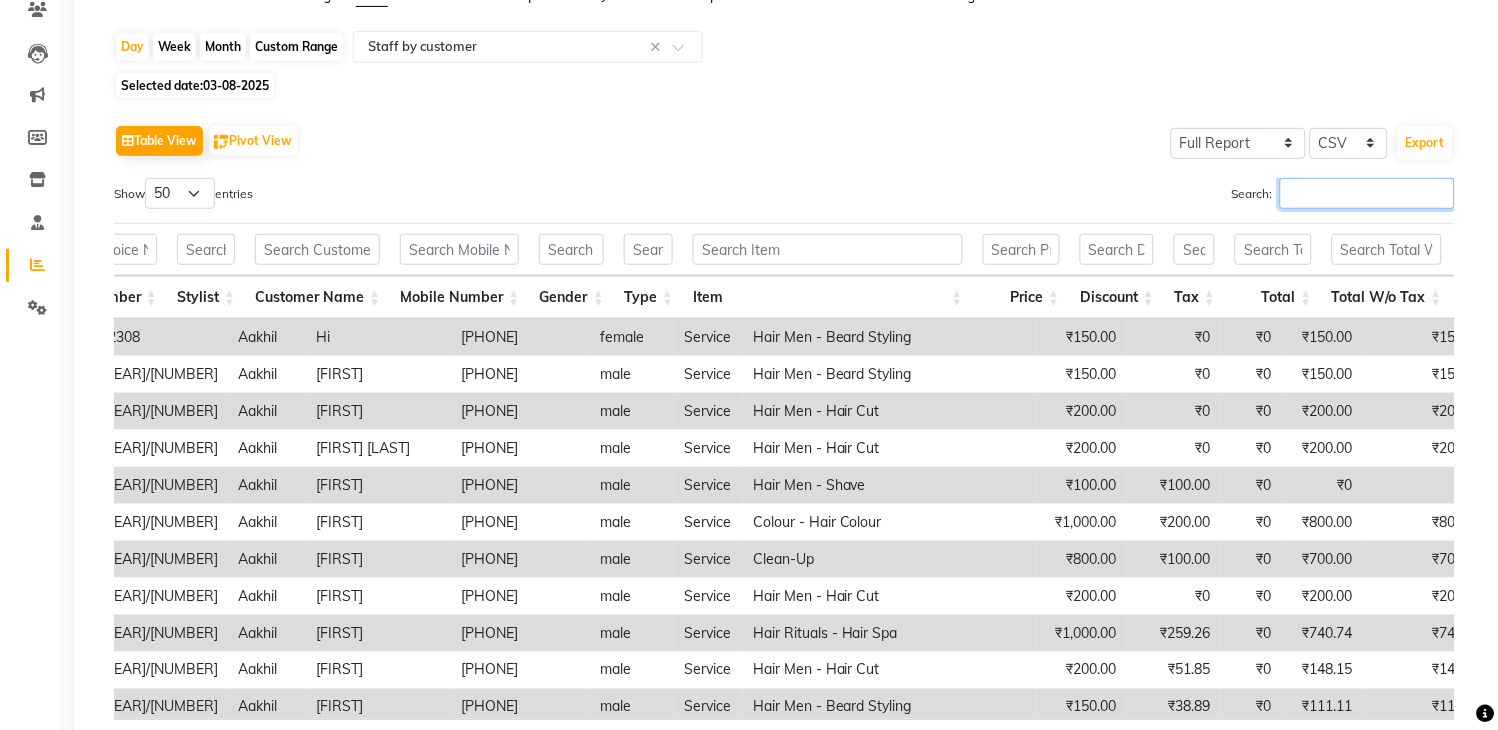 click on "Search:" at bounding box center [1367, 193] 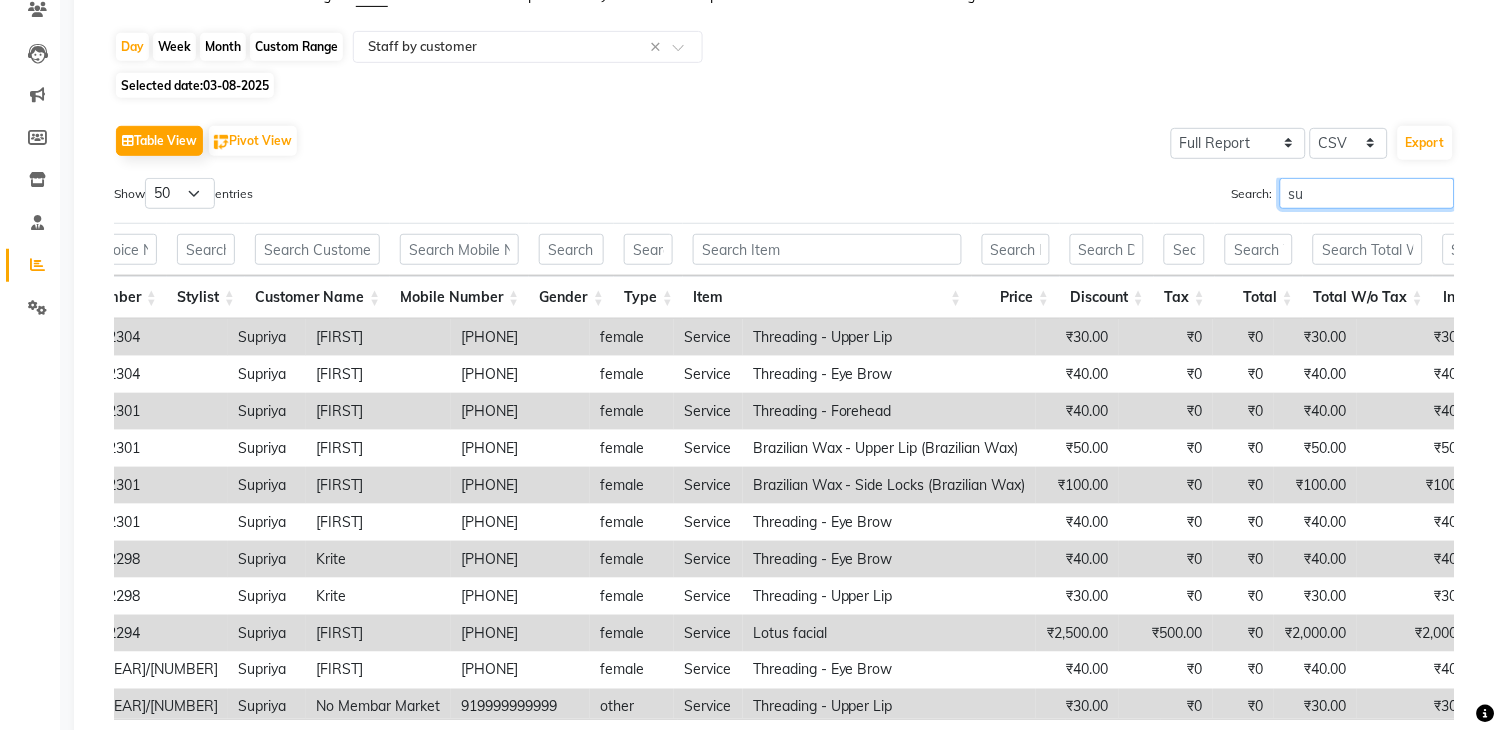 type on "s" 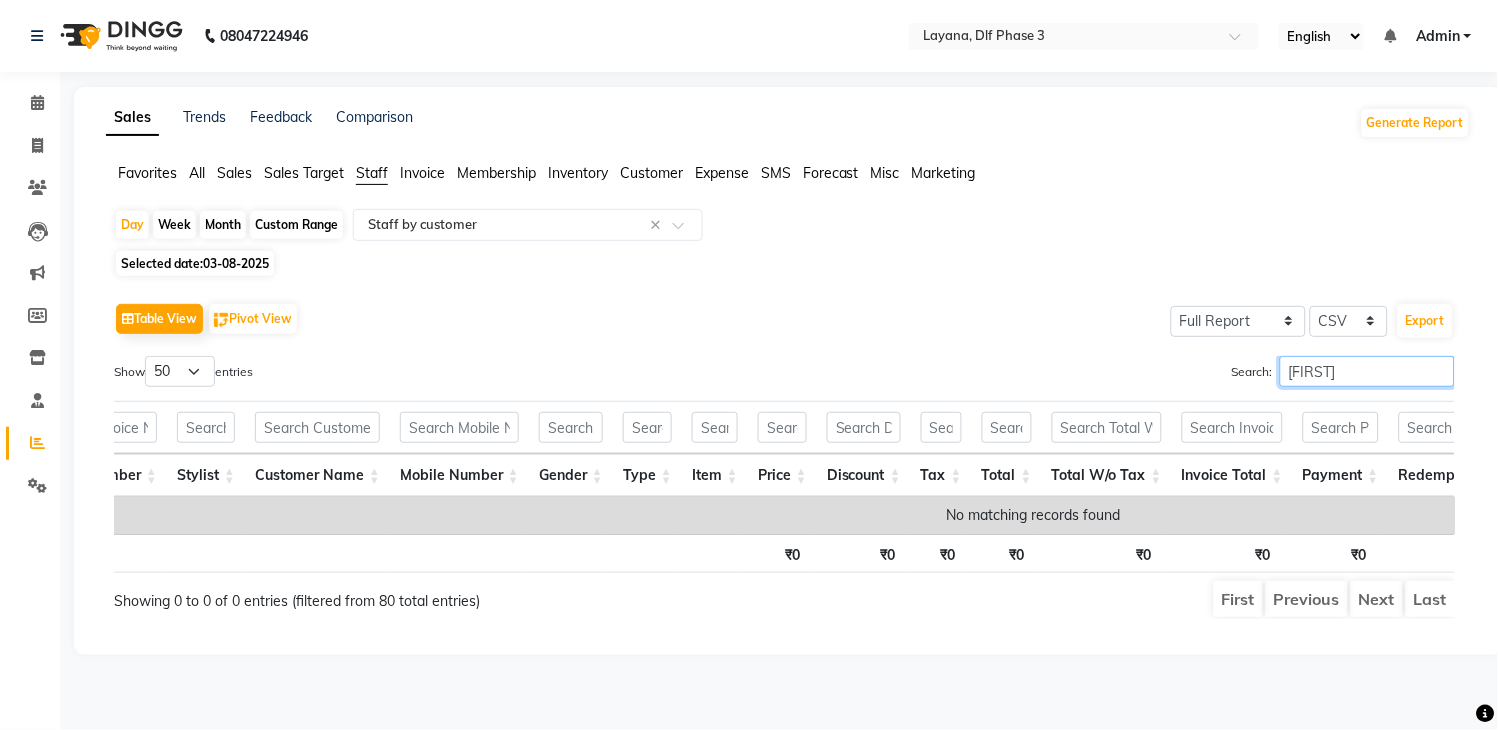 scroll, scrollTop: 0, scrollLeft: 0, axis: both 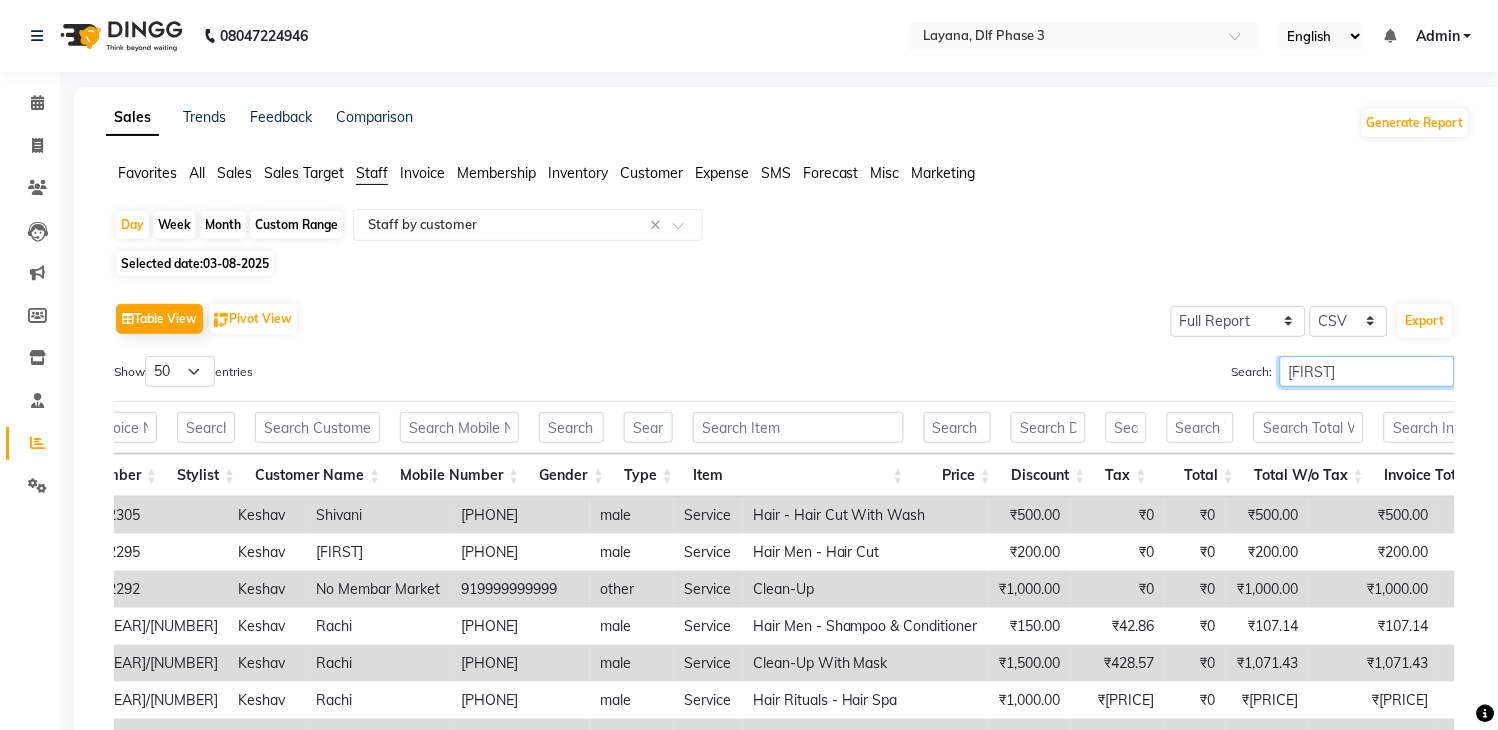 type on "keshav" 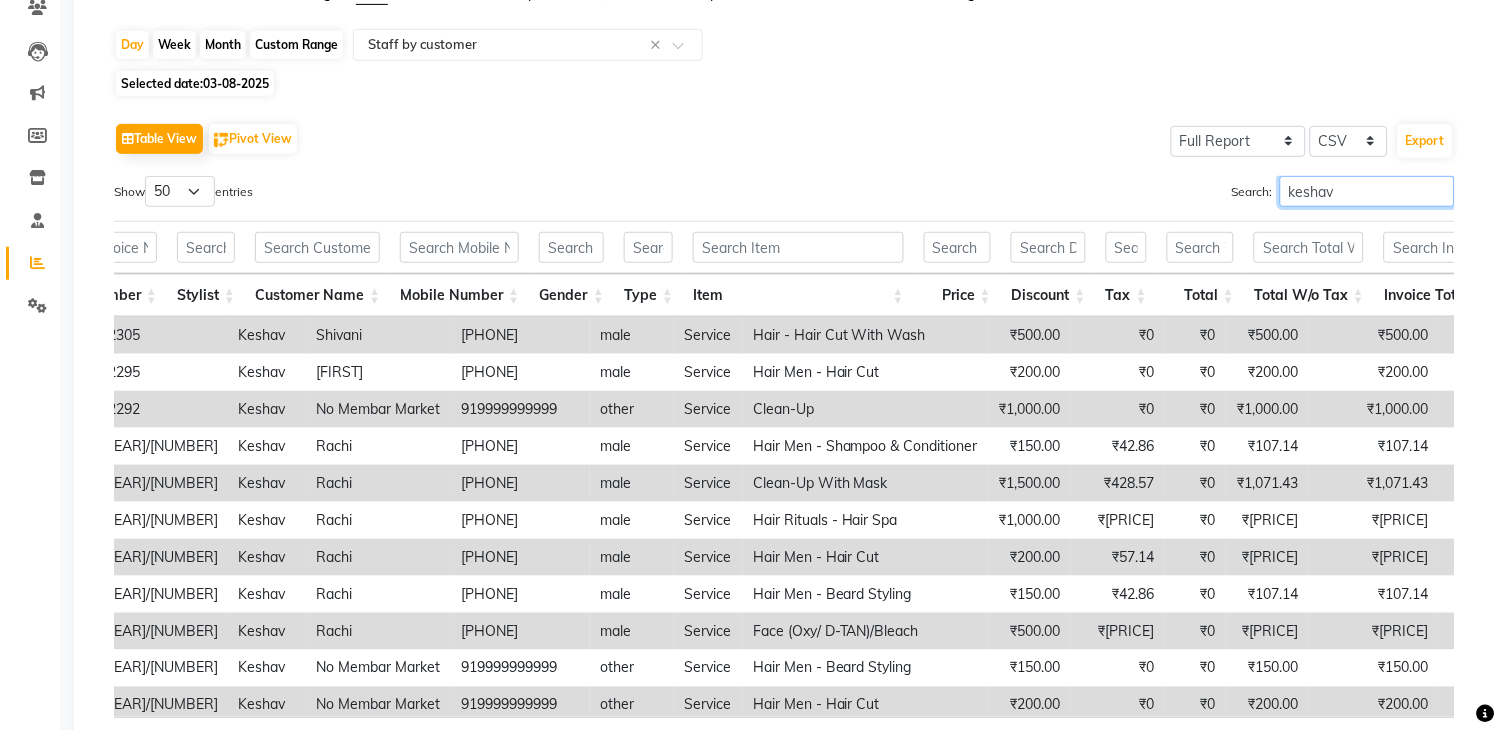 scroll, scrollTop: 183, scrollLeft: 0, axis: vertical 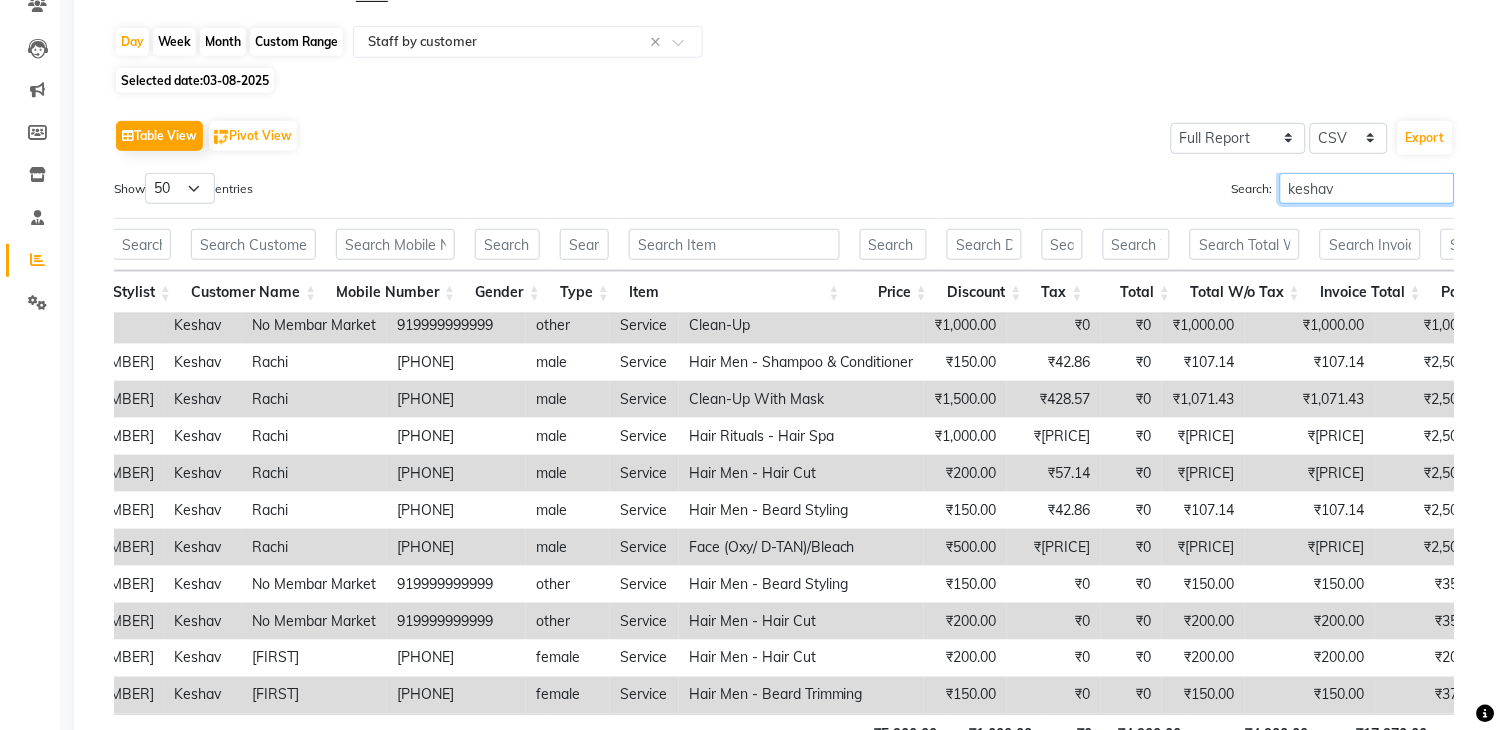 click on "keshav" at bounding box center [1367, 188] 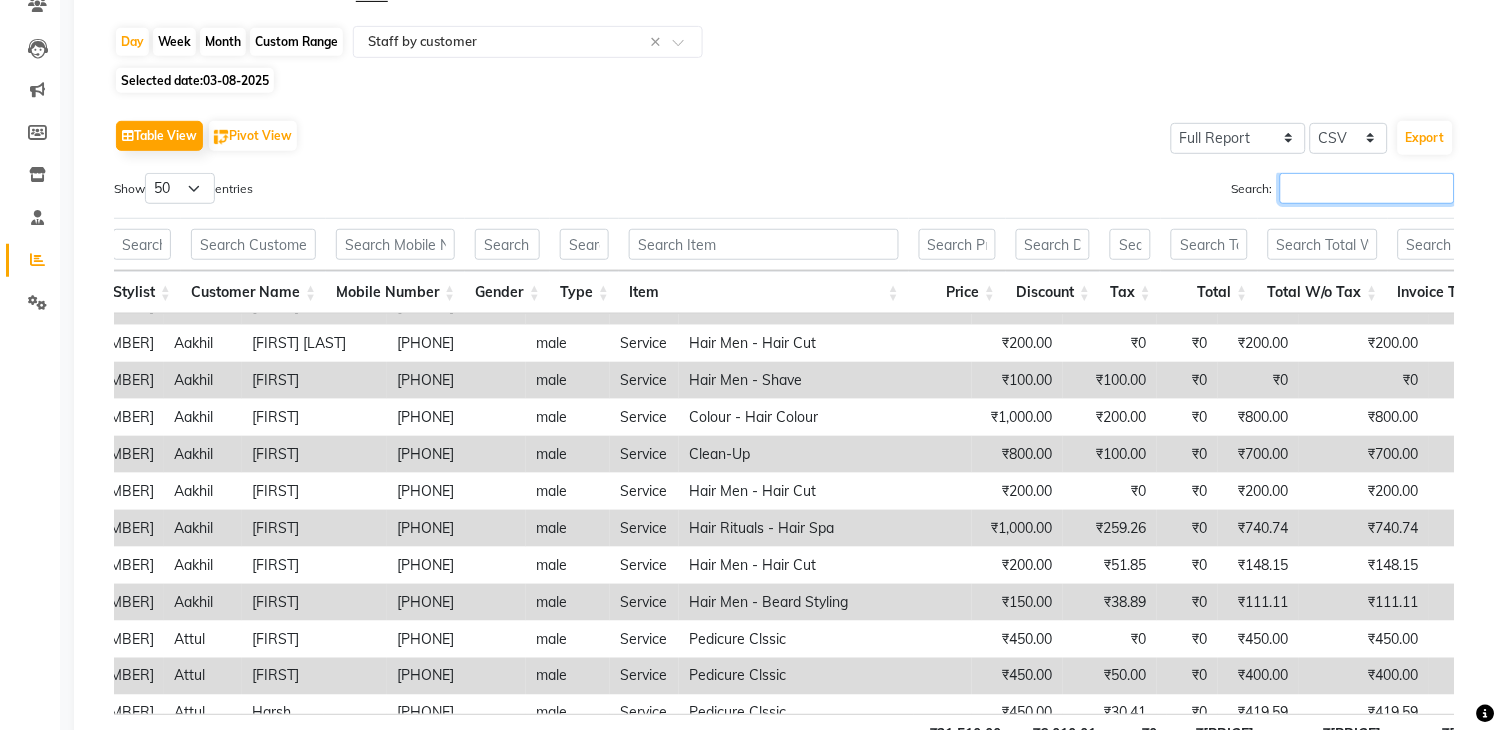 scroll, scrollTop: 0, scrollLeft: 272, axis: horizontal 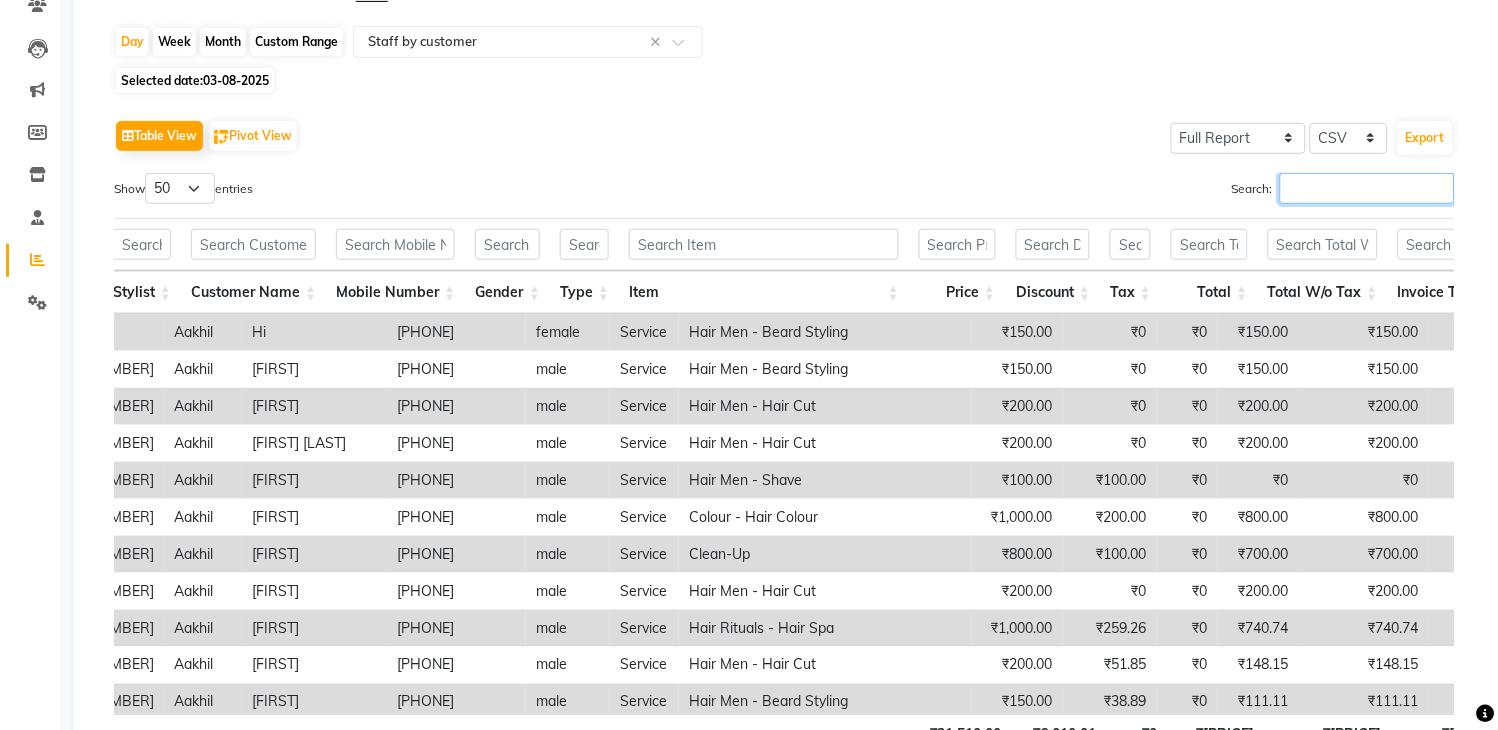 click on "Search:" at bounding box center [1367, 188] 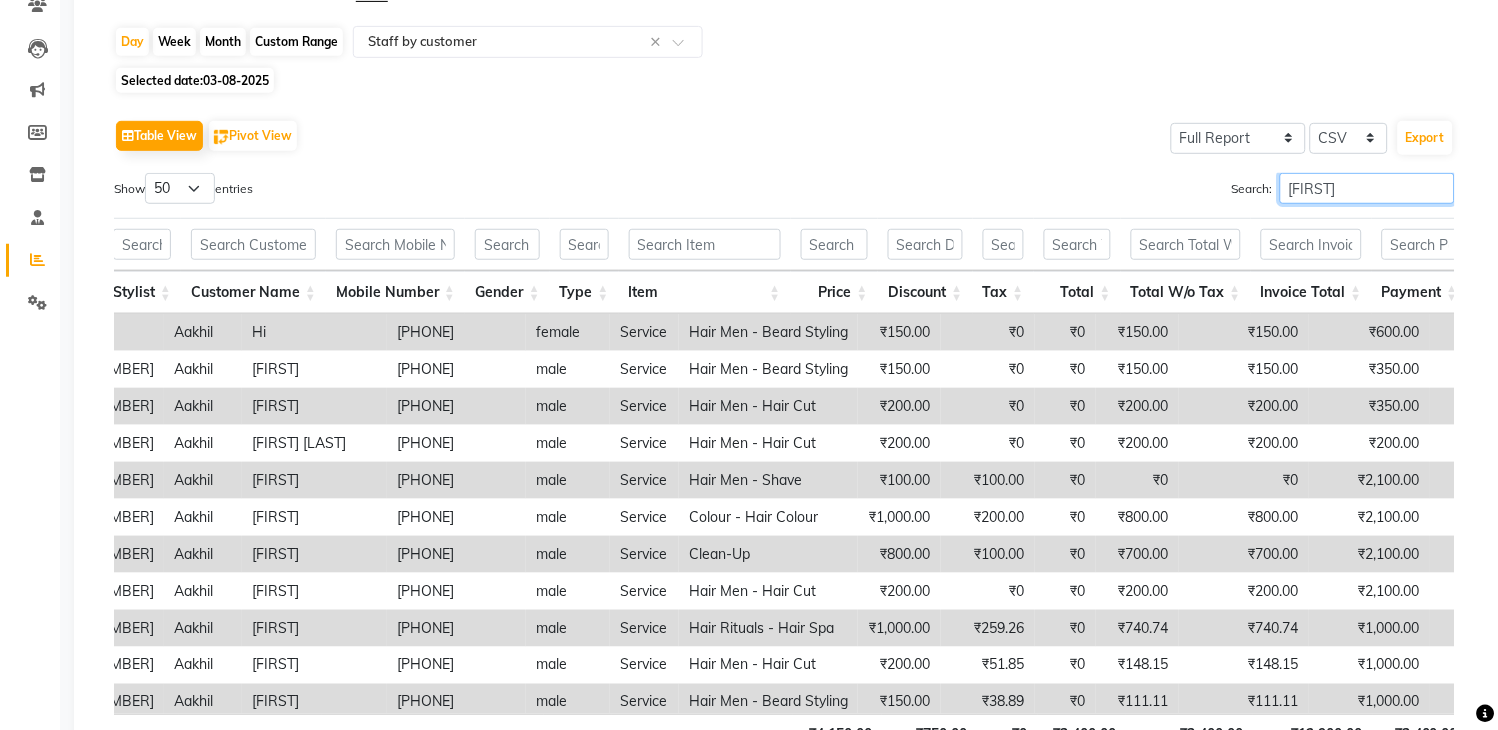 type on "akhil" 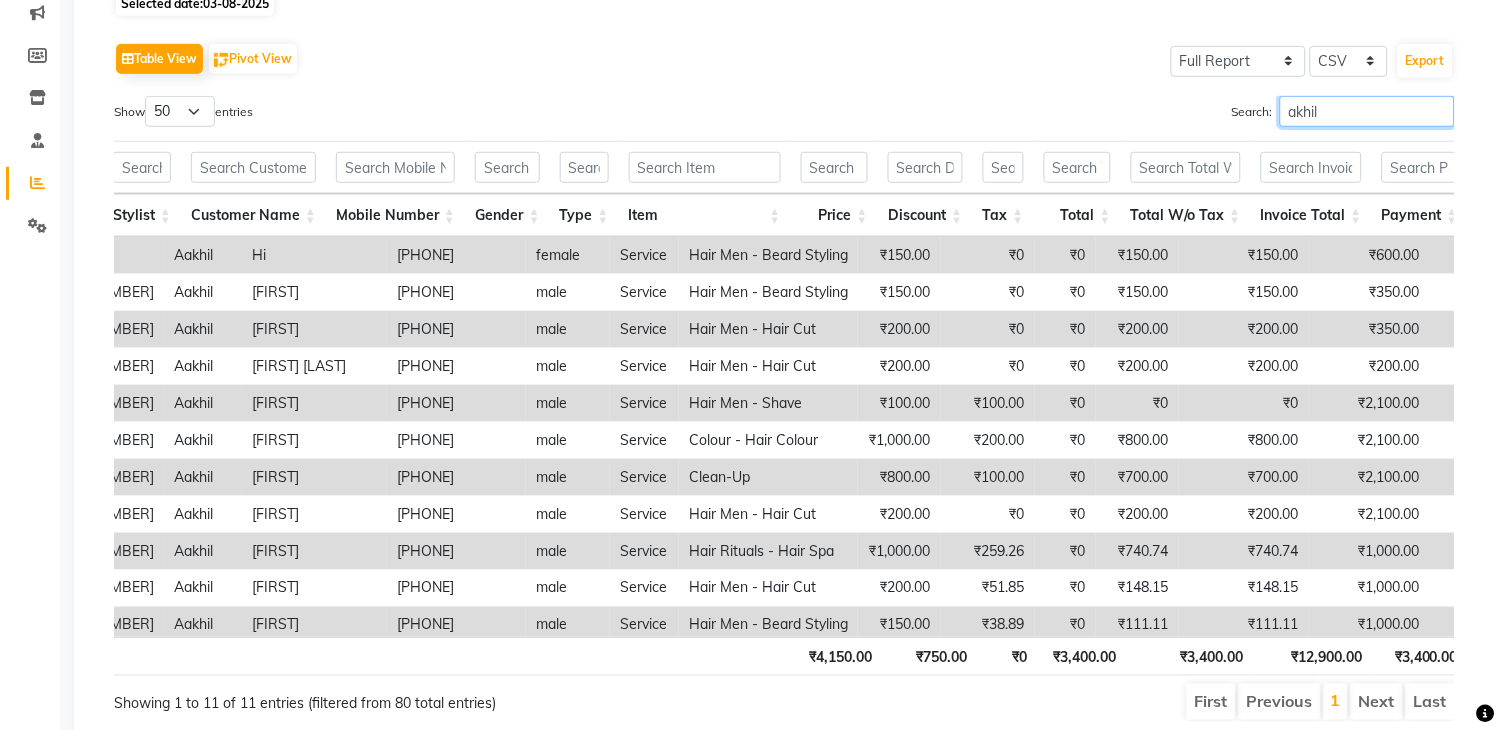 scroll, scrollTop: 291, scrollLeft: 0, axis: vertical 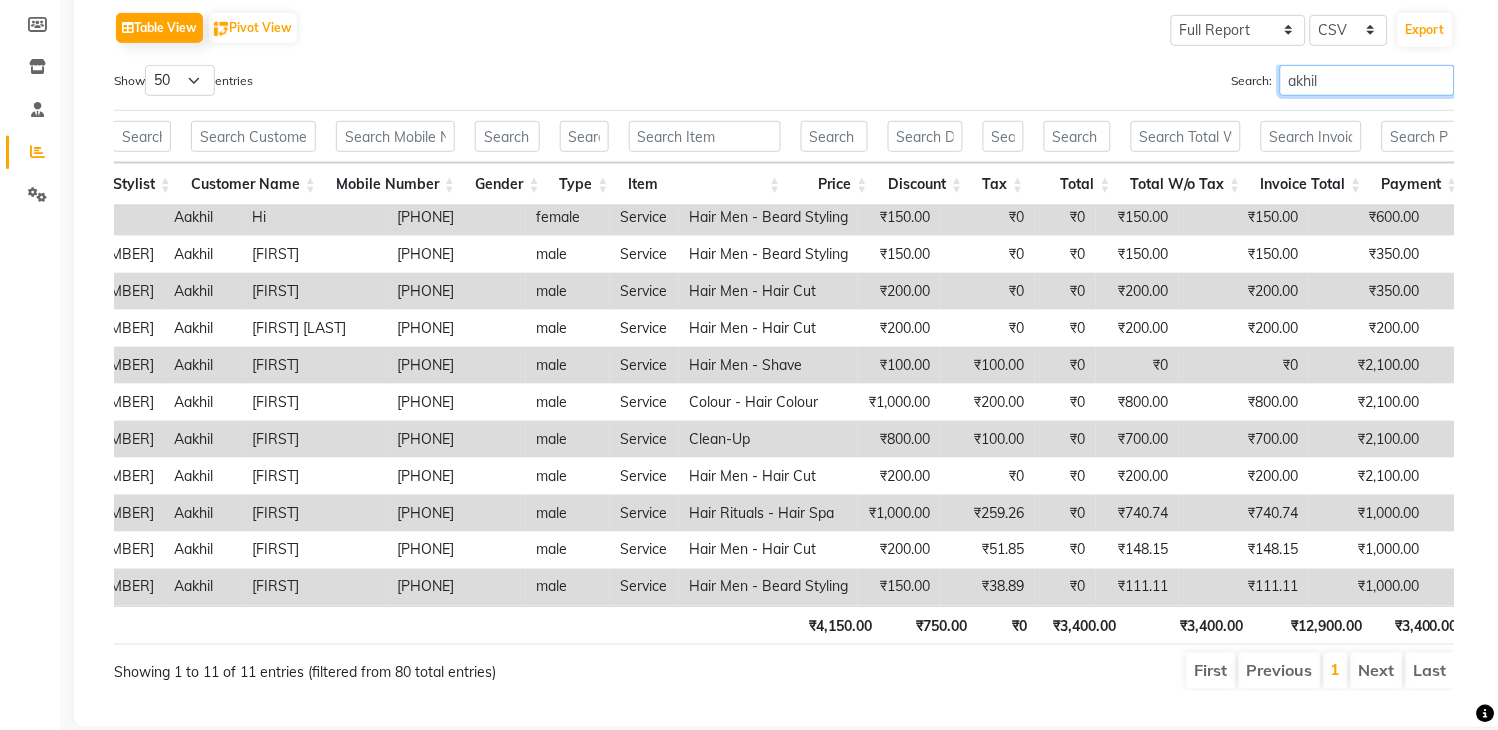 click on "akhil" at bounding box center [1367, 80] 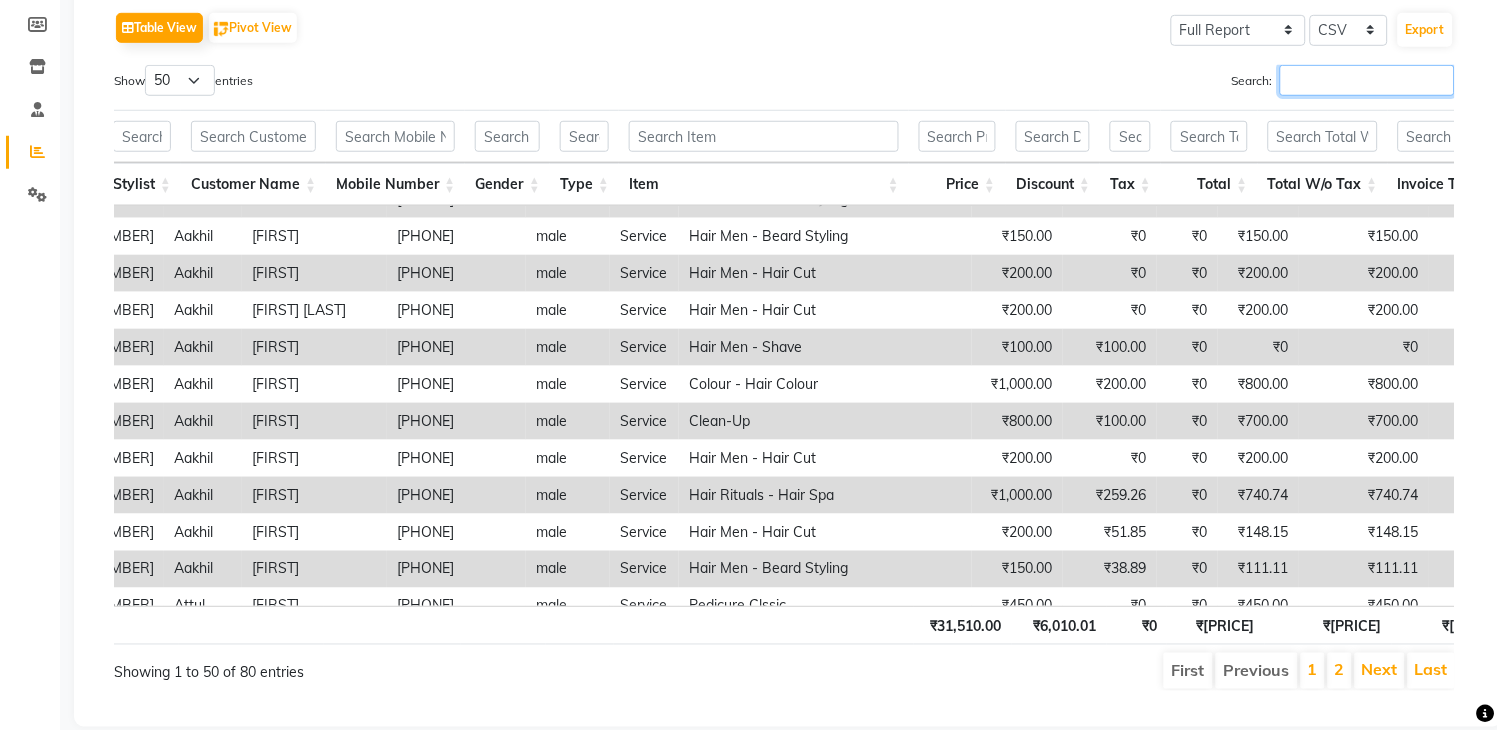 scroll, scrollTop: 0, scrollLeft: 272, axis: horizontal 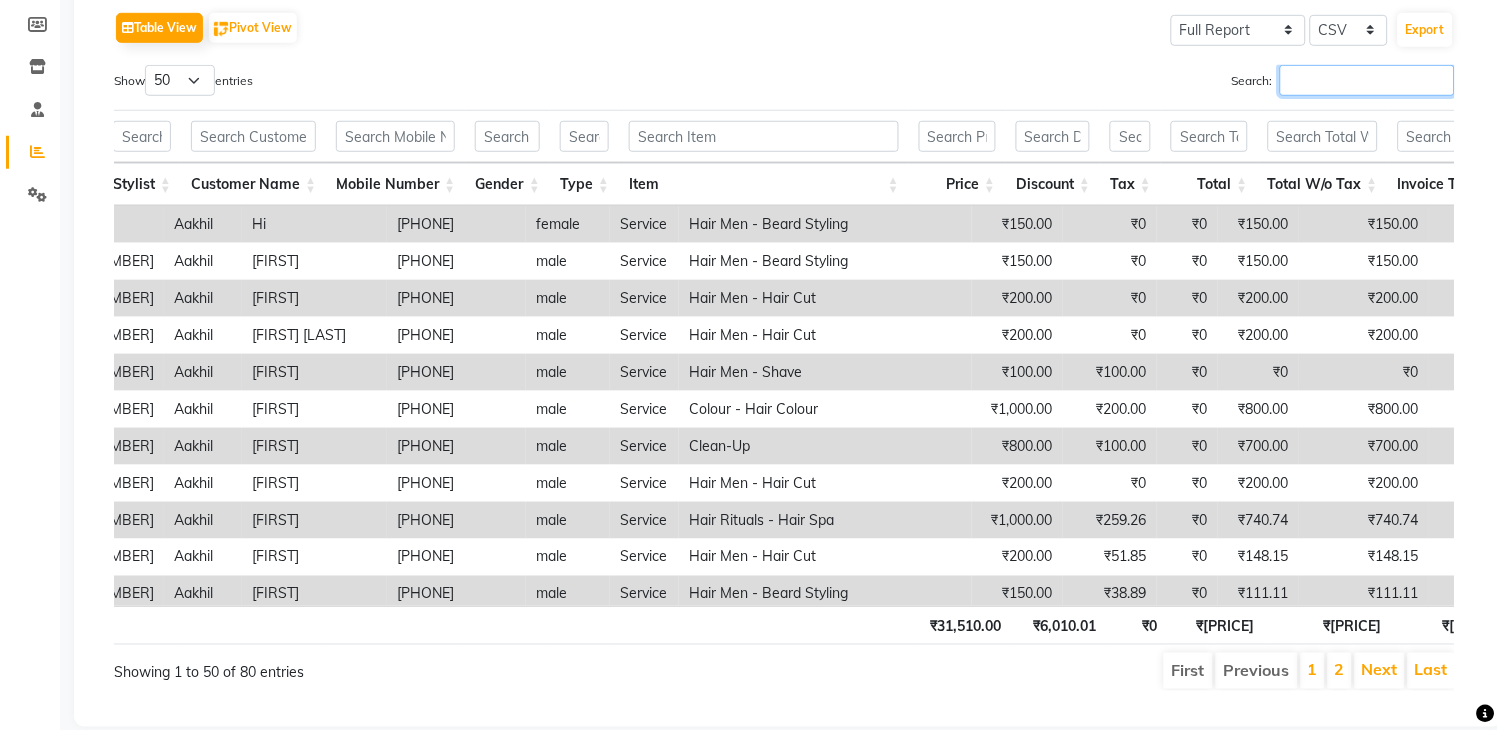 click on "Search:" at bounding box center [1367, 80] 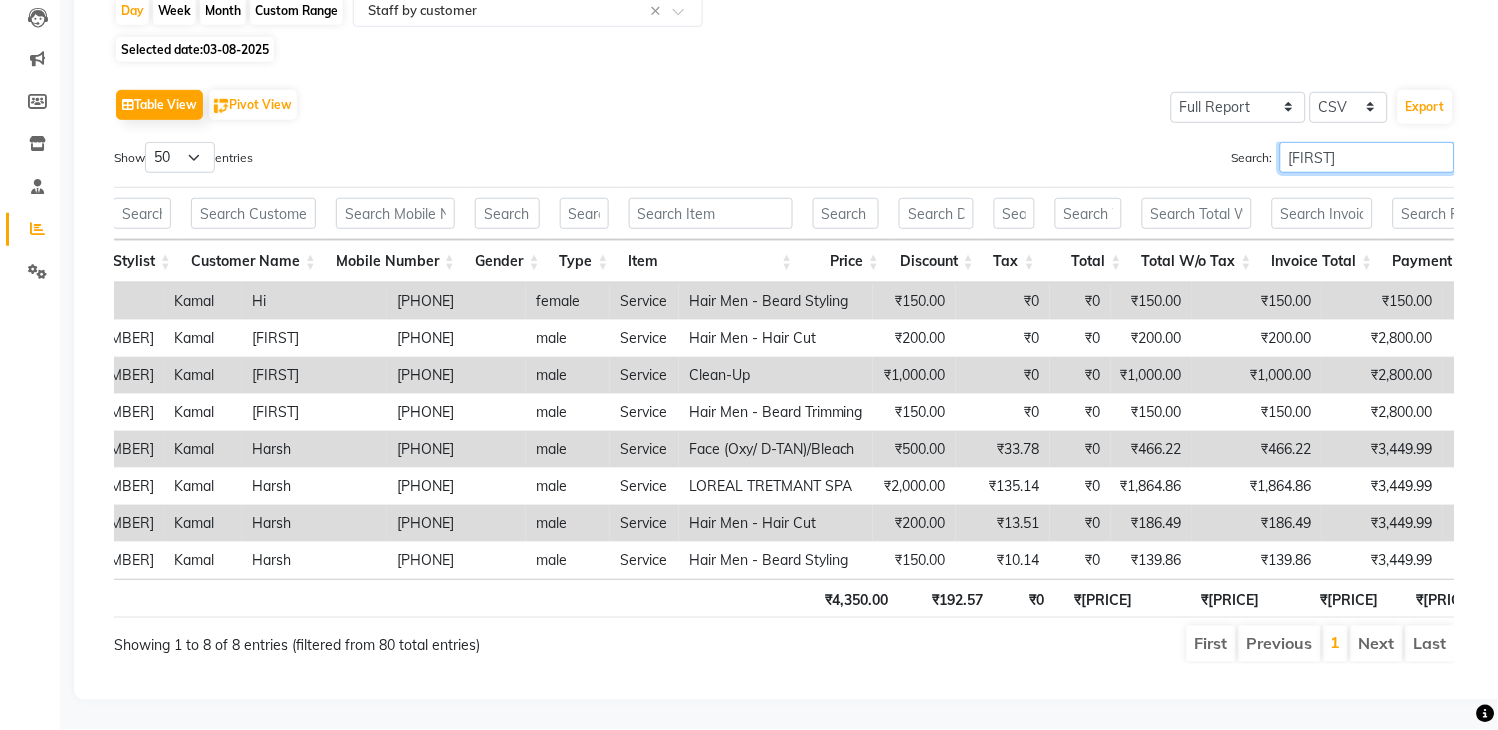 scroll, scrollTop: 253, scrollLeft: 0, axis: vertical 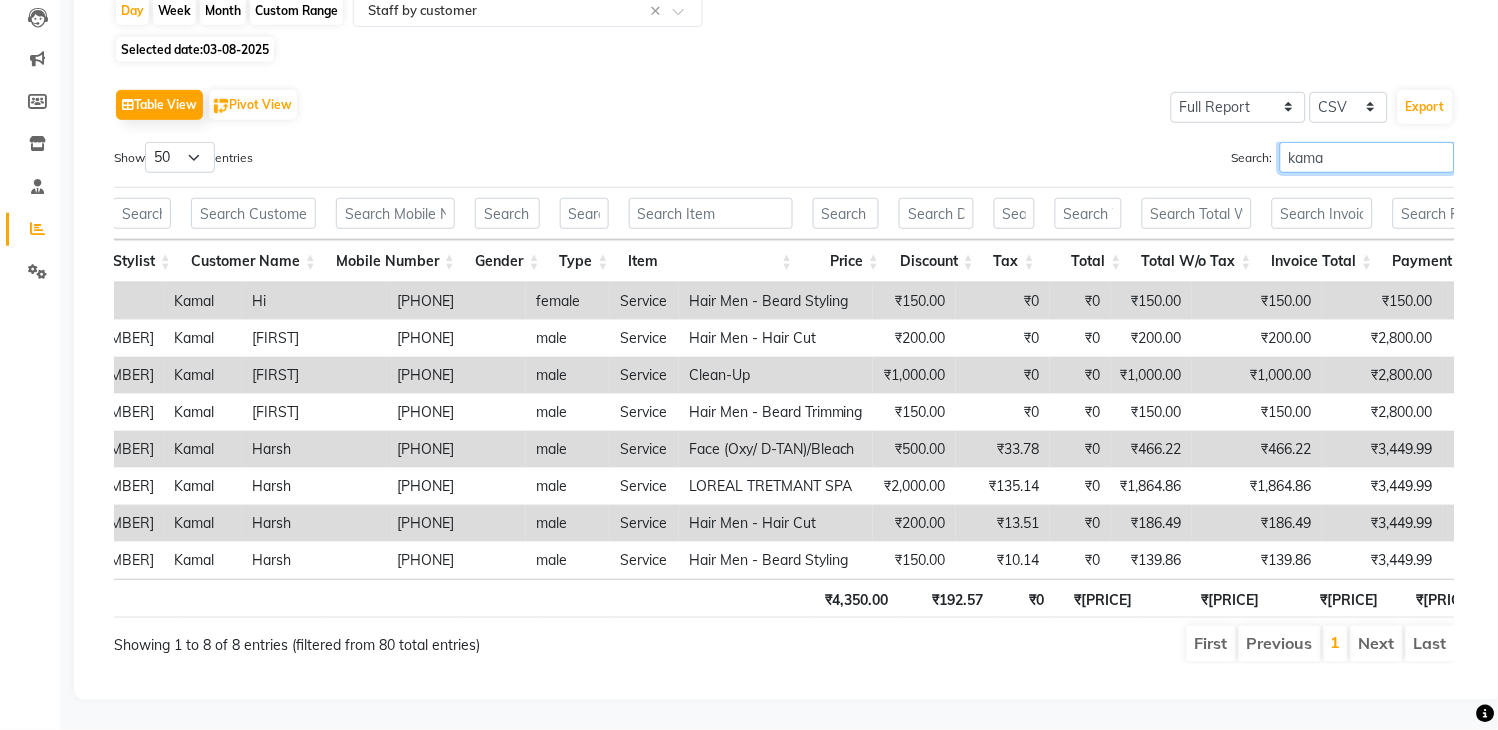 type on "kamal" 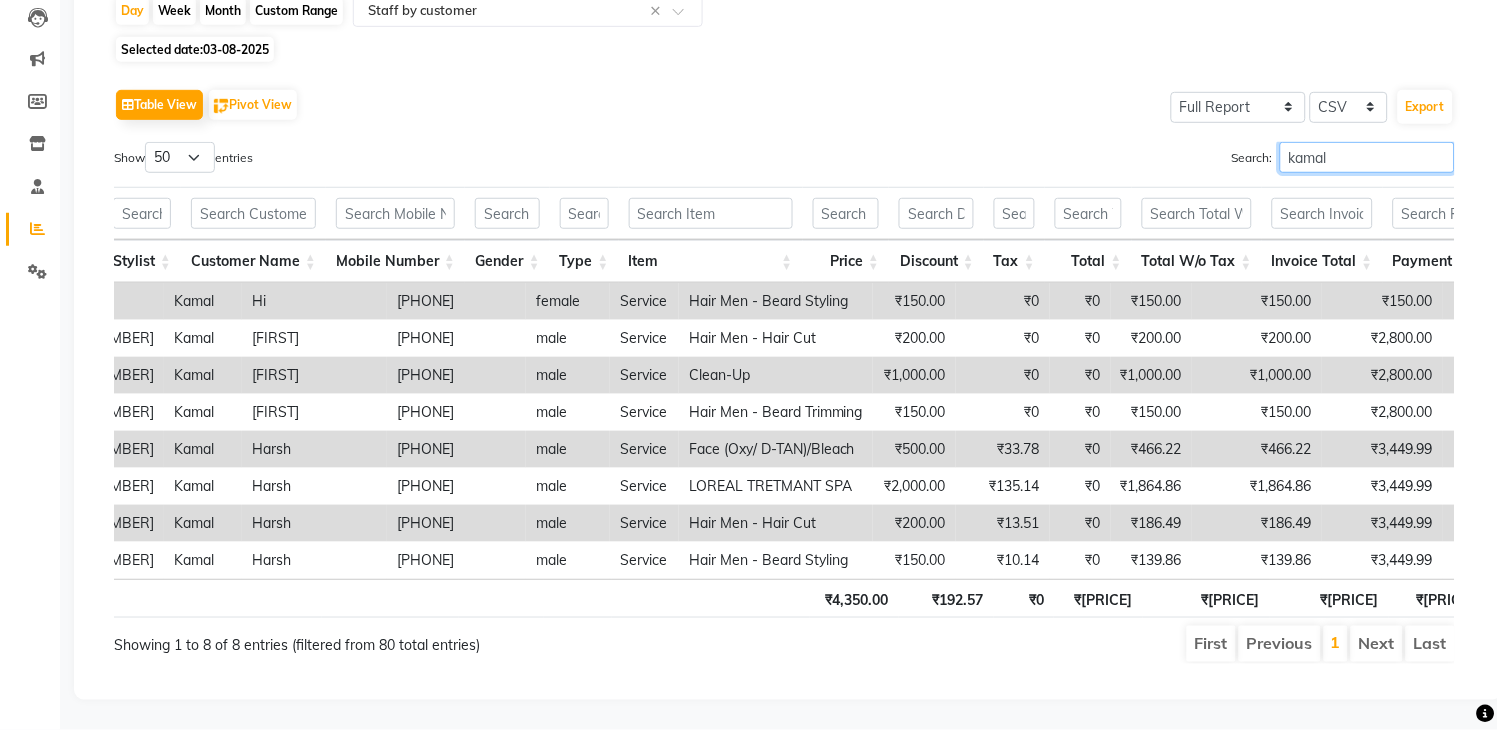 click on "kamal" at bounding box center [1367, 157] 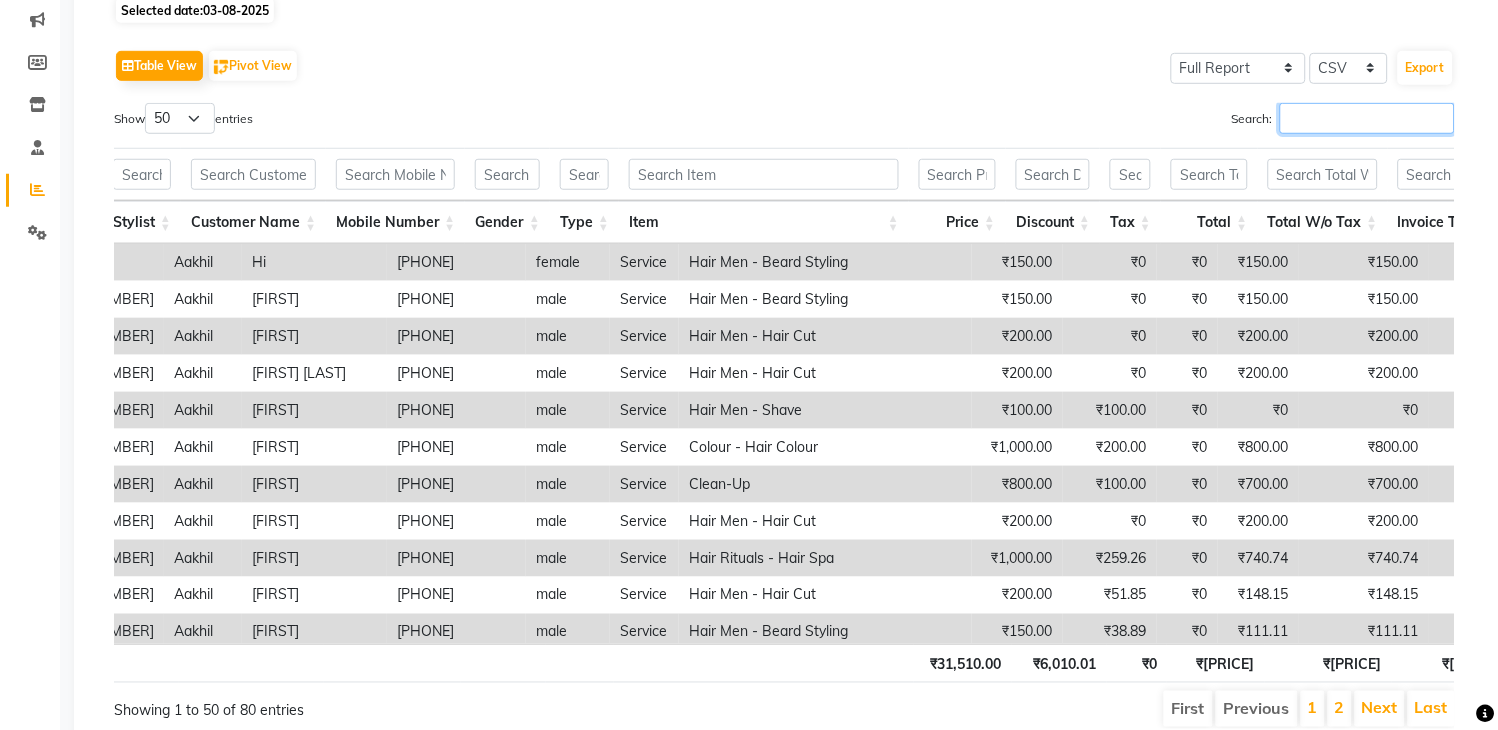 scroll, scrollTop: 291, scrollLeft: 0, axis: vertical 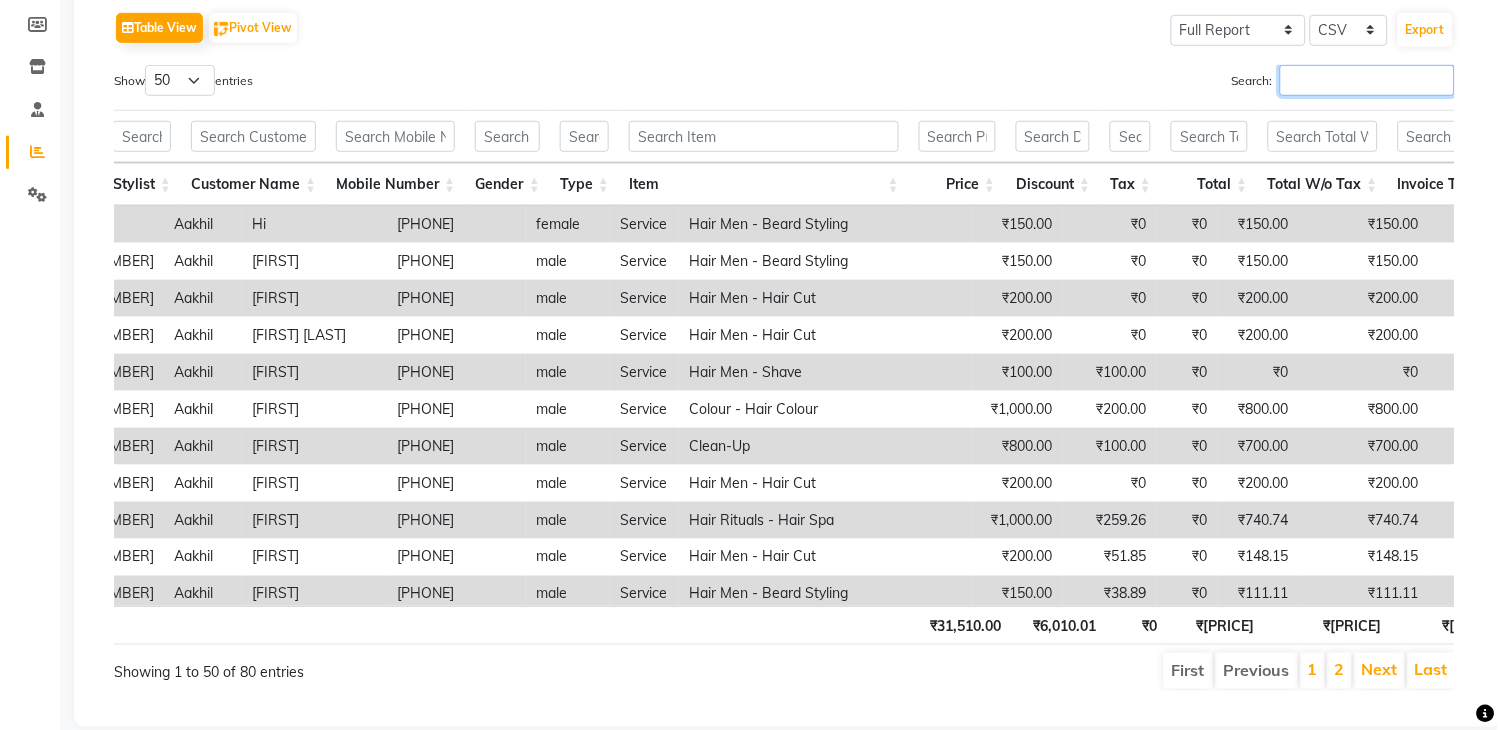 click on "Search:" at bounding box center (1367, 80) 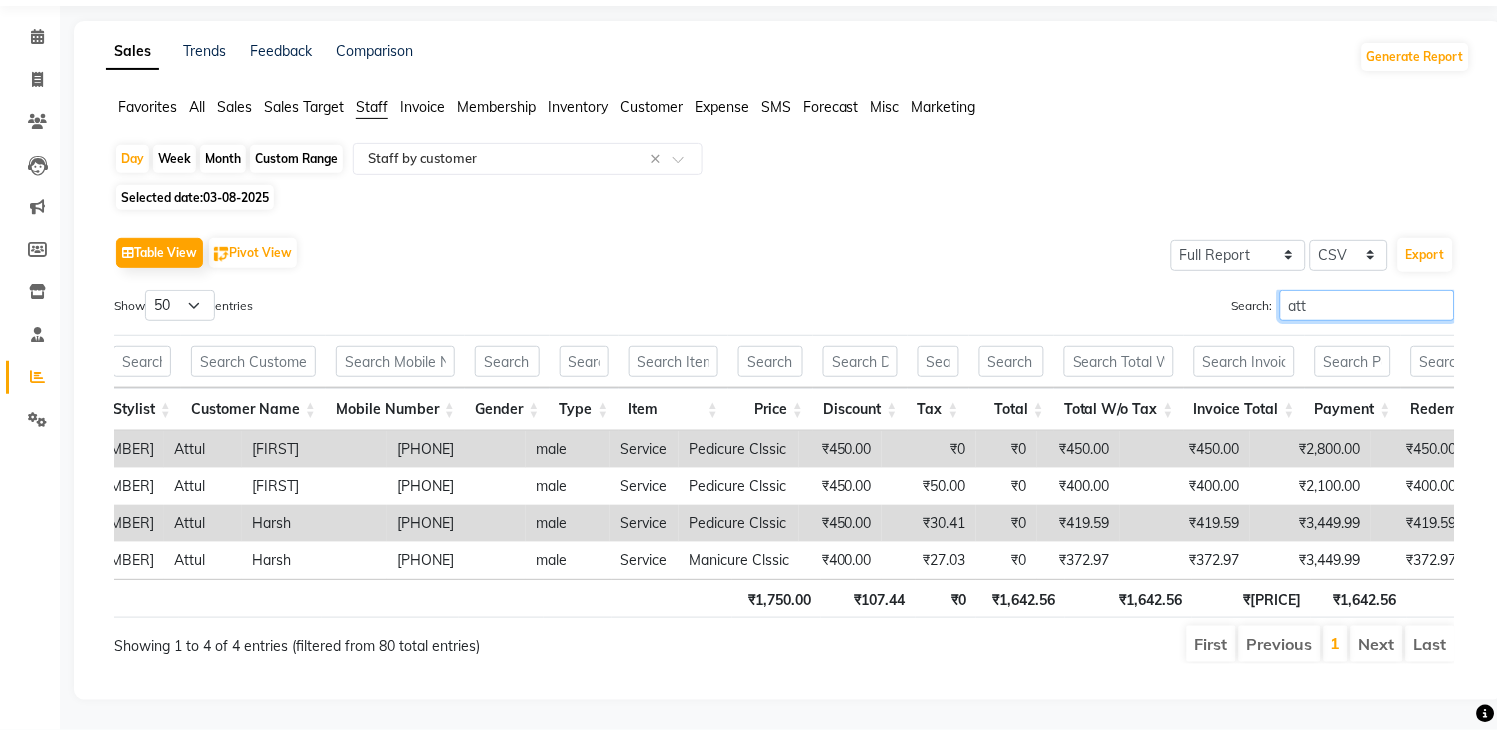 scroll, scrollTop: 105, scrollLeft: 0, axis: vertical 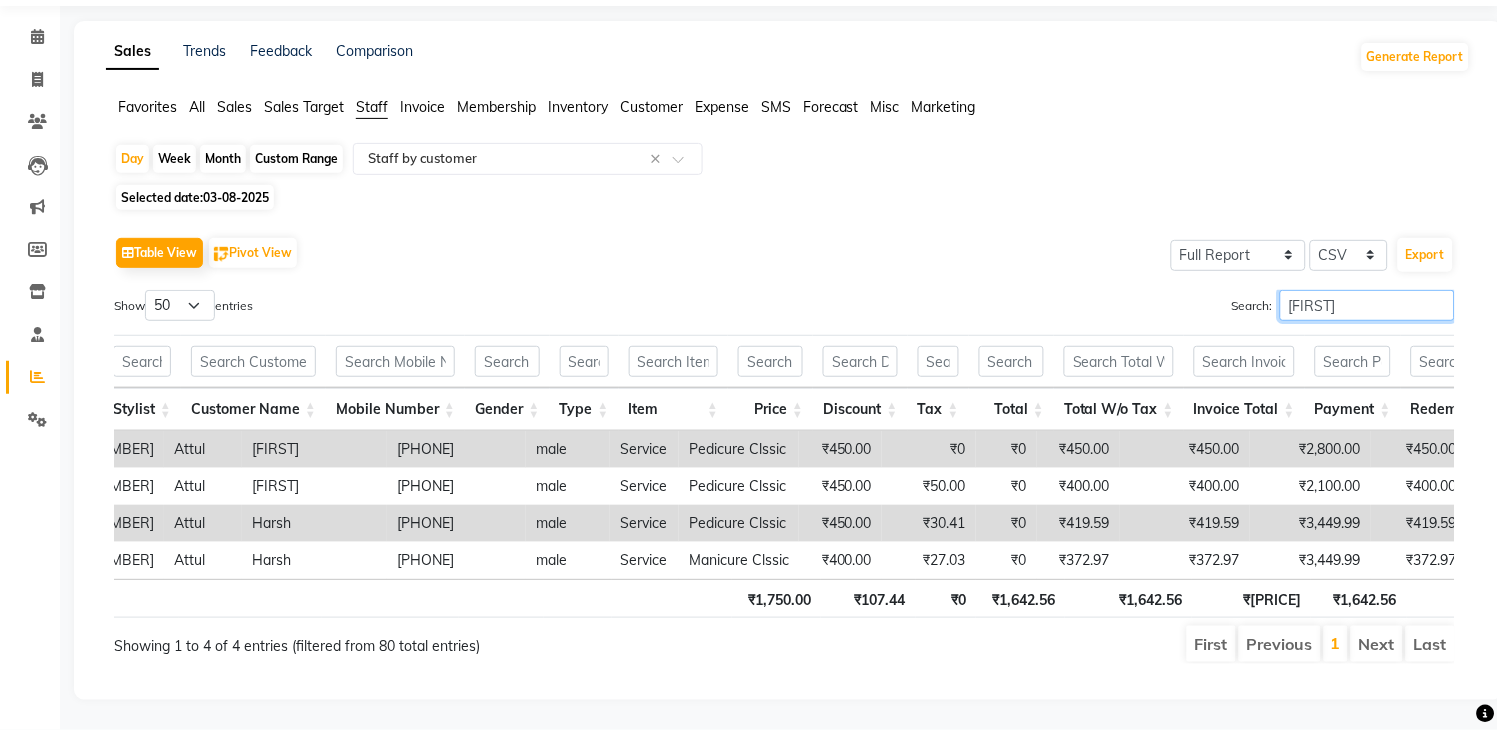 type on "attul" 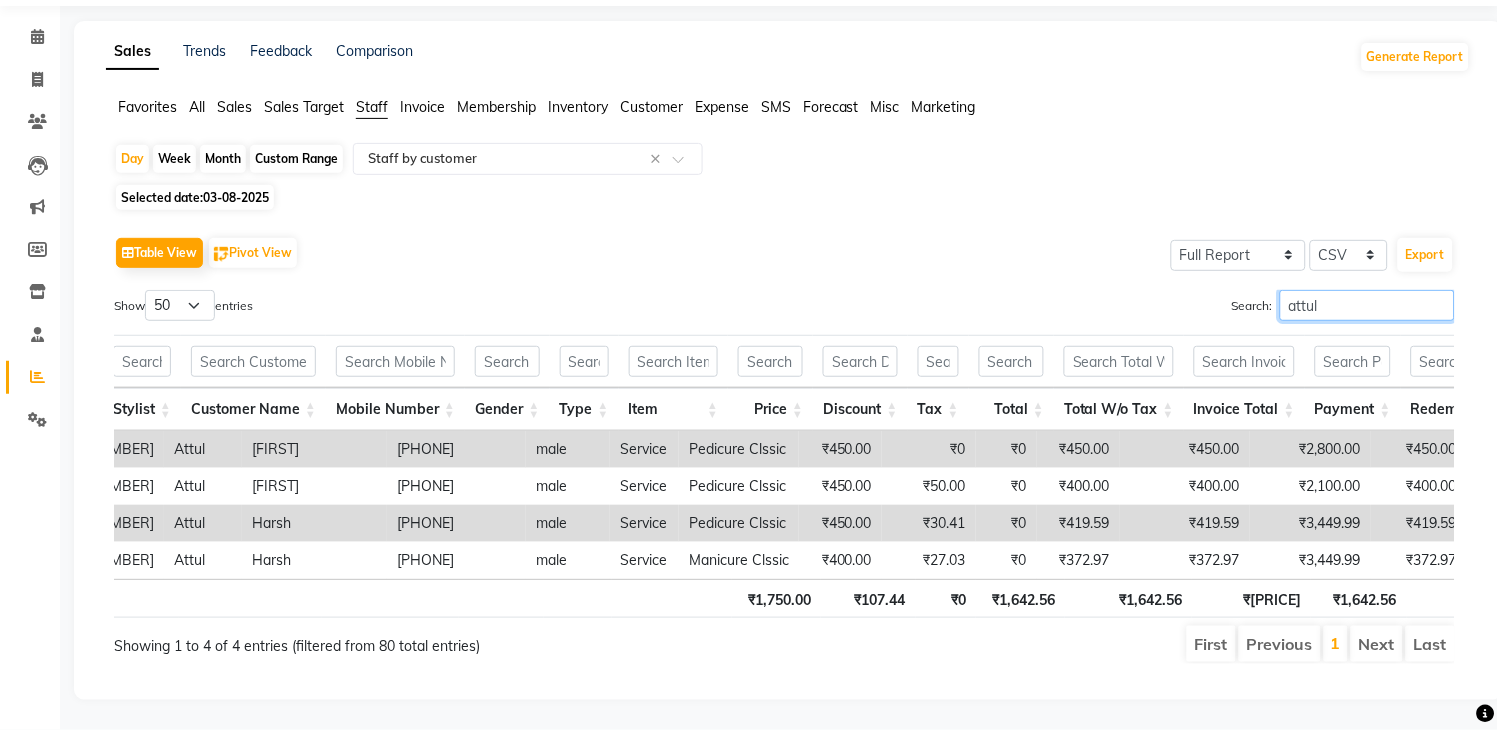 click on "attul" at bounding box center [1367, 305] 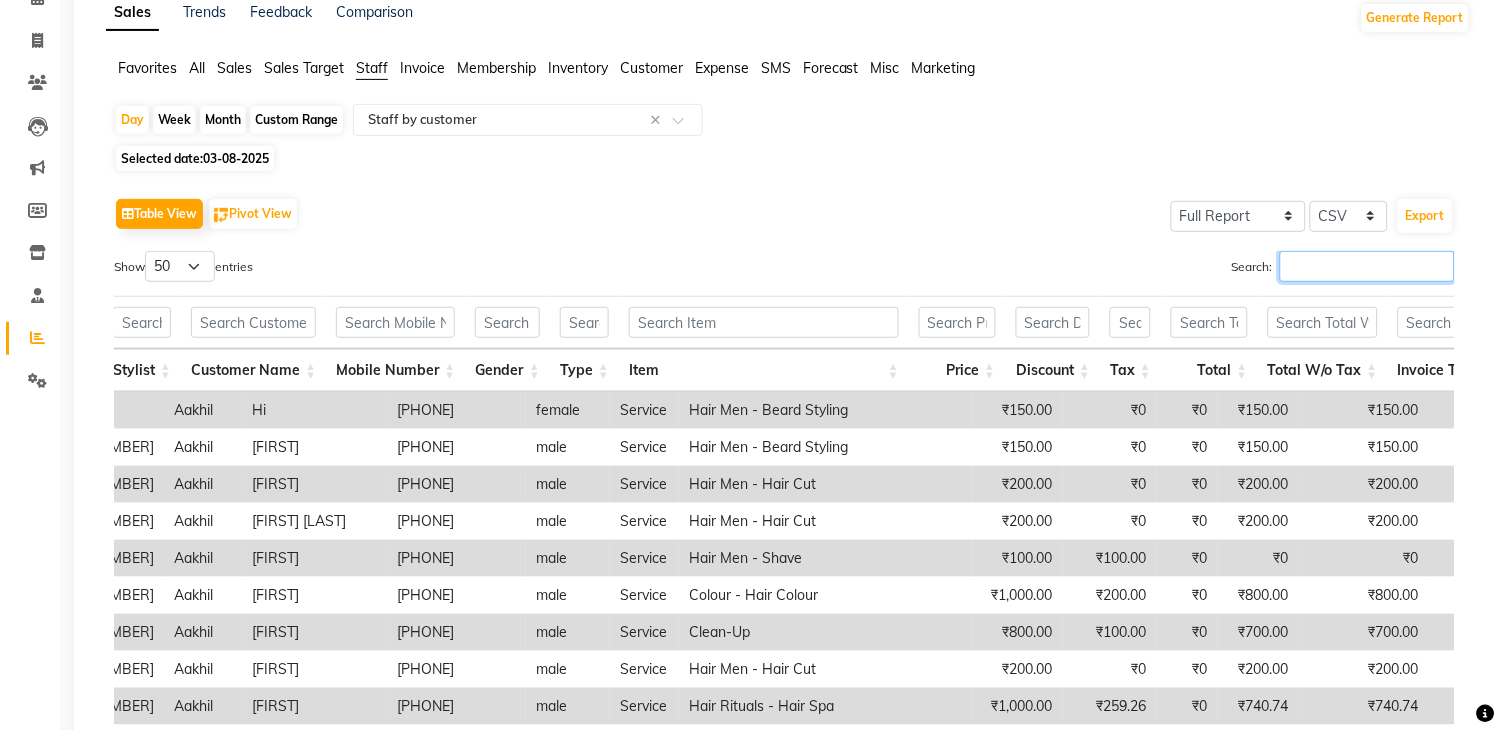 scroll, scrollTop: 291, scrollLeft: 0, axis: vertical 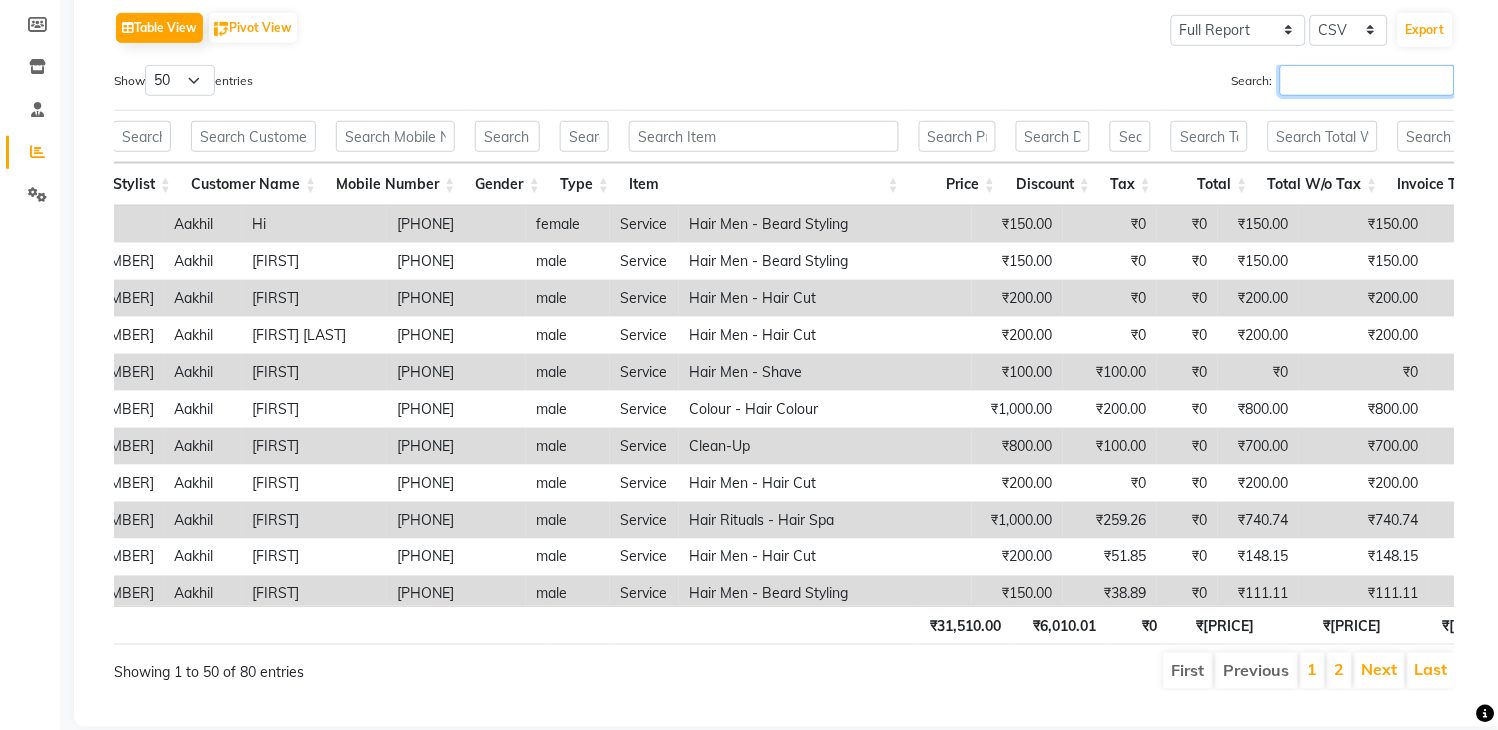 click on "Search:" at bounding box center (1367, 80) 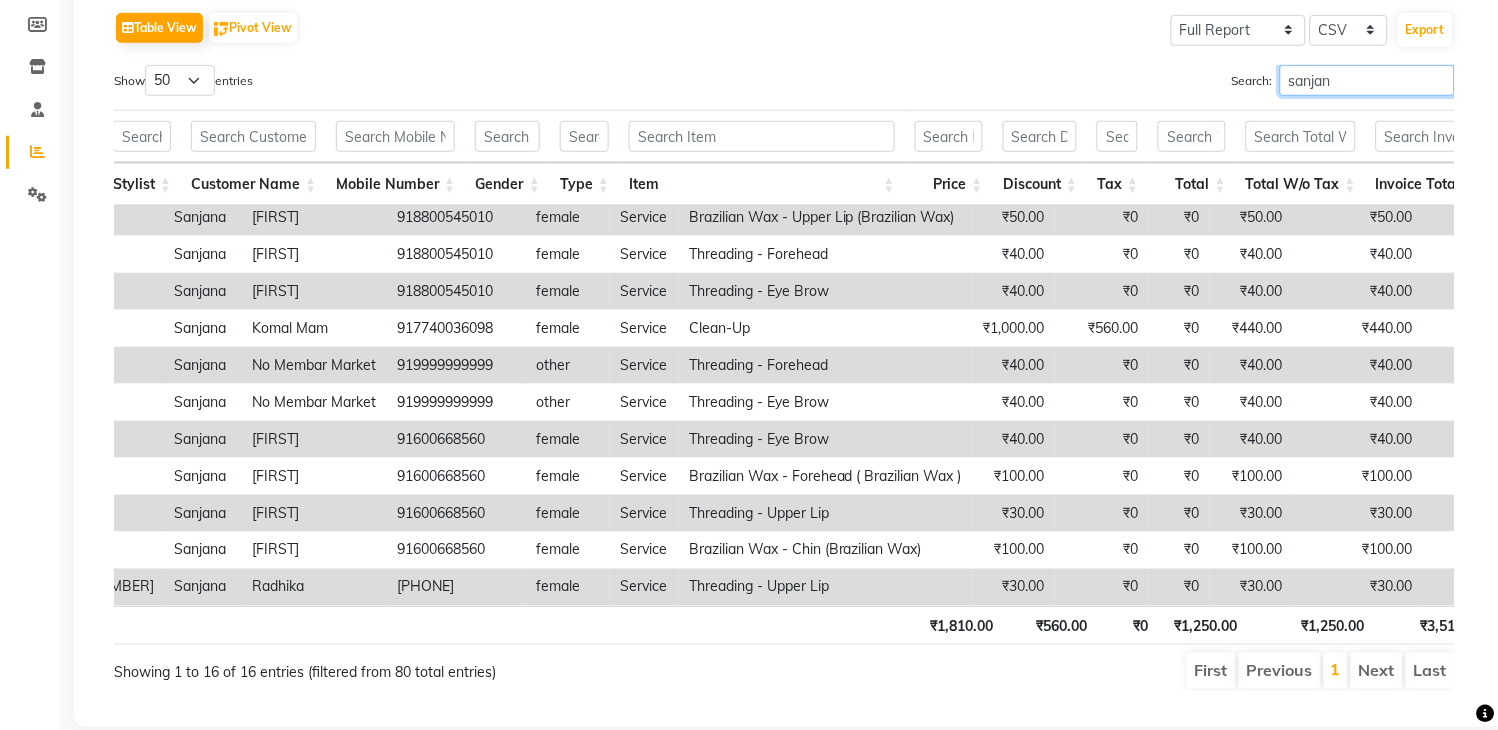 scroll, scrollTop: 0, scrollLeft: 272, axis: horizontal 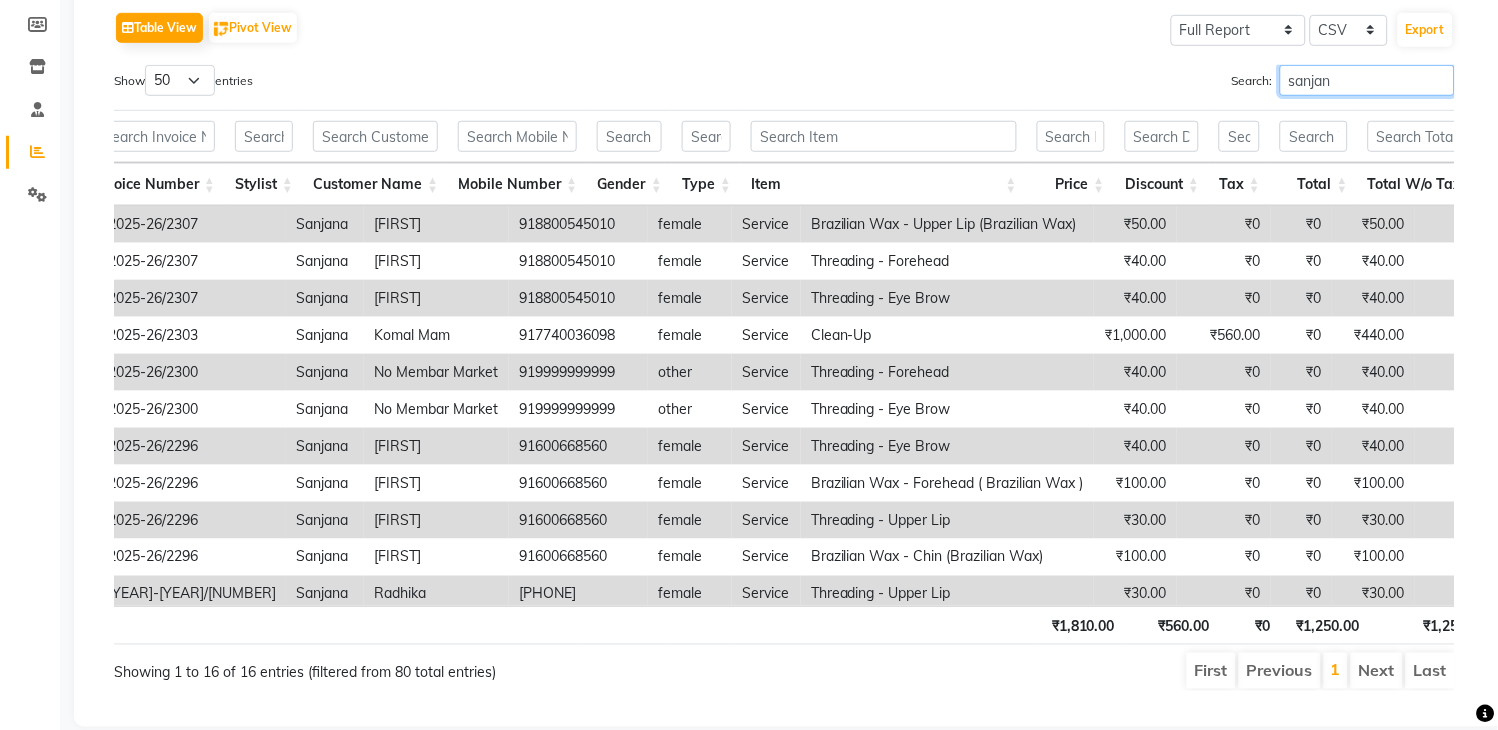 type on "sanjan" 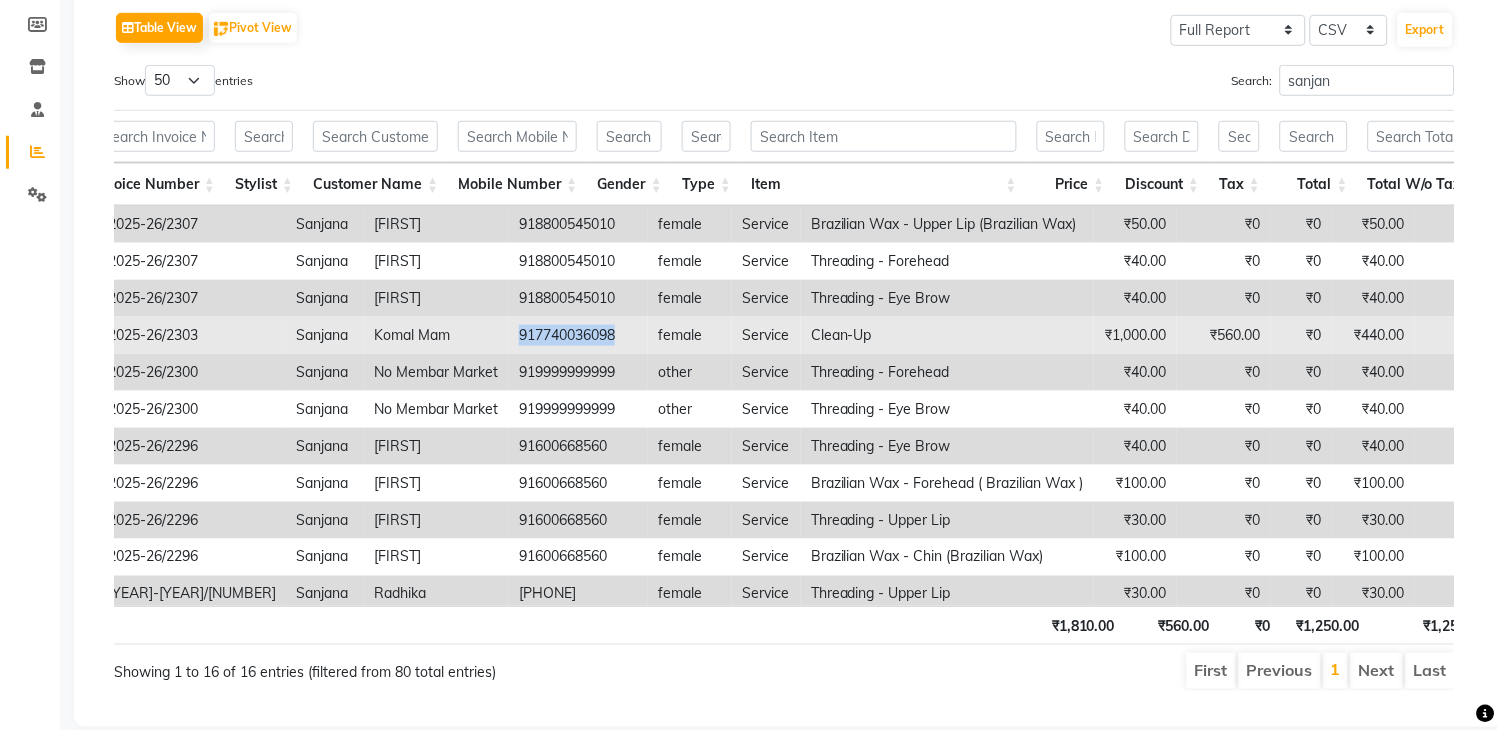 drag, startPoint x: 561, startPoint y: 335, endPoint x: 450, endPoint y: 335, distance: 111 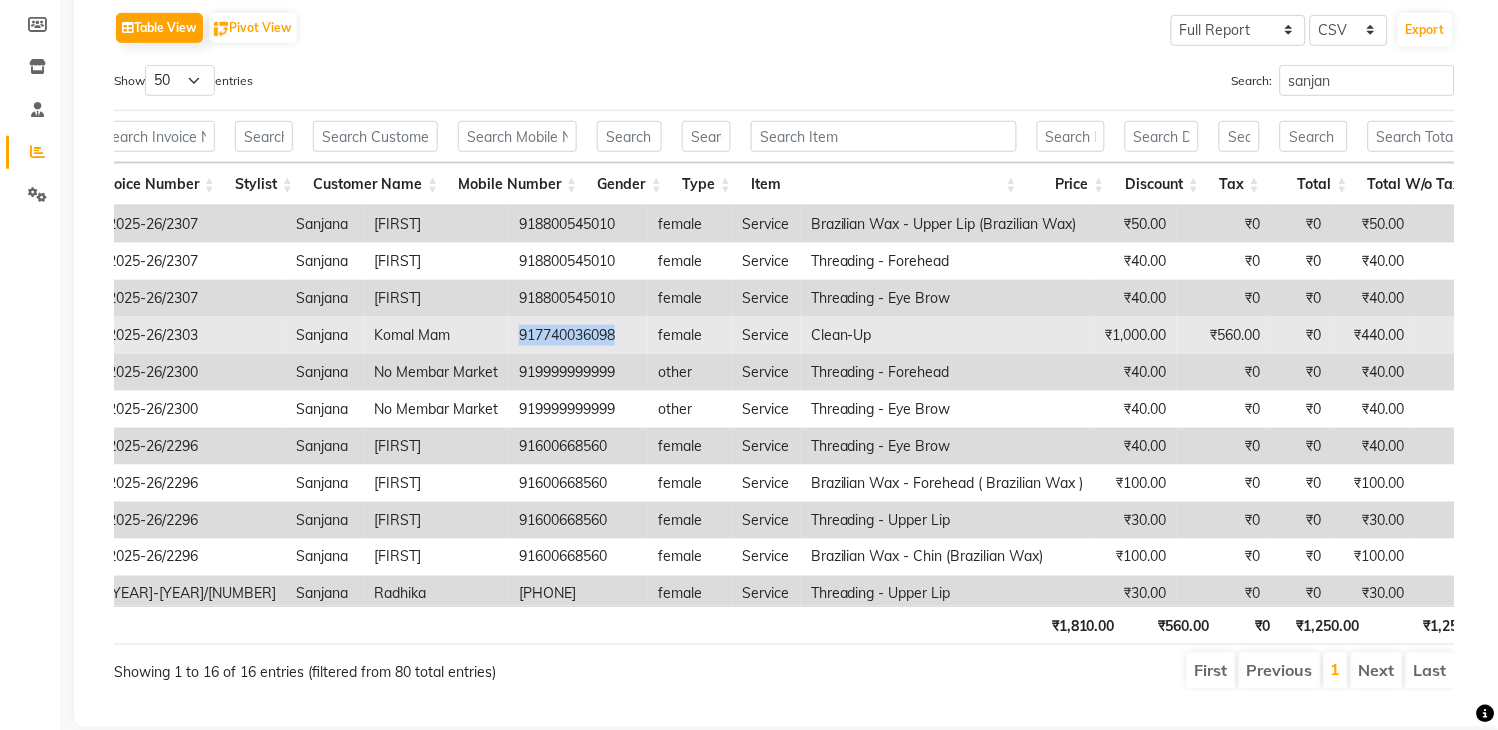 copy on "917740036098" 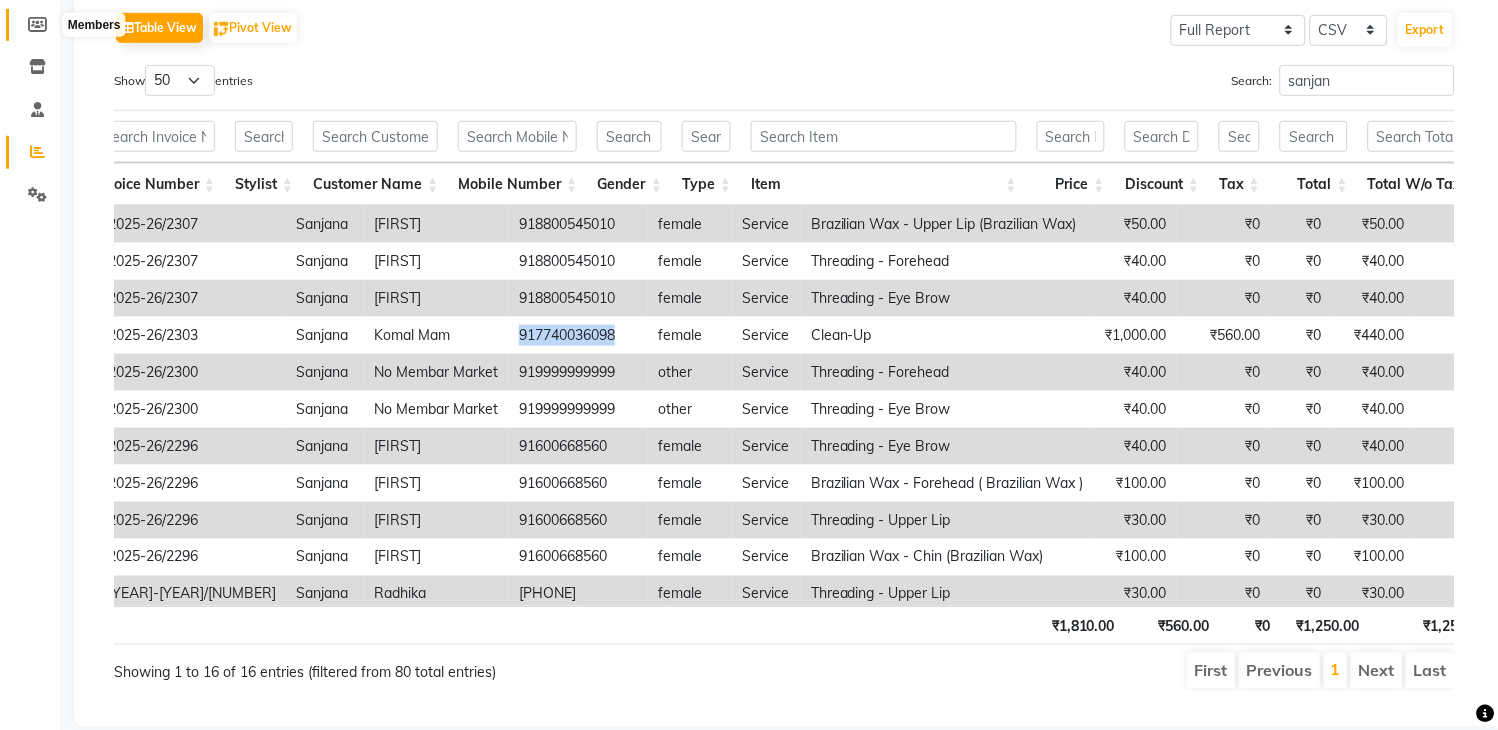 click 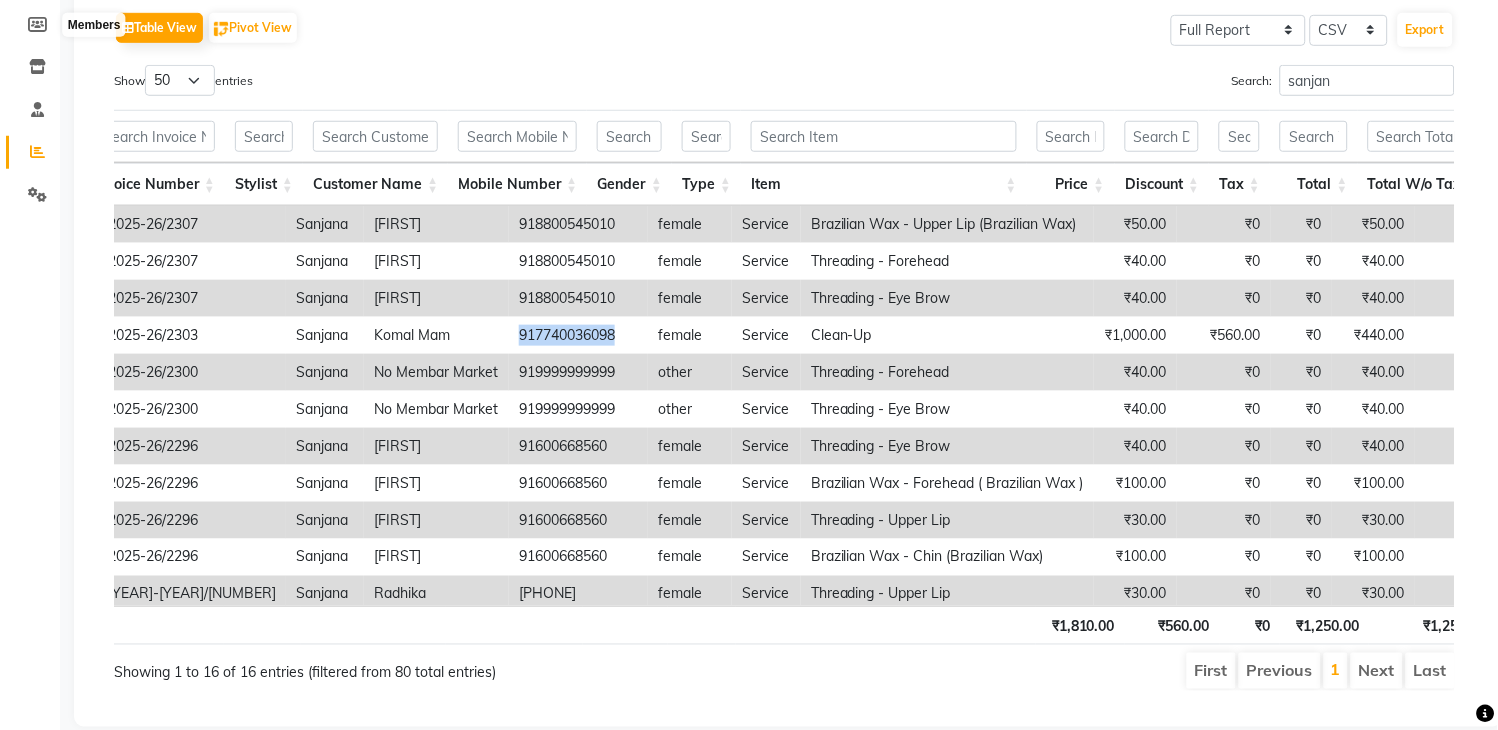 click at bounding box center [41, -255] 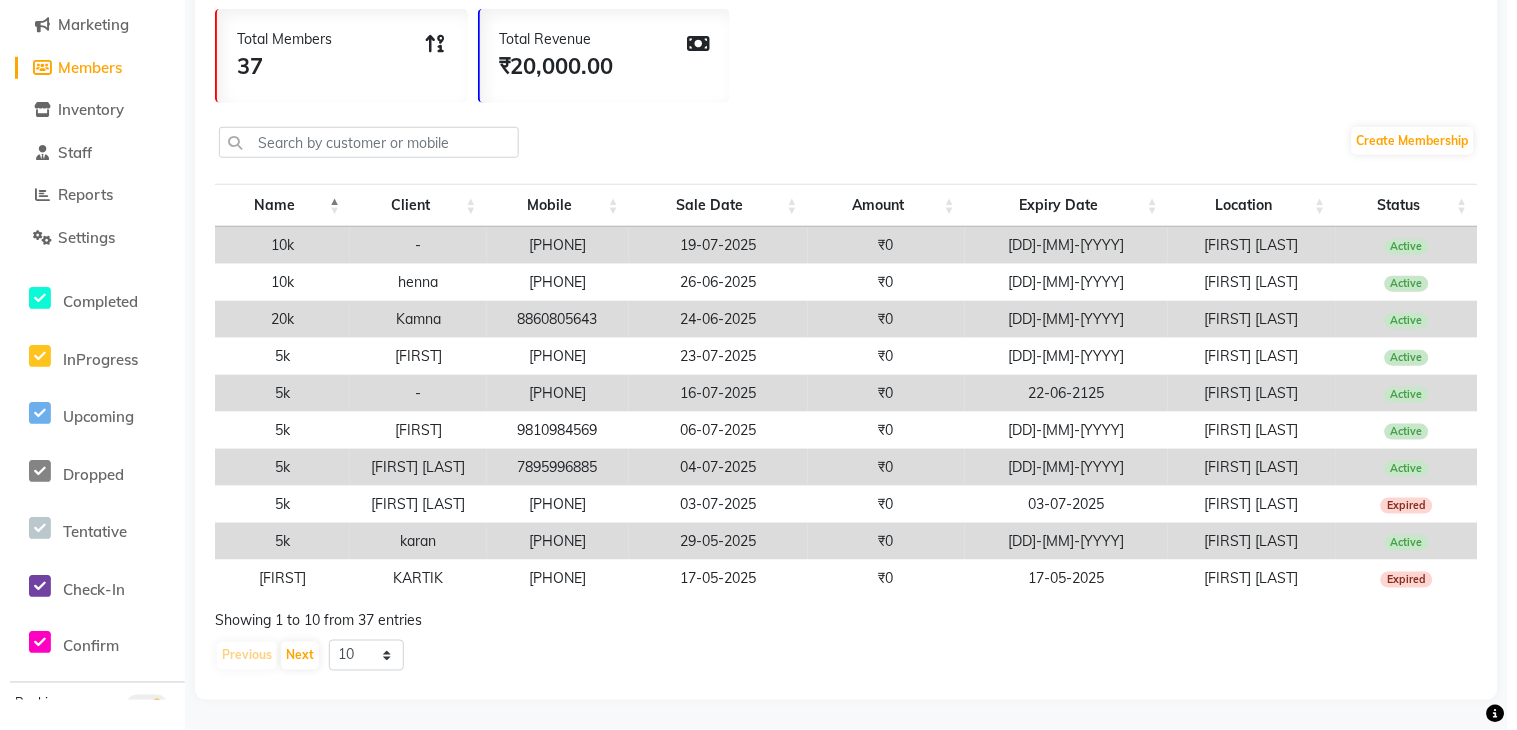 scroll, scrollTop: 0, scrollLeft: 0, axis: both 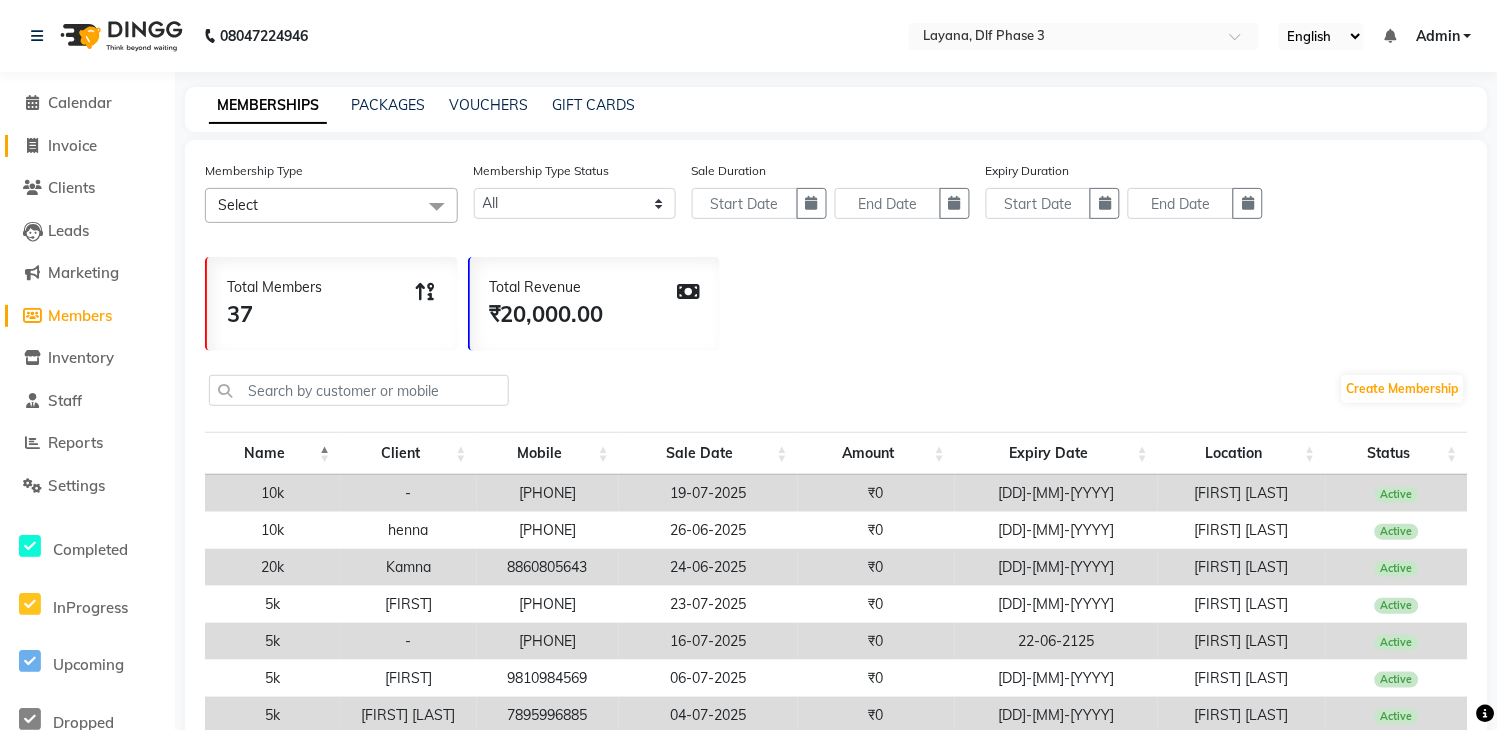 click 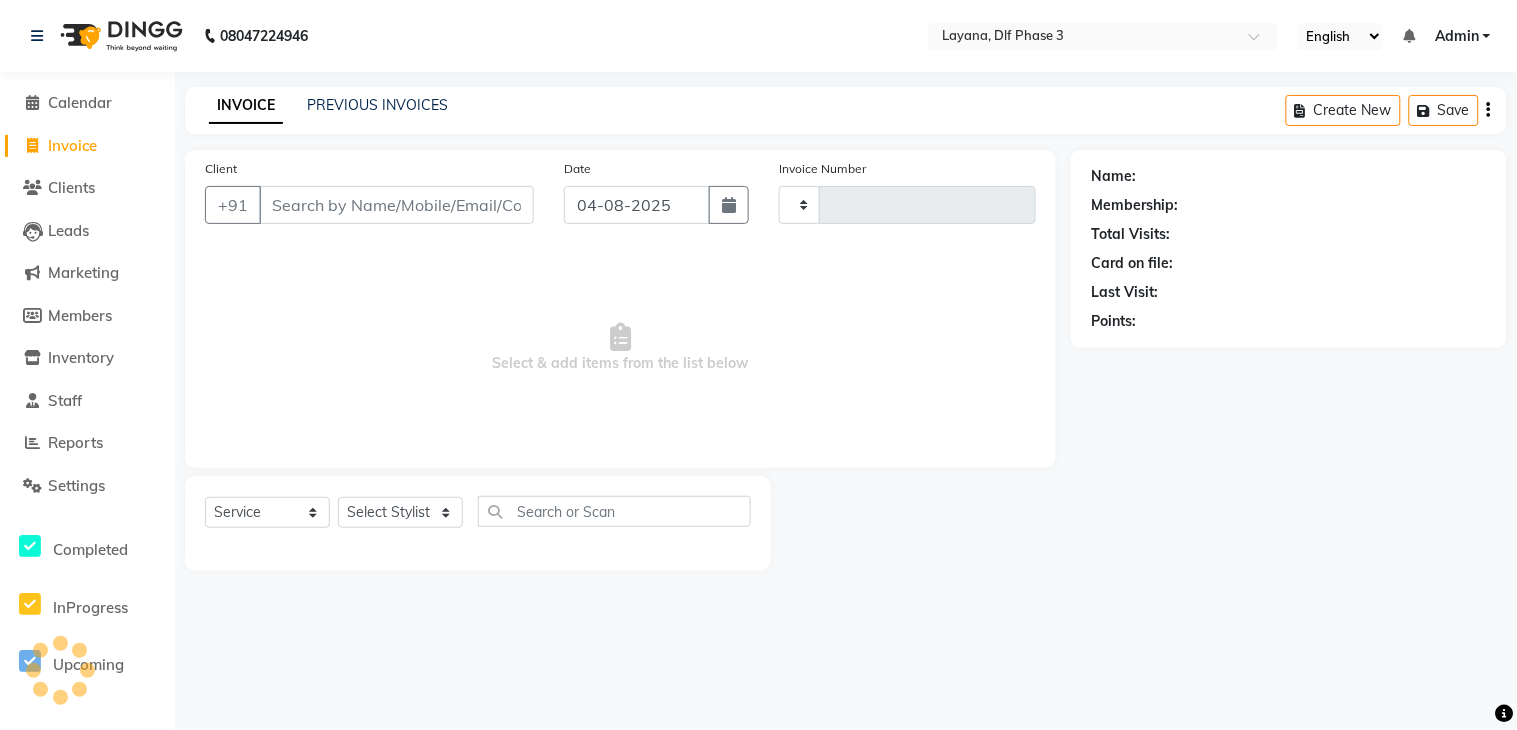 type on "2309" 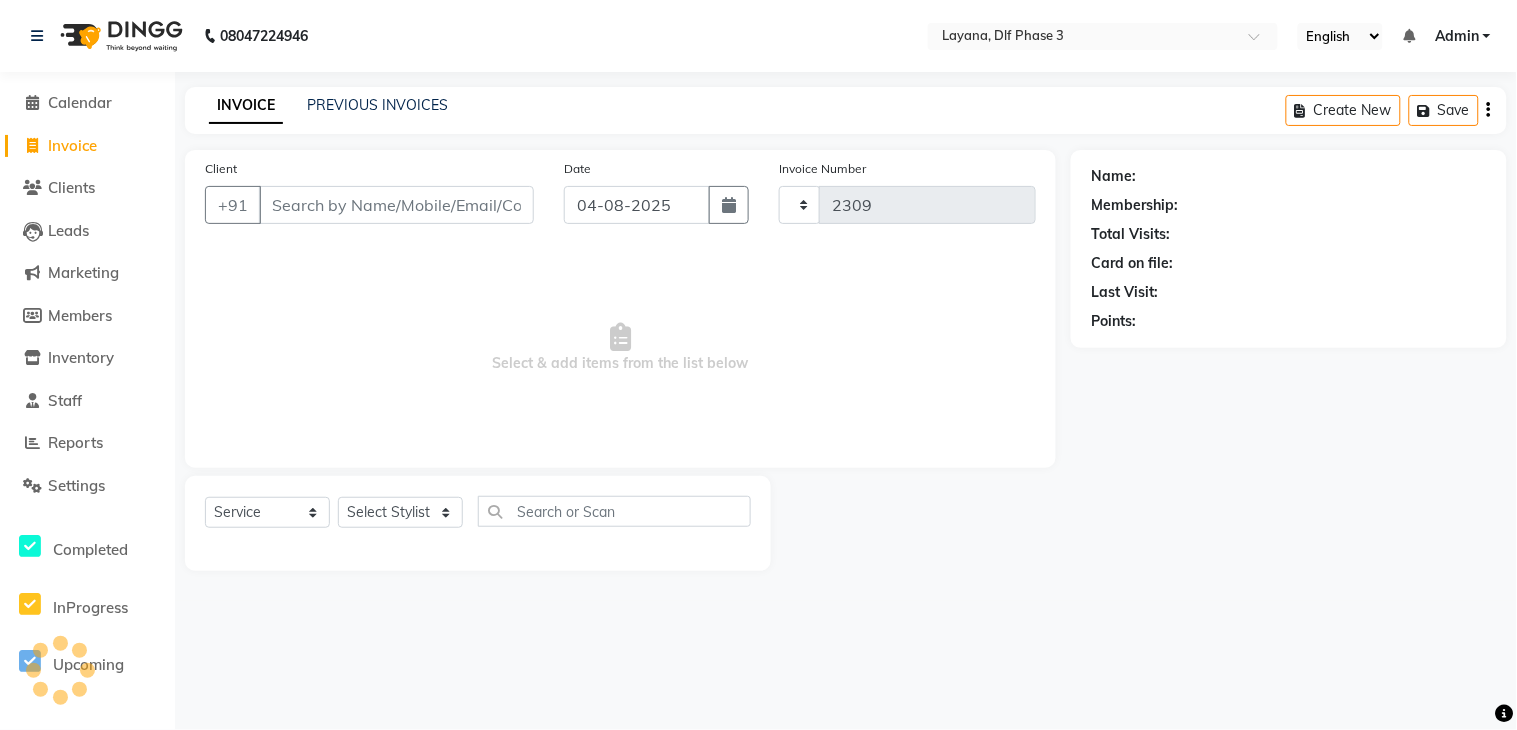 select on "6973" 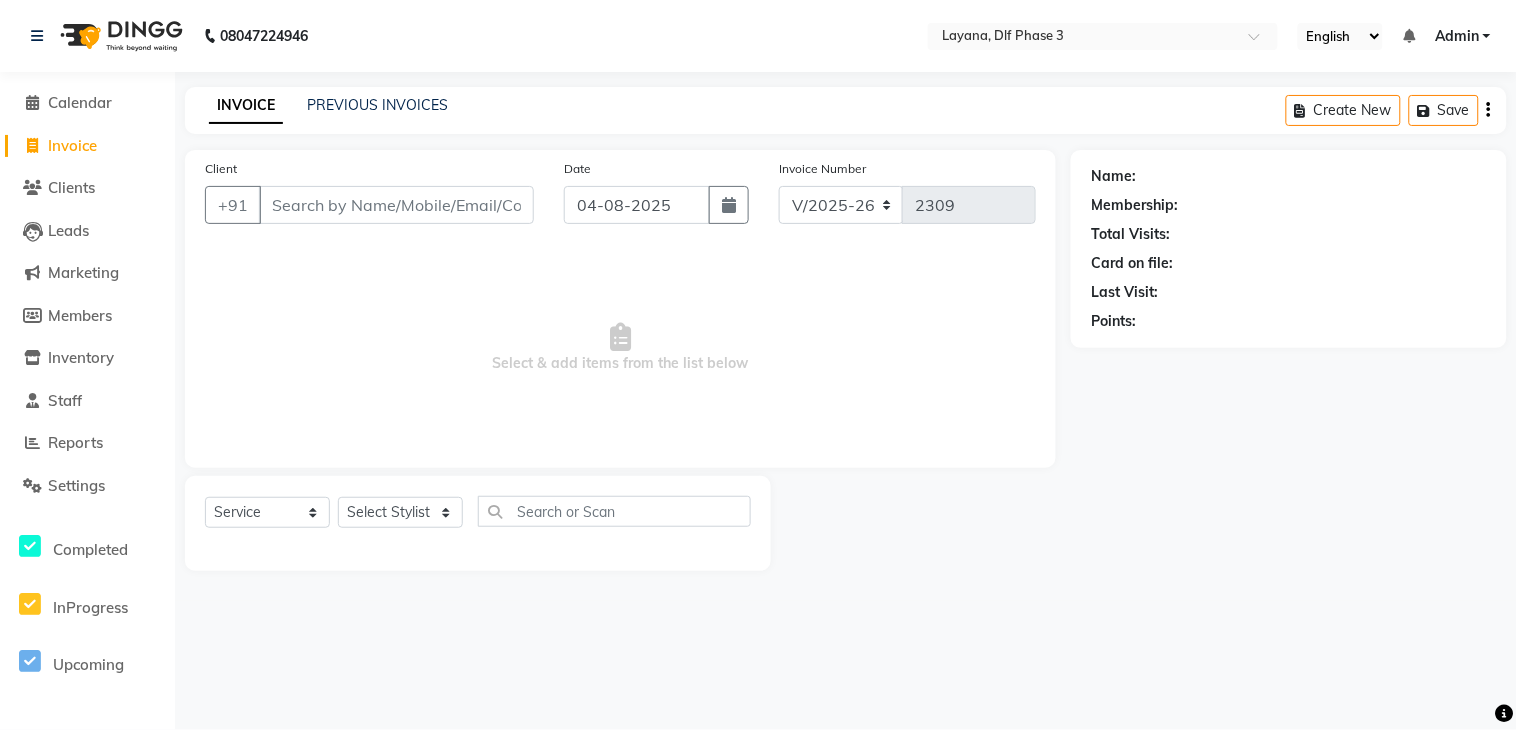 click on "Invoice" 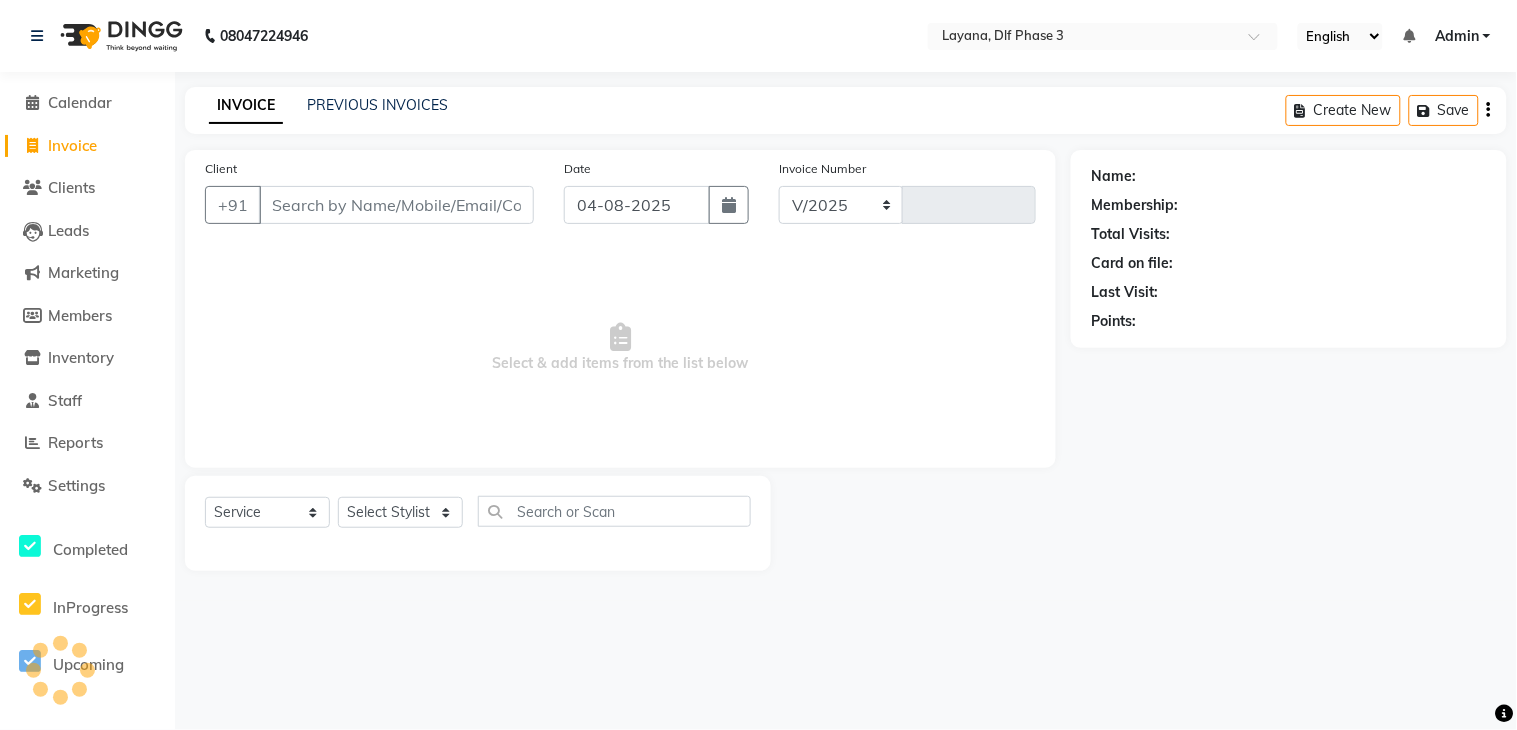 select on "6973" 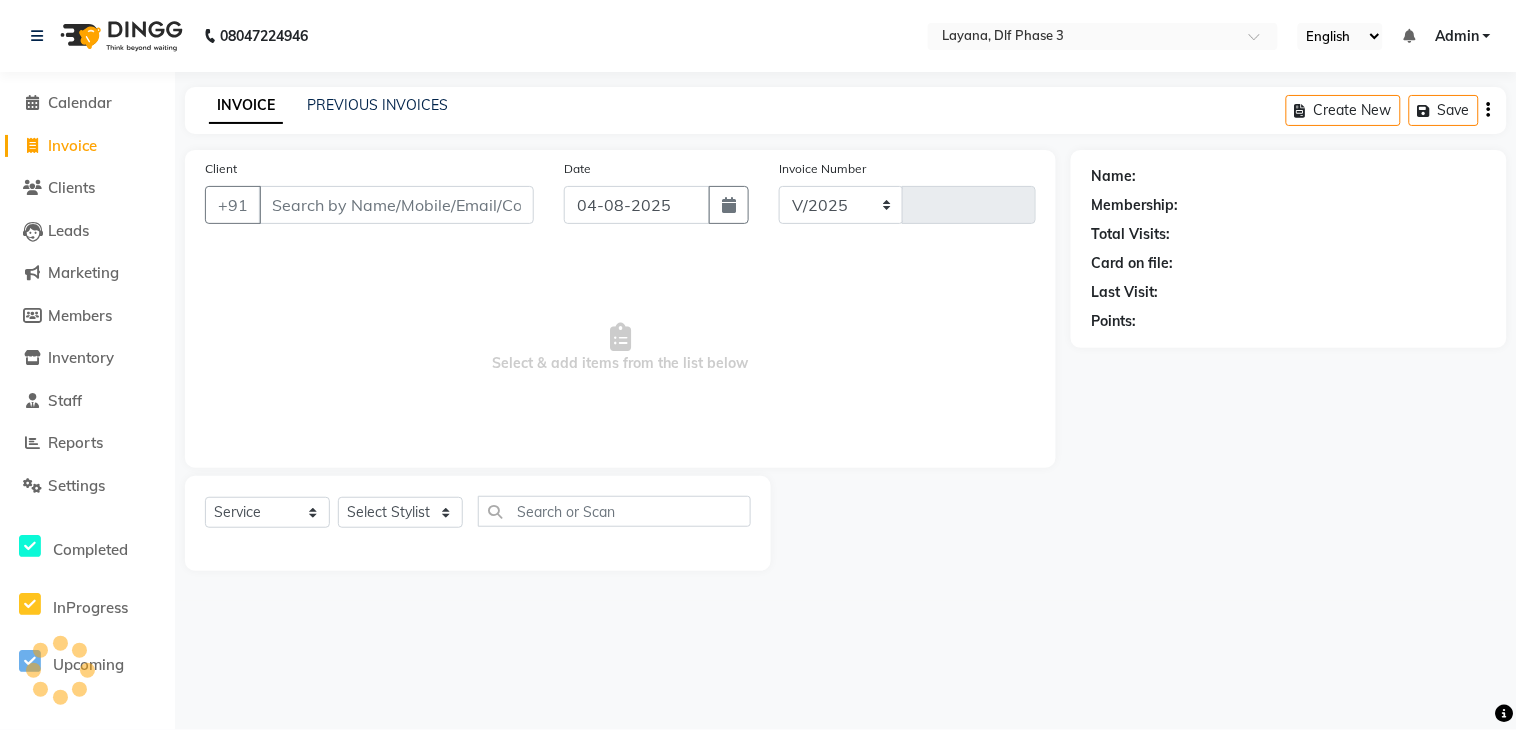 type on "2309" 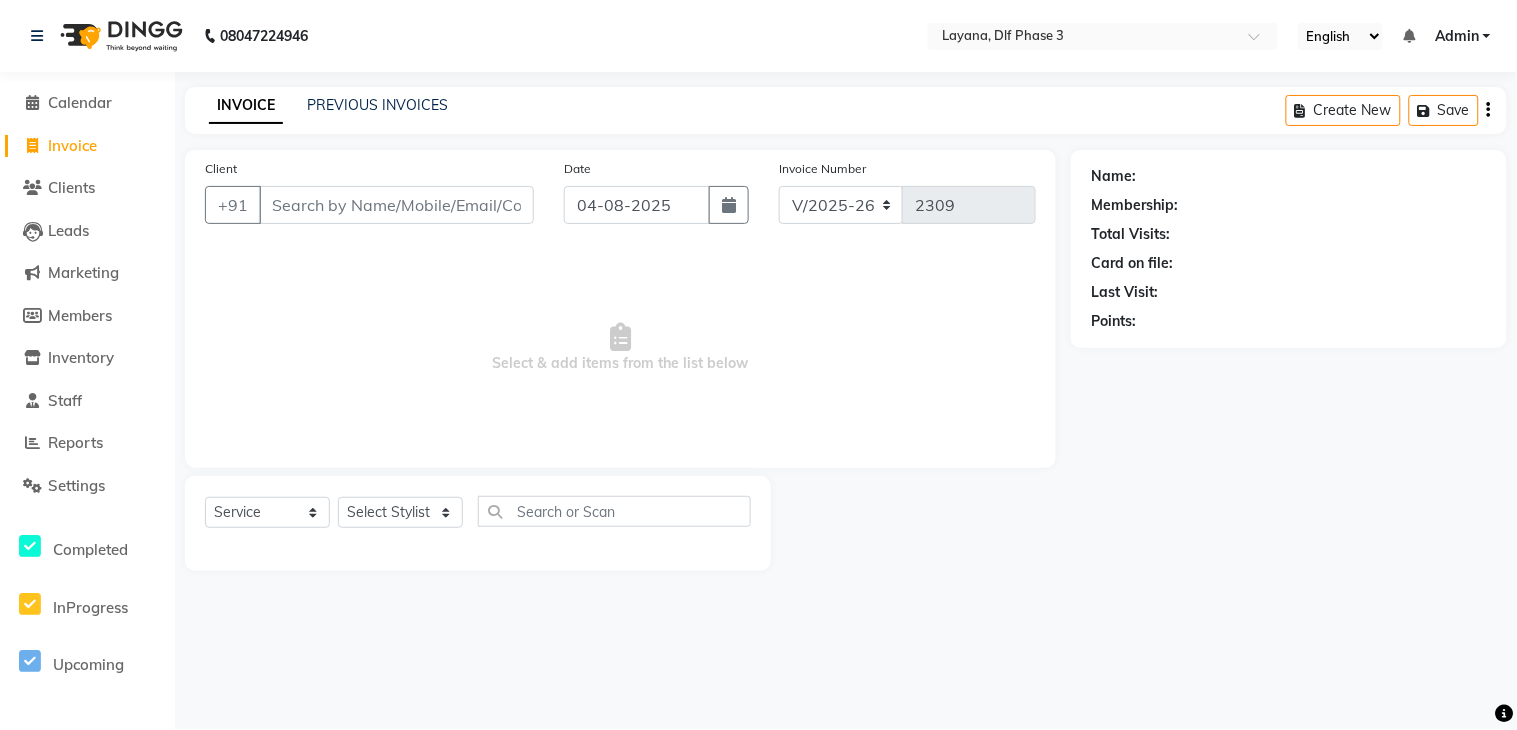 click 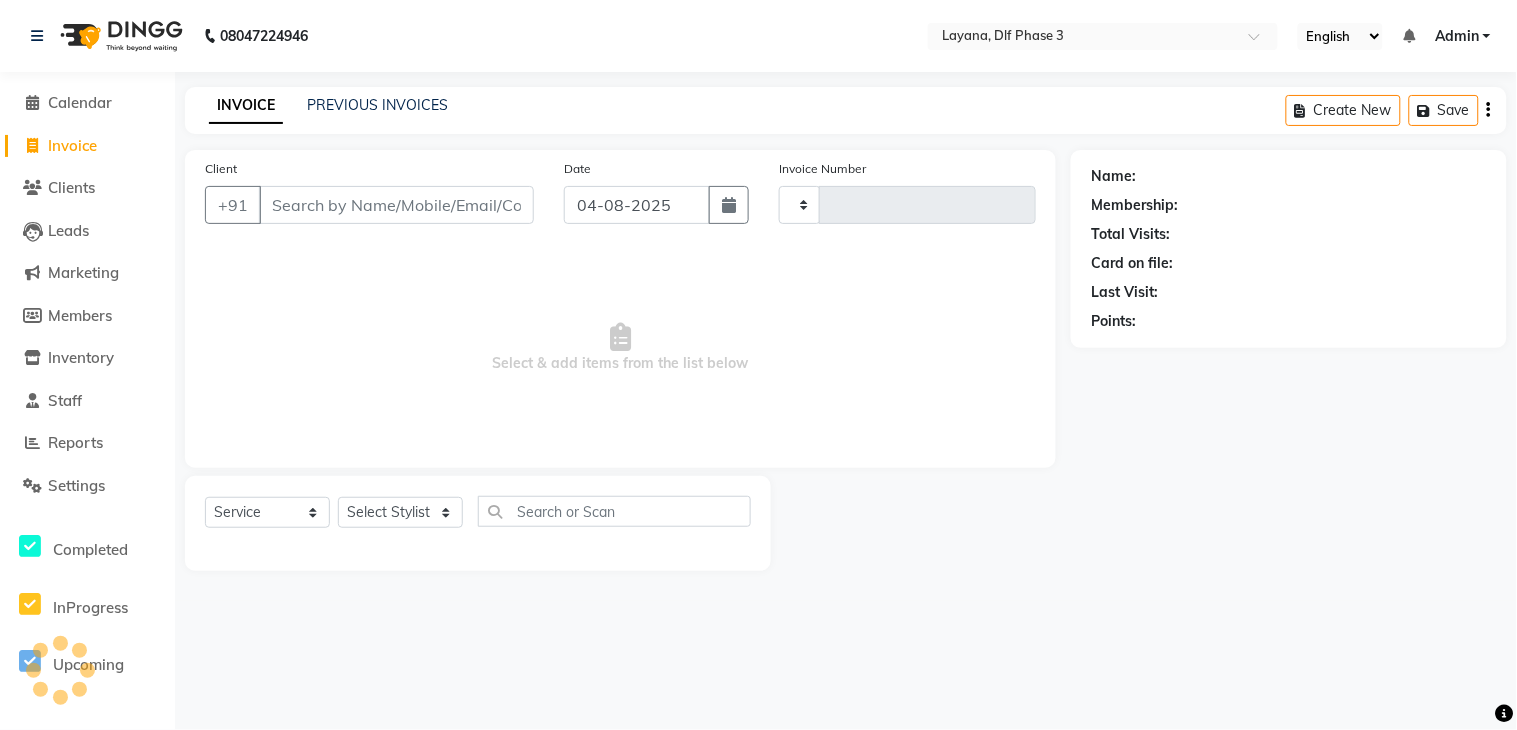 click 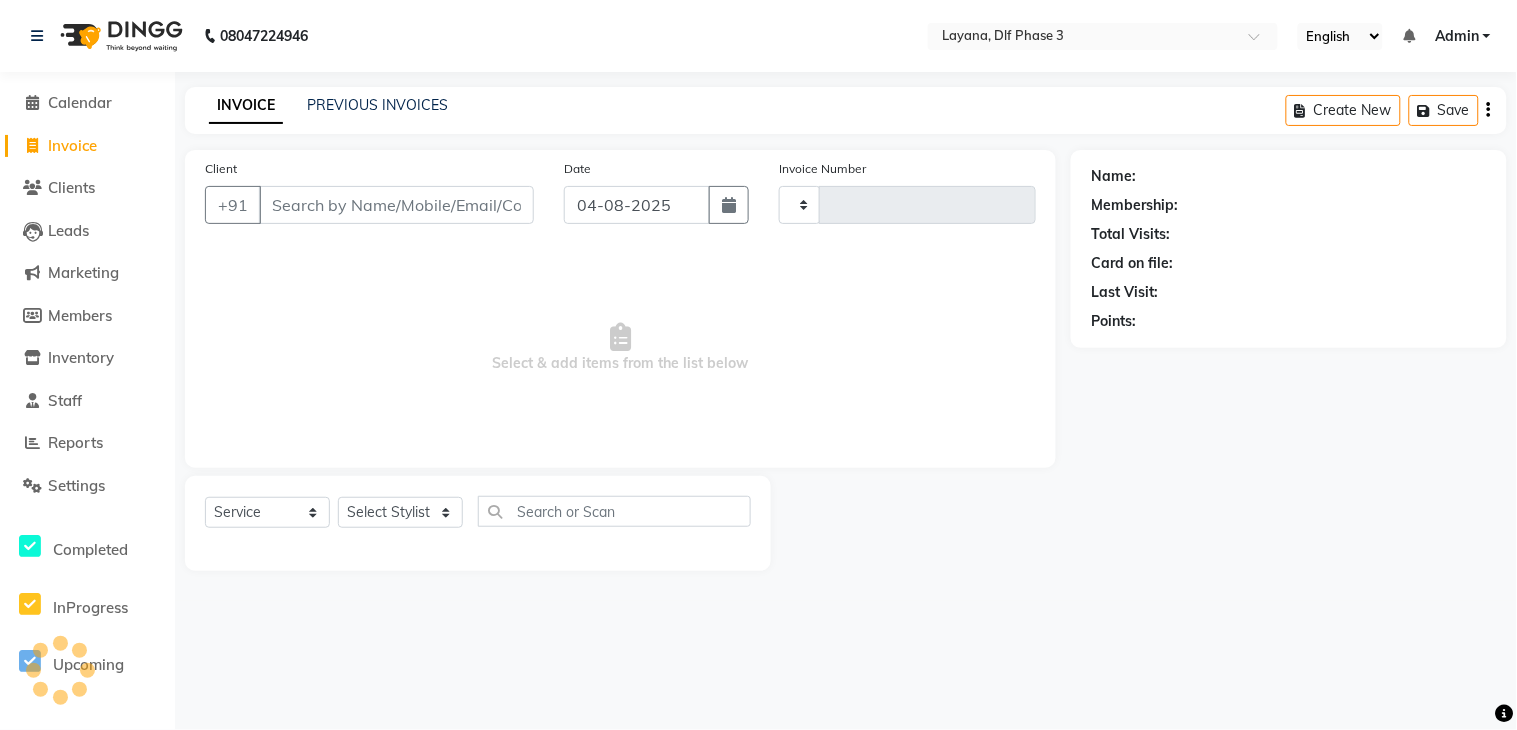 type on "2309" 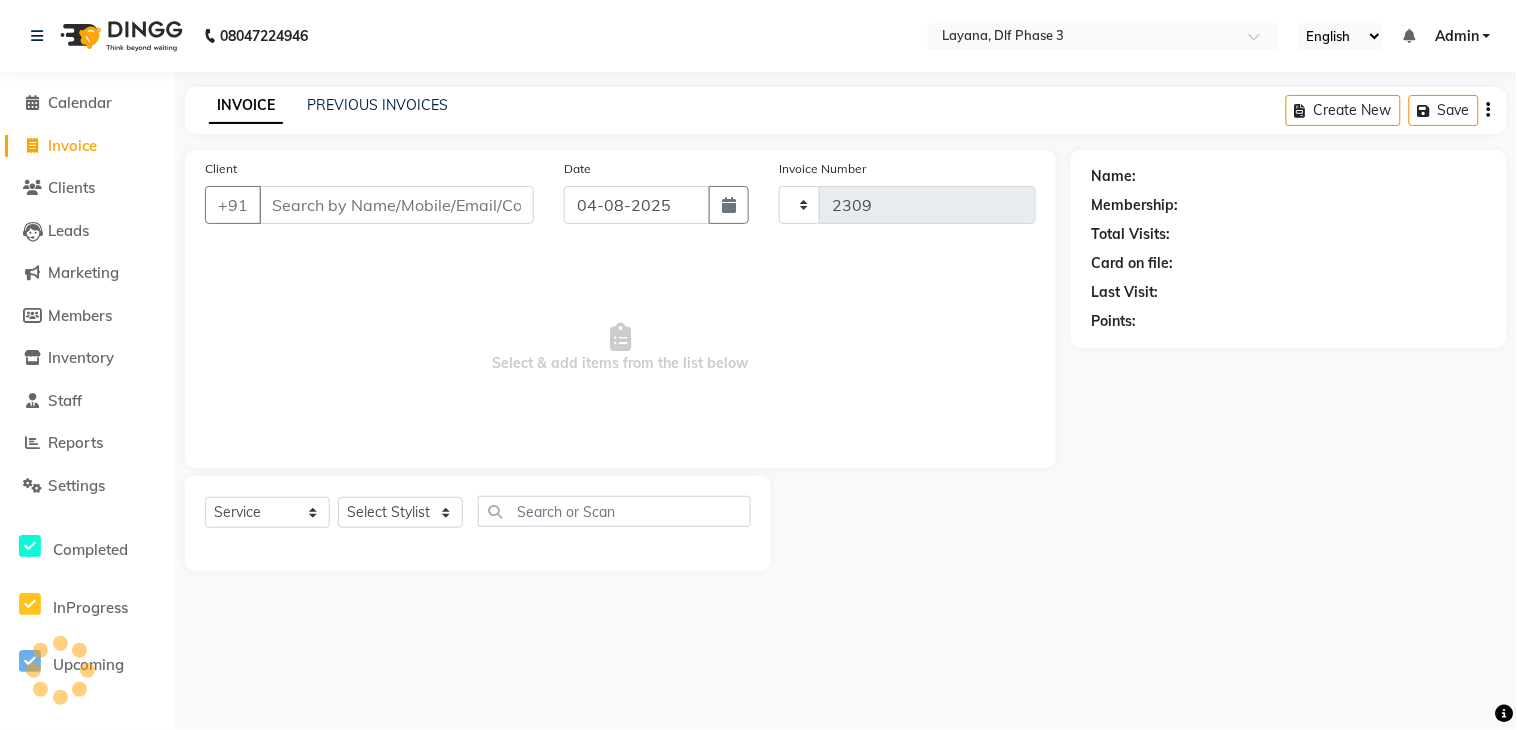 select on "6973" 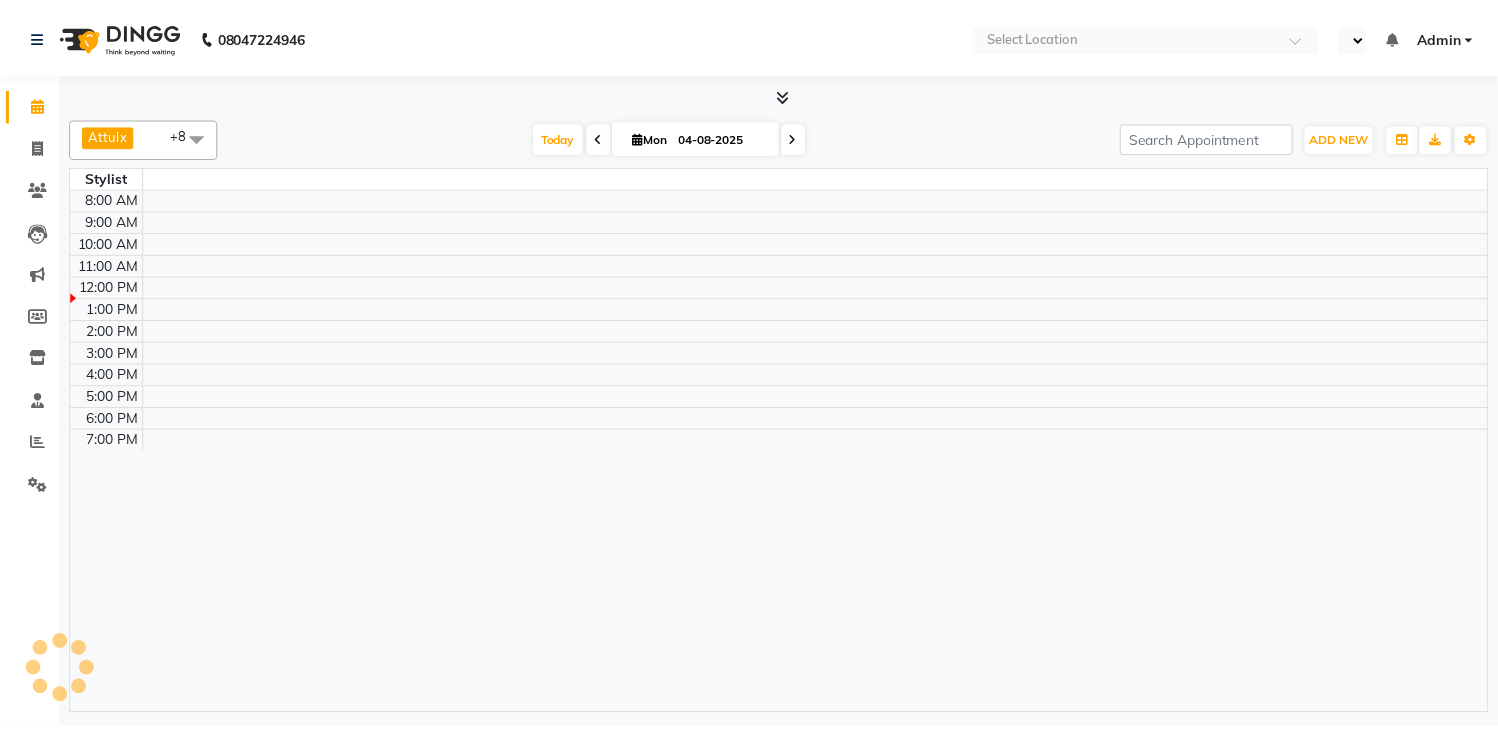 scroll, scrollTop: 0, scrollLeft: 0, axis: both 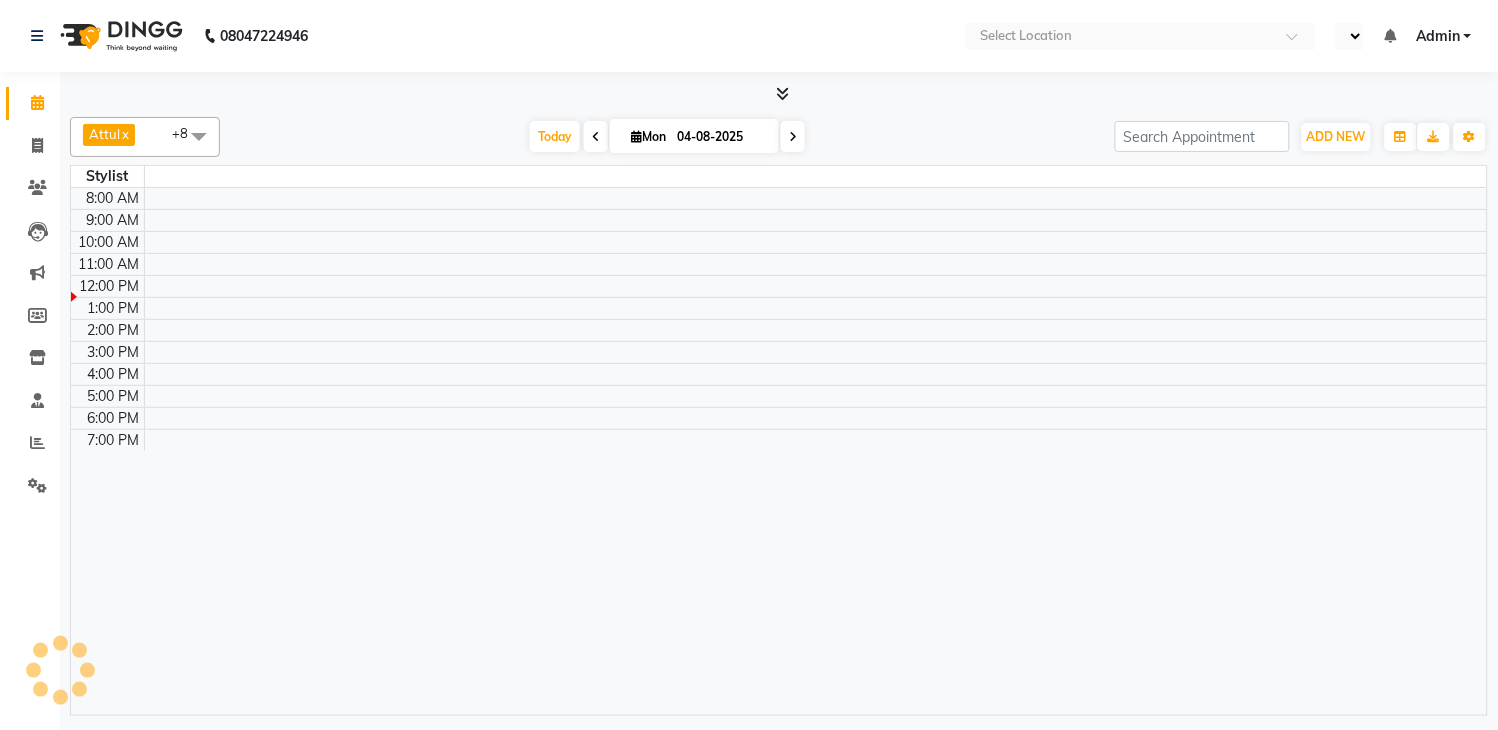select on "en" 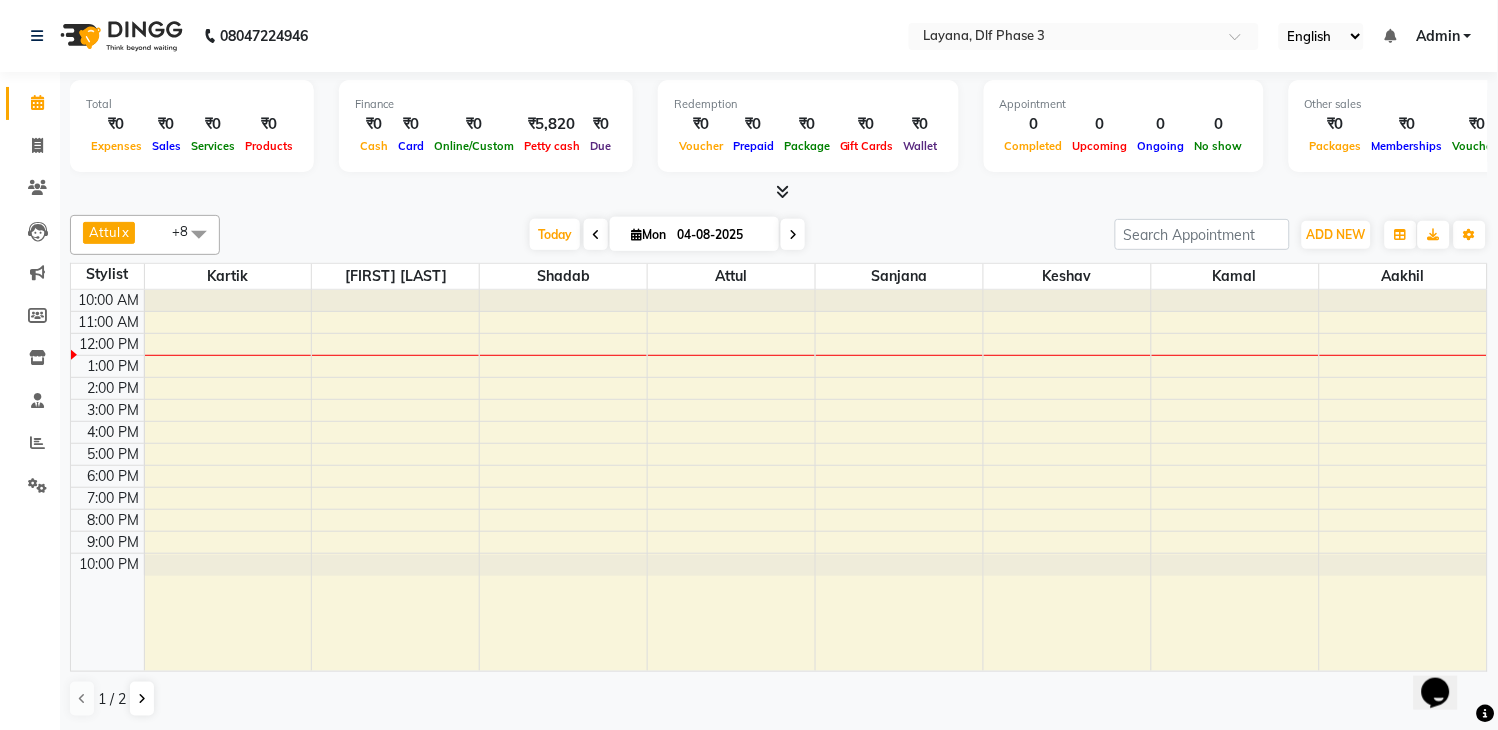 scroll, scrollTop: 0, scrollLeft: 0, axis: both 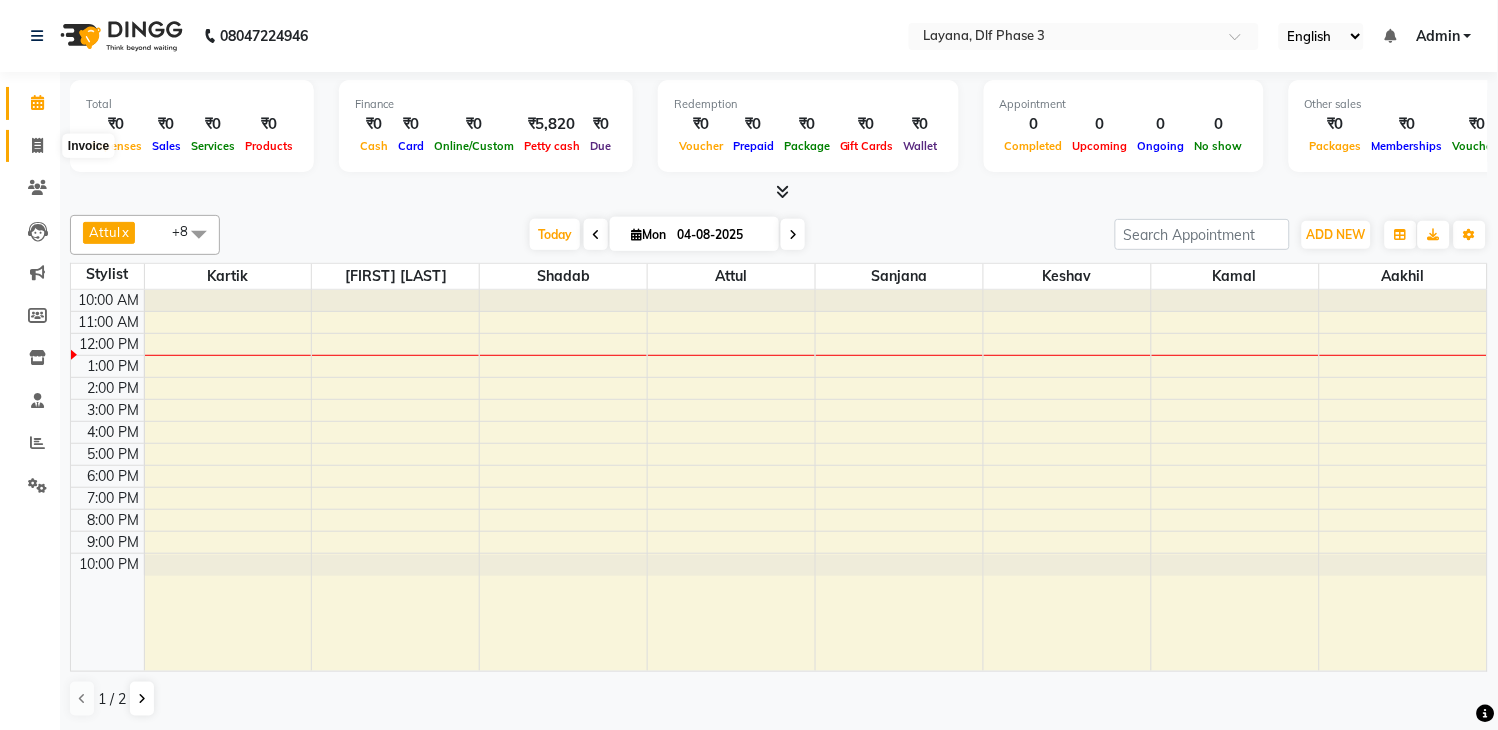click 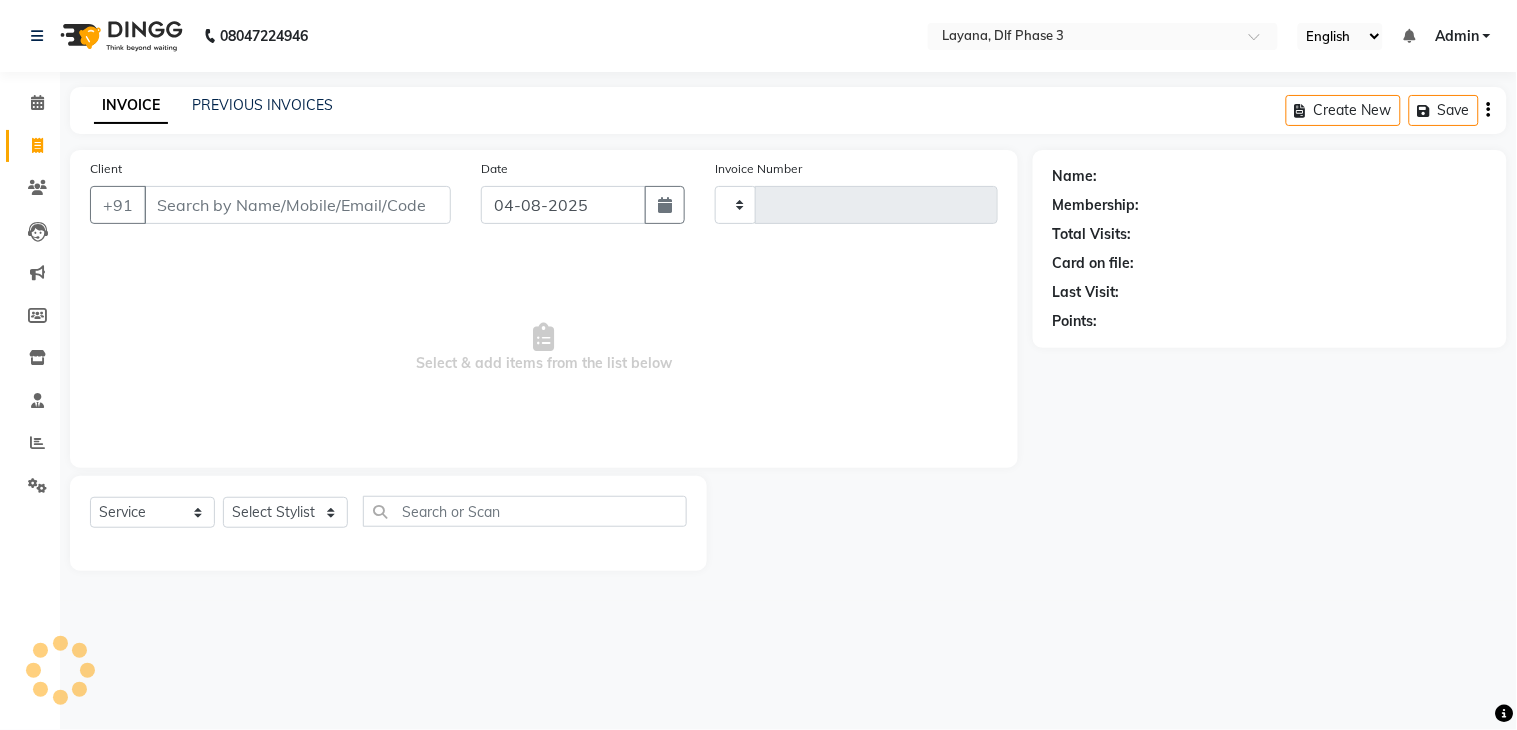 type on "2309" 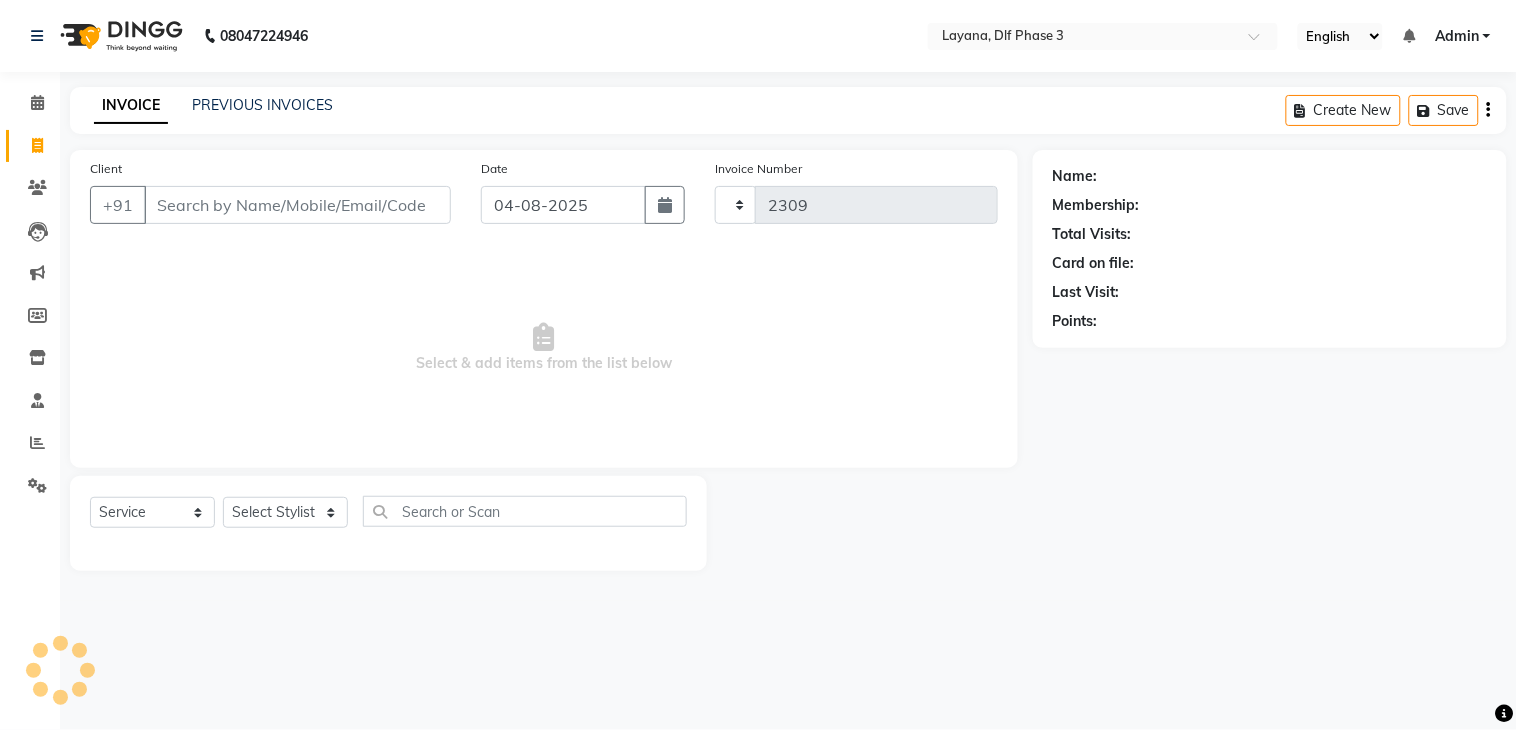 select on "6973" 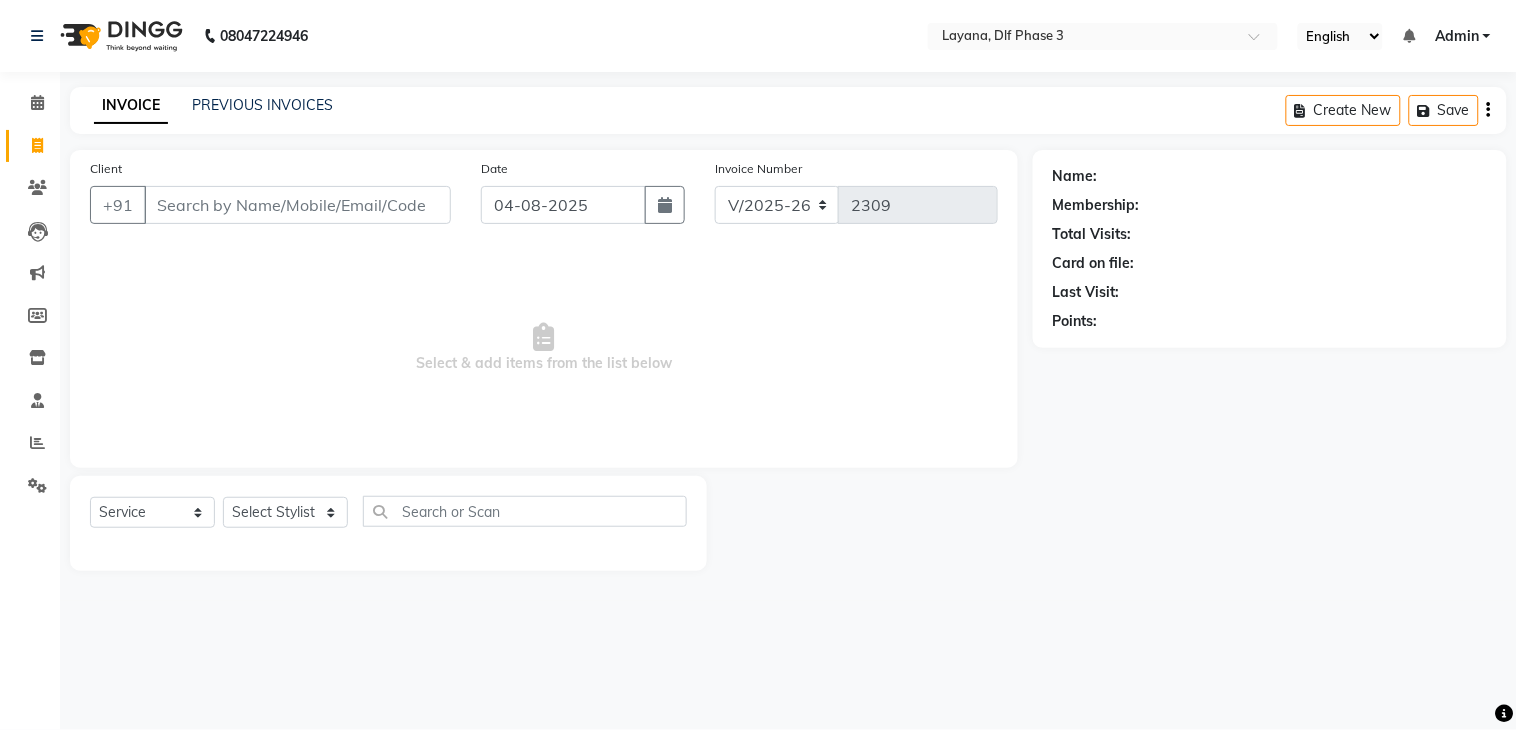 click on "Client" at bounding box center [297, 205] 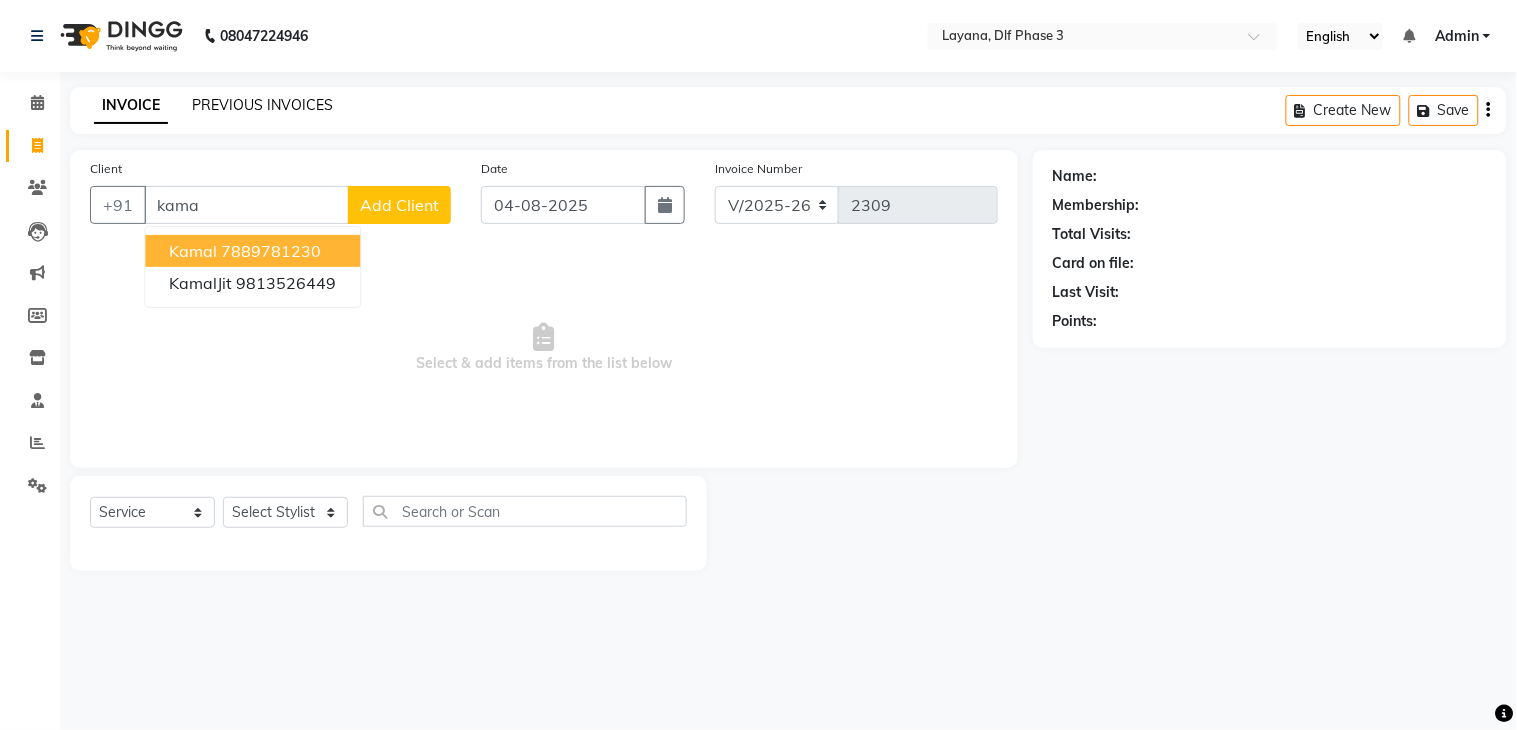 type on "kama" 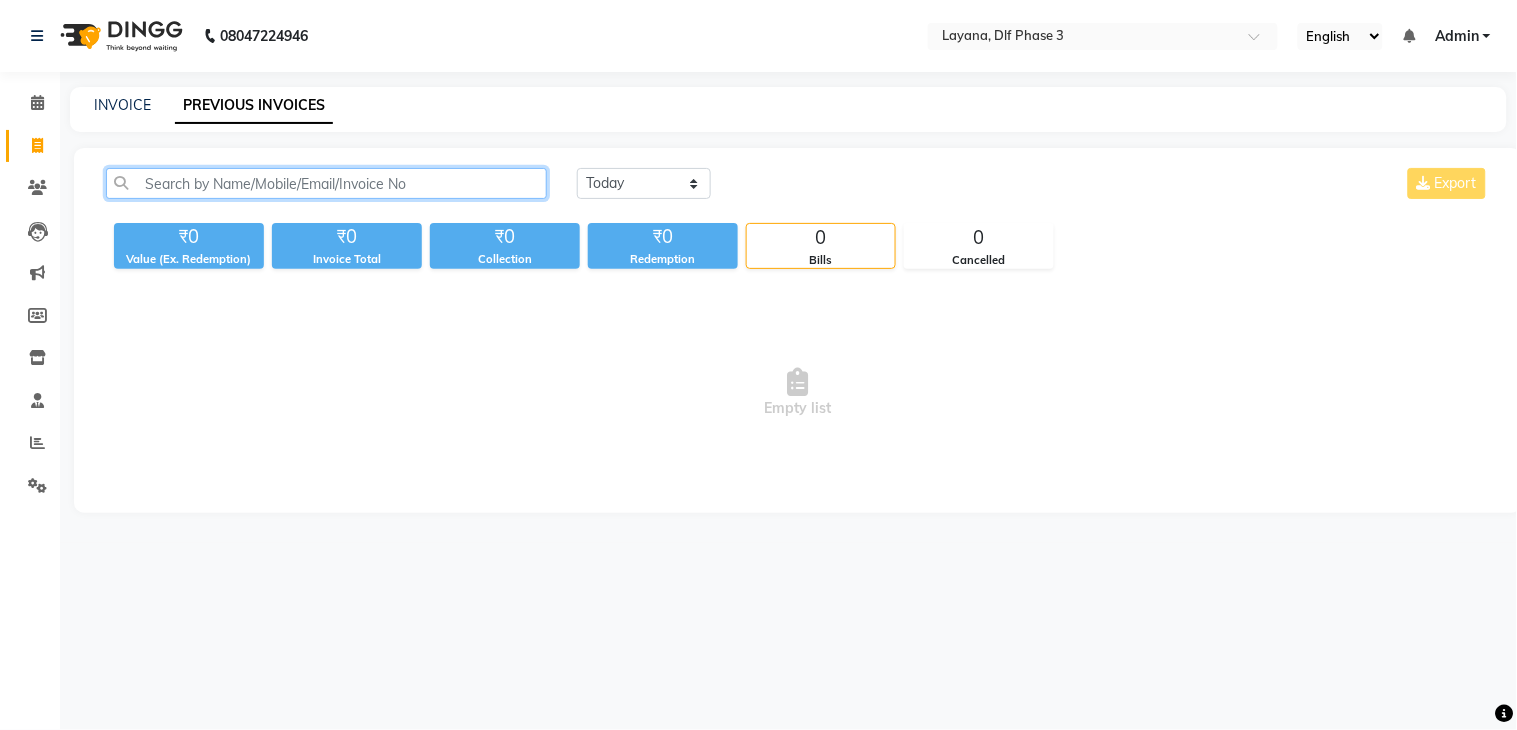 click 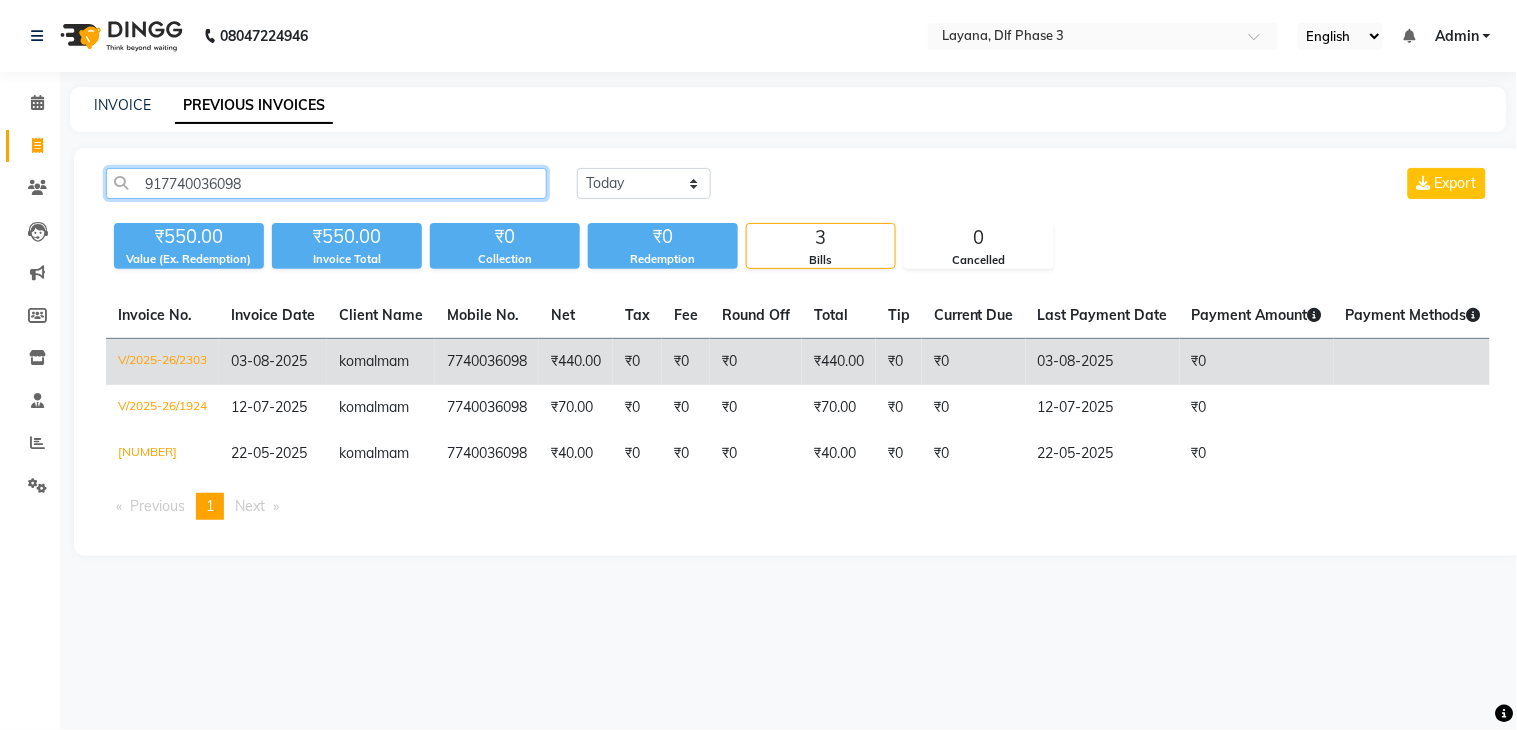 type on "917740036098" 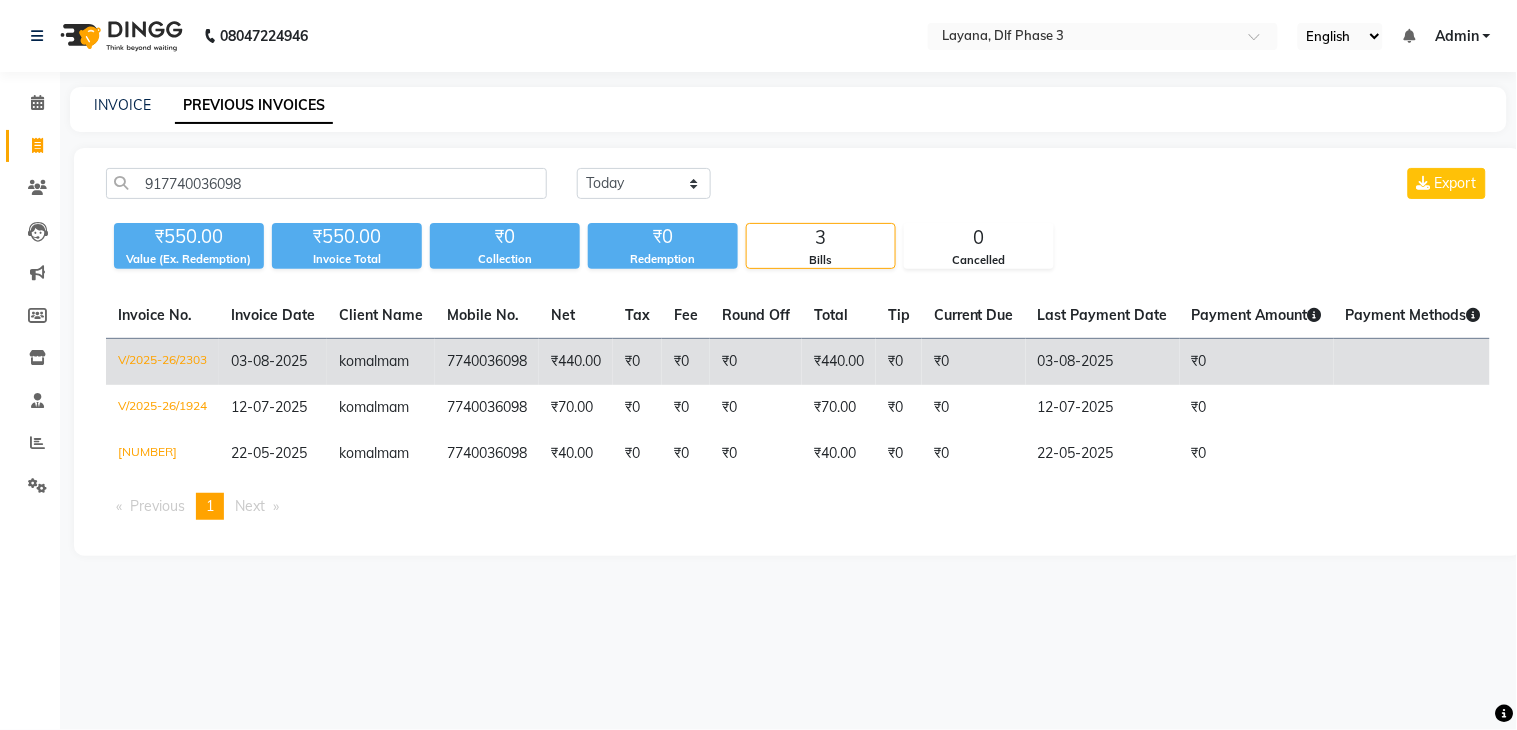 click on "7740036098" 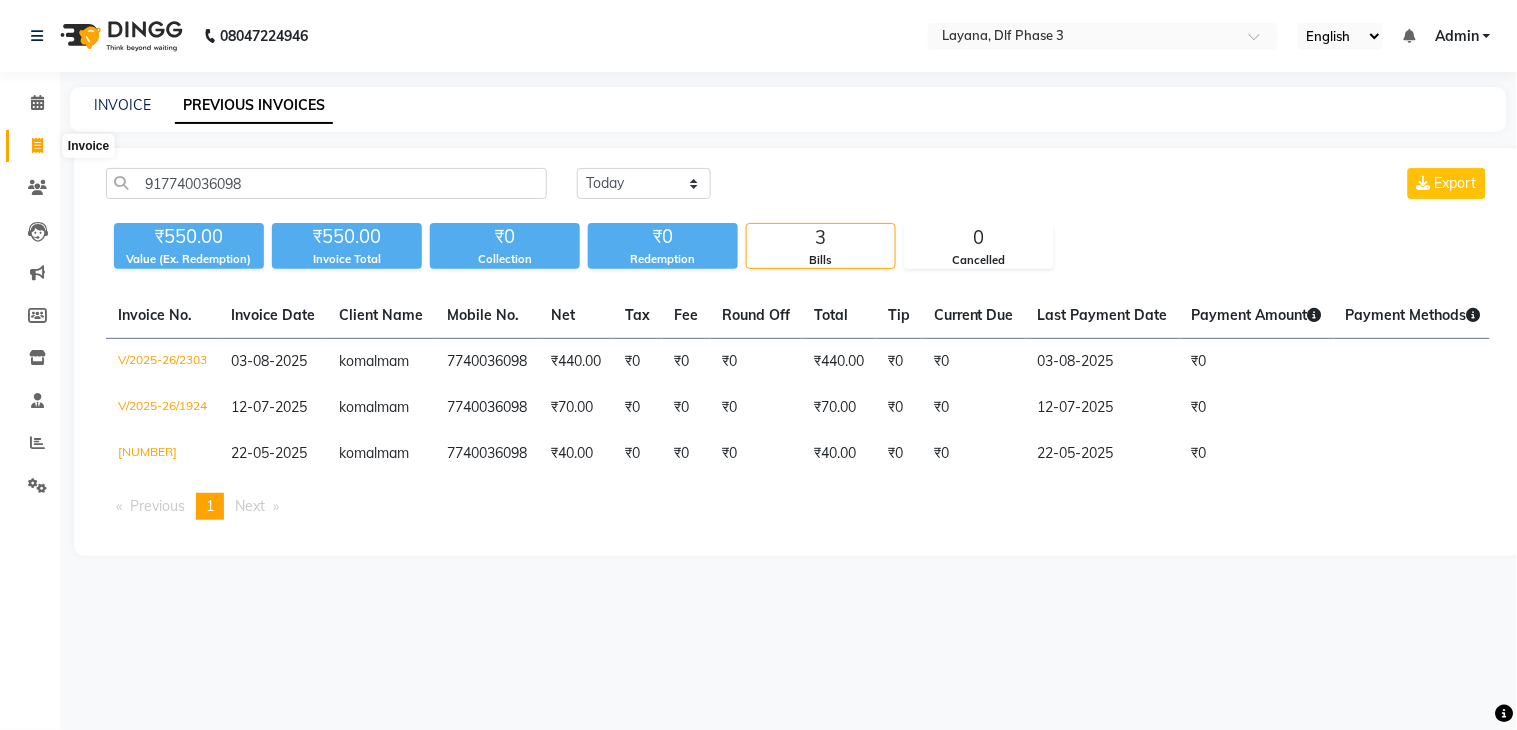 click 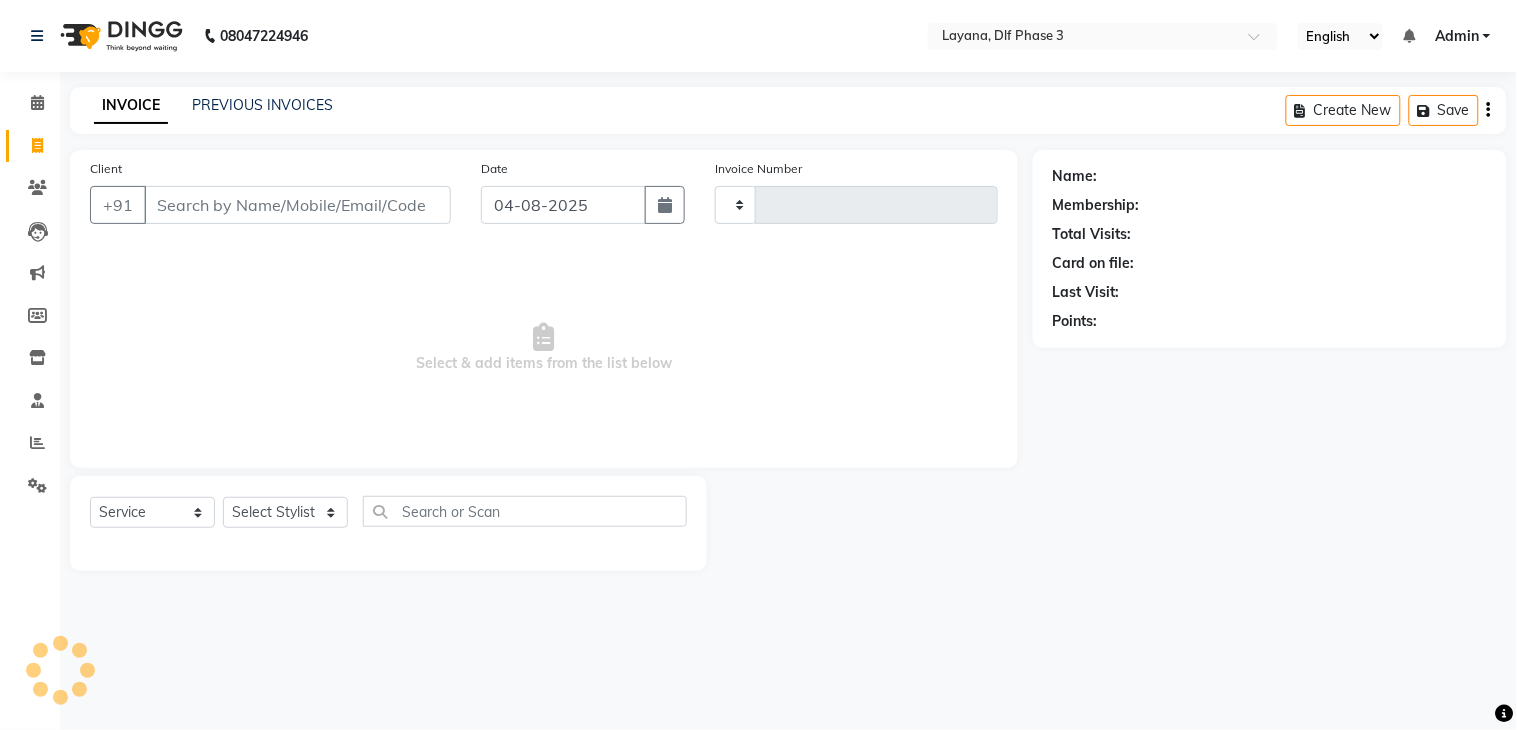 type on "2309" 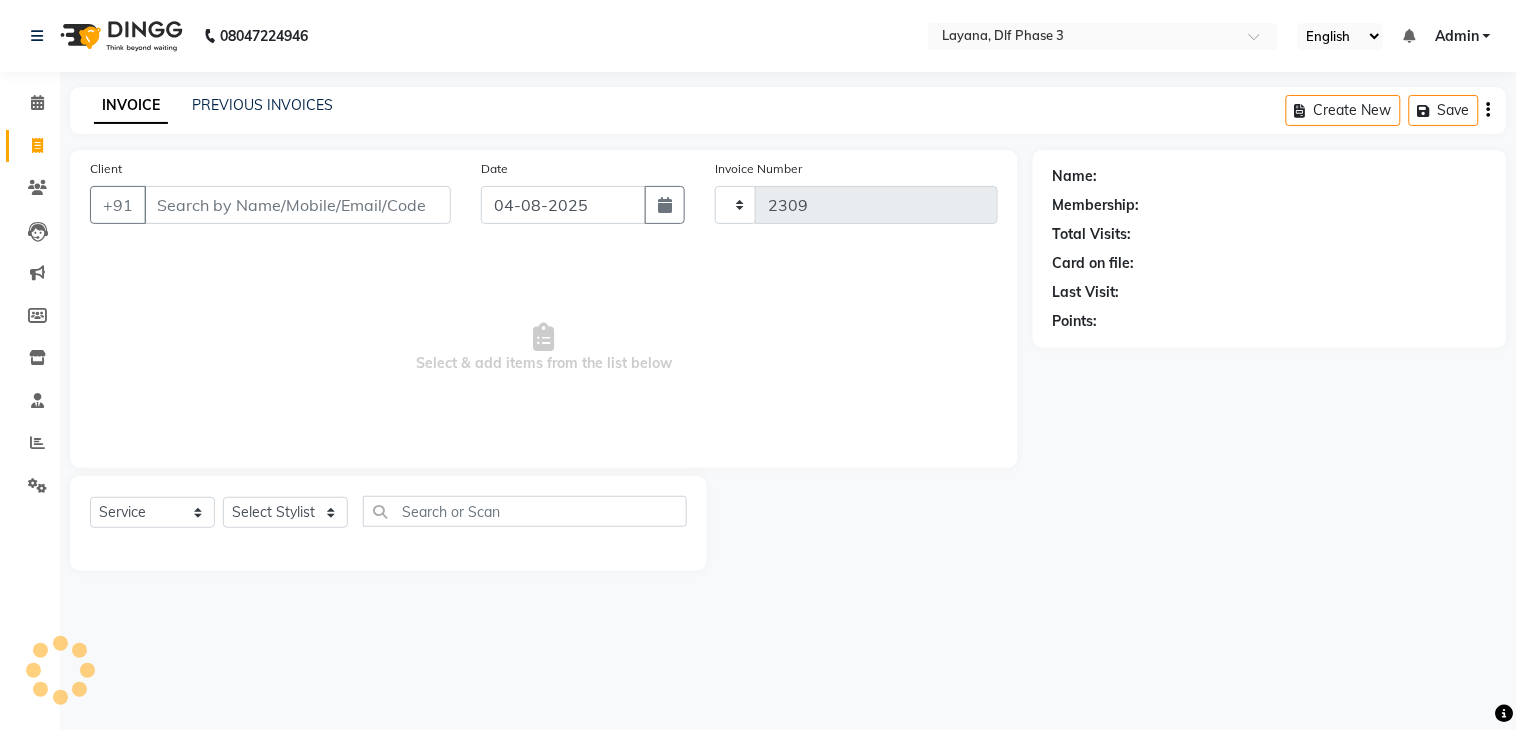 select on "6973" 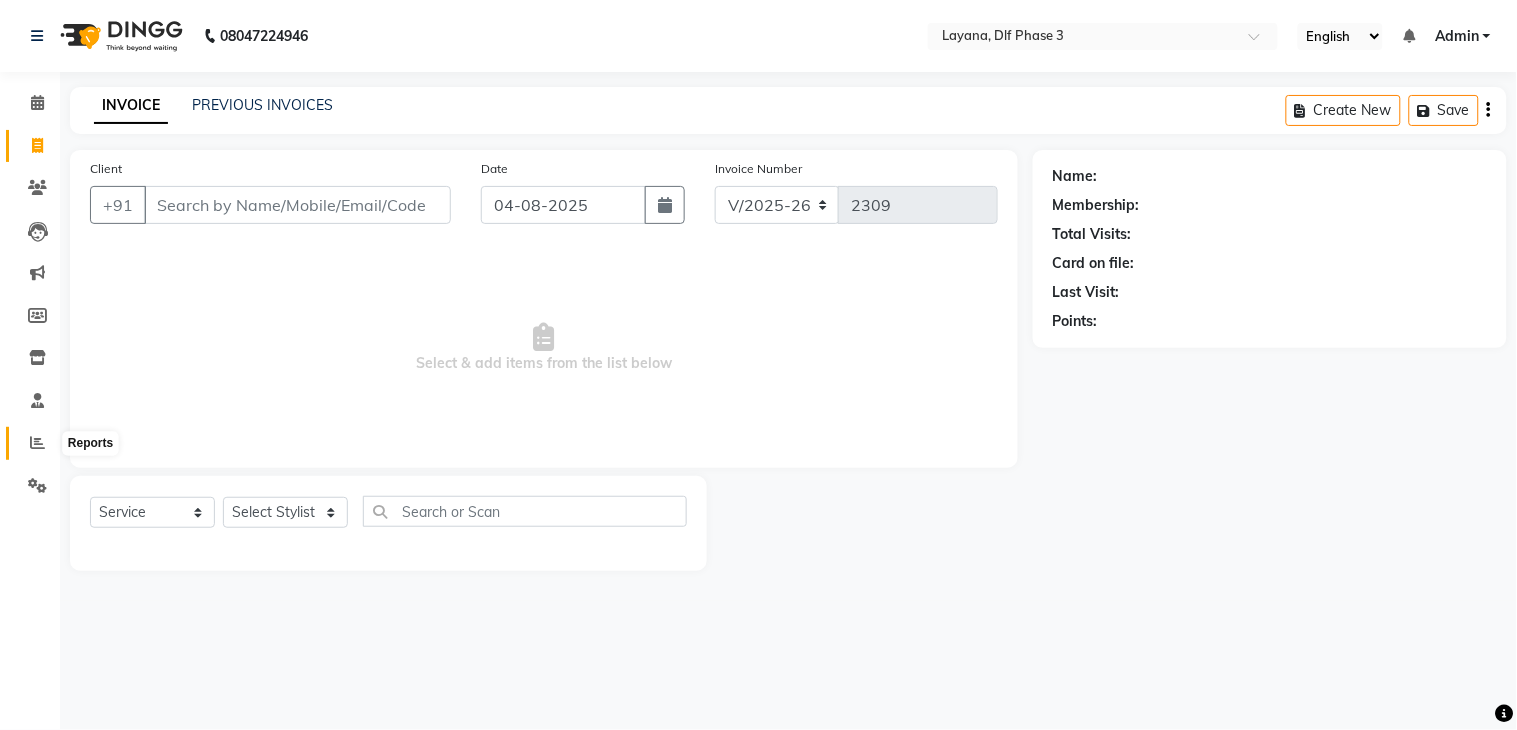 click 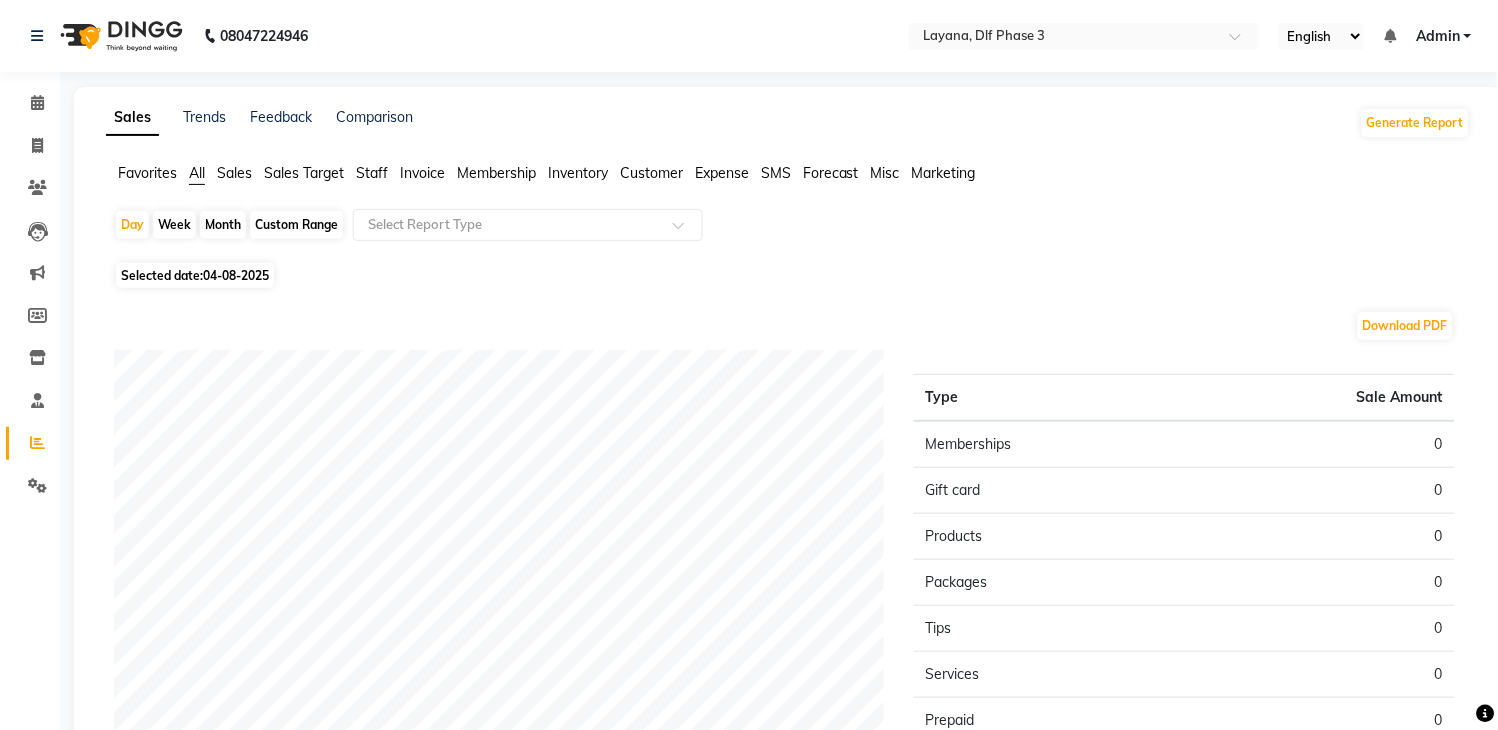 click on "Month" 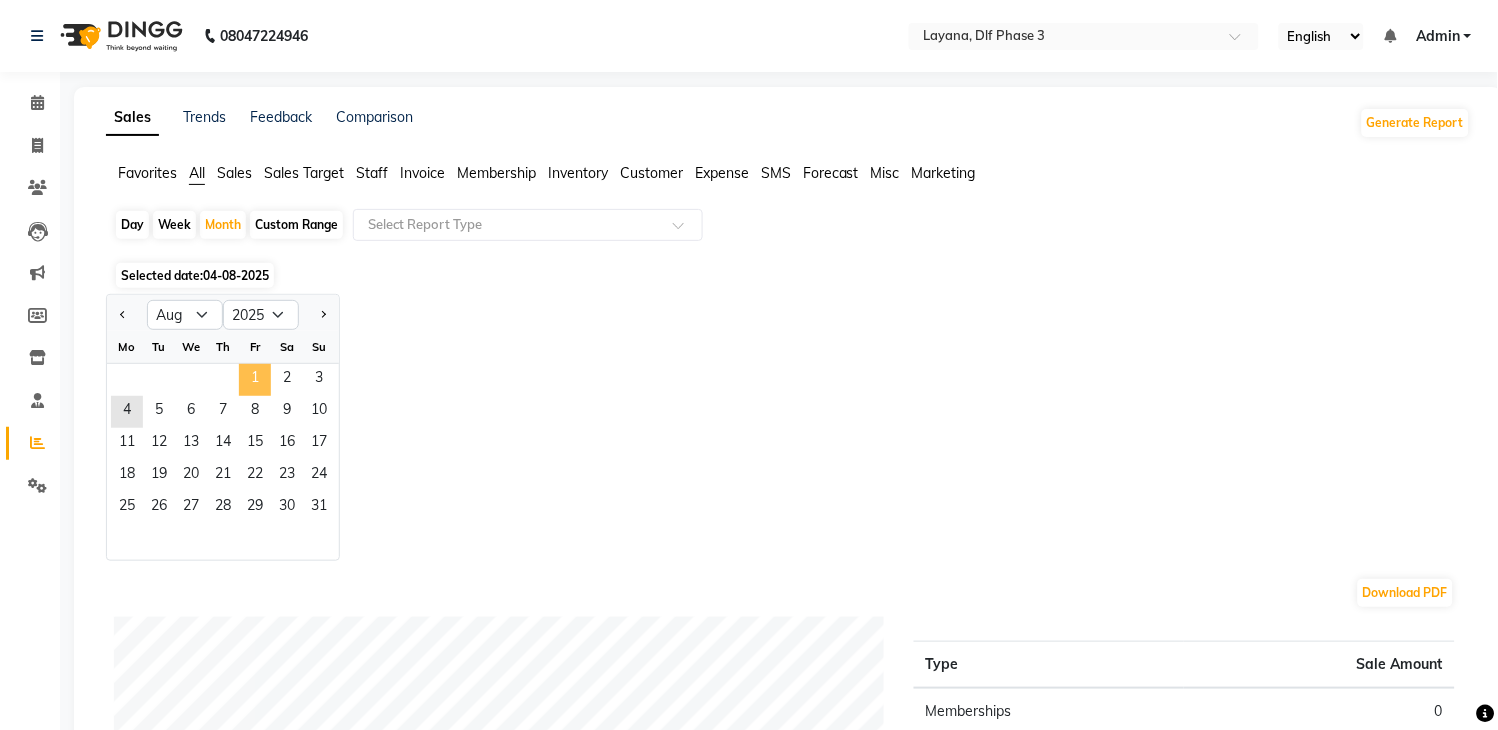 click on "1" 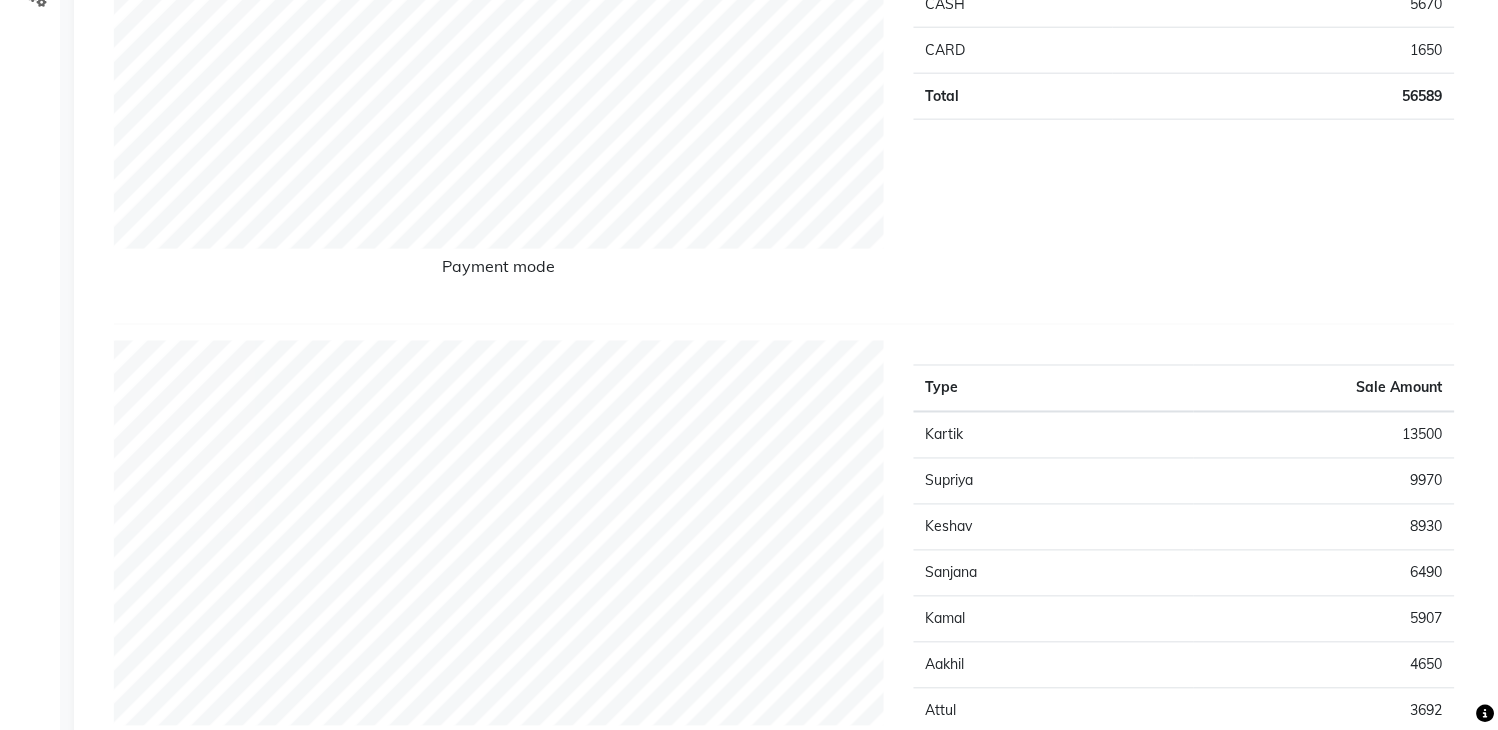 scroll, scrollTop: 492, scrollLeft: 0, axis: vertical 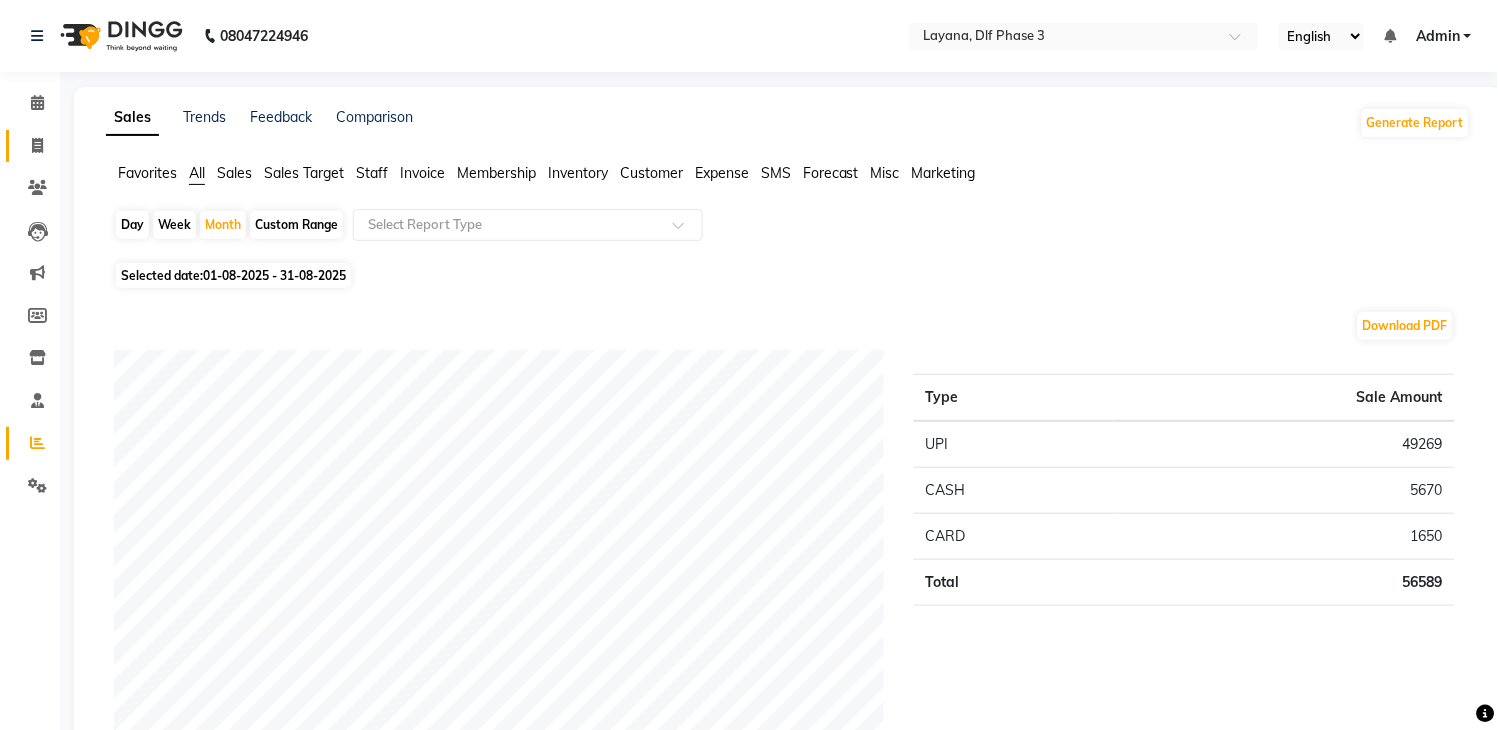 drag, startPoint x: 17, startPoint y: 151, endPoint x: 27, endPoint y: 146, distance: 11.18034 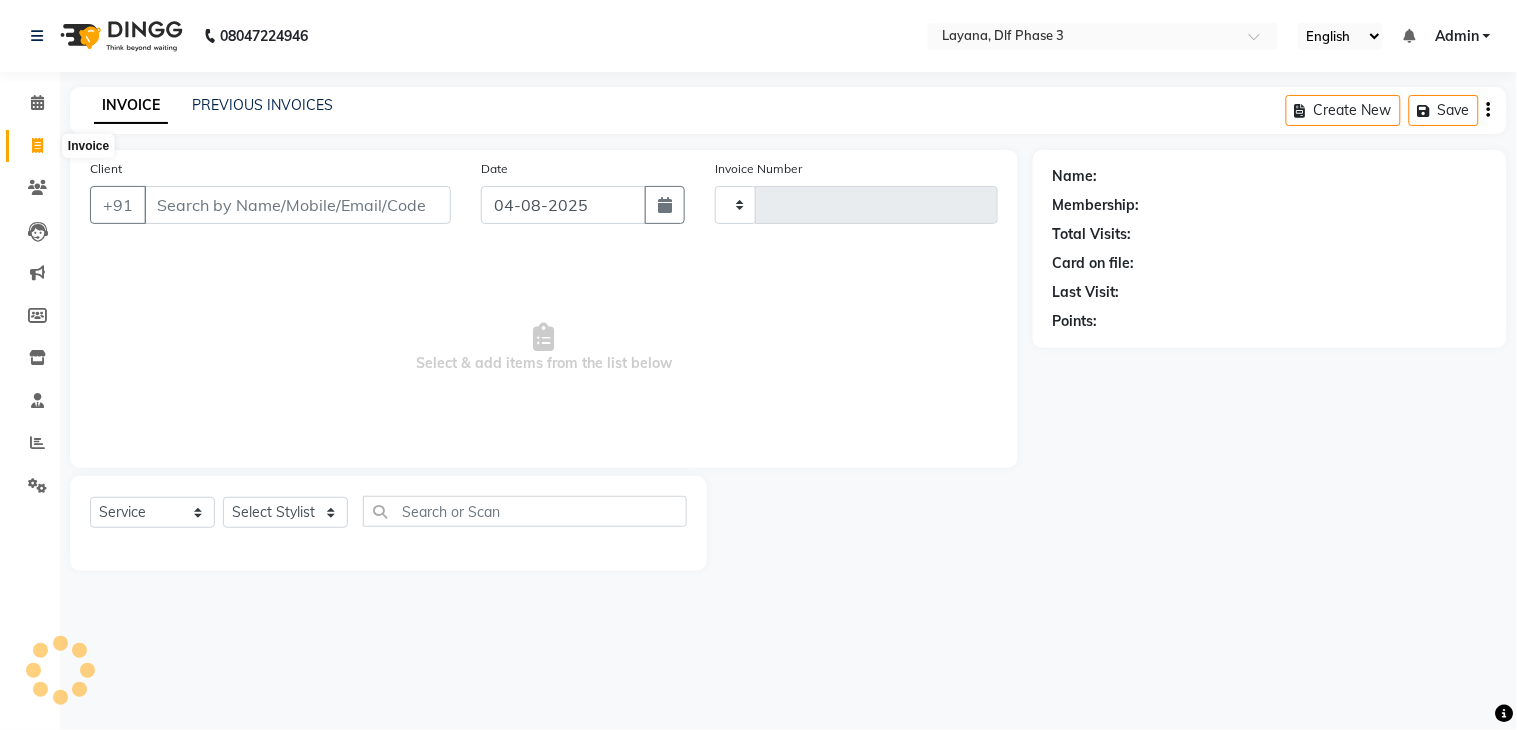 click 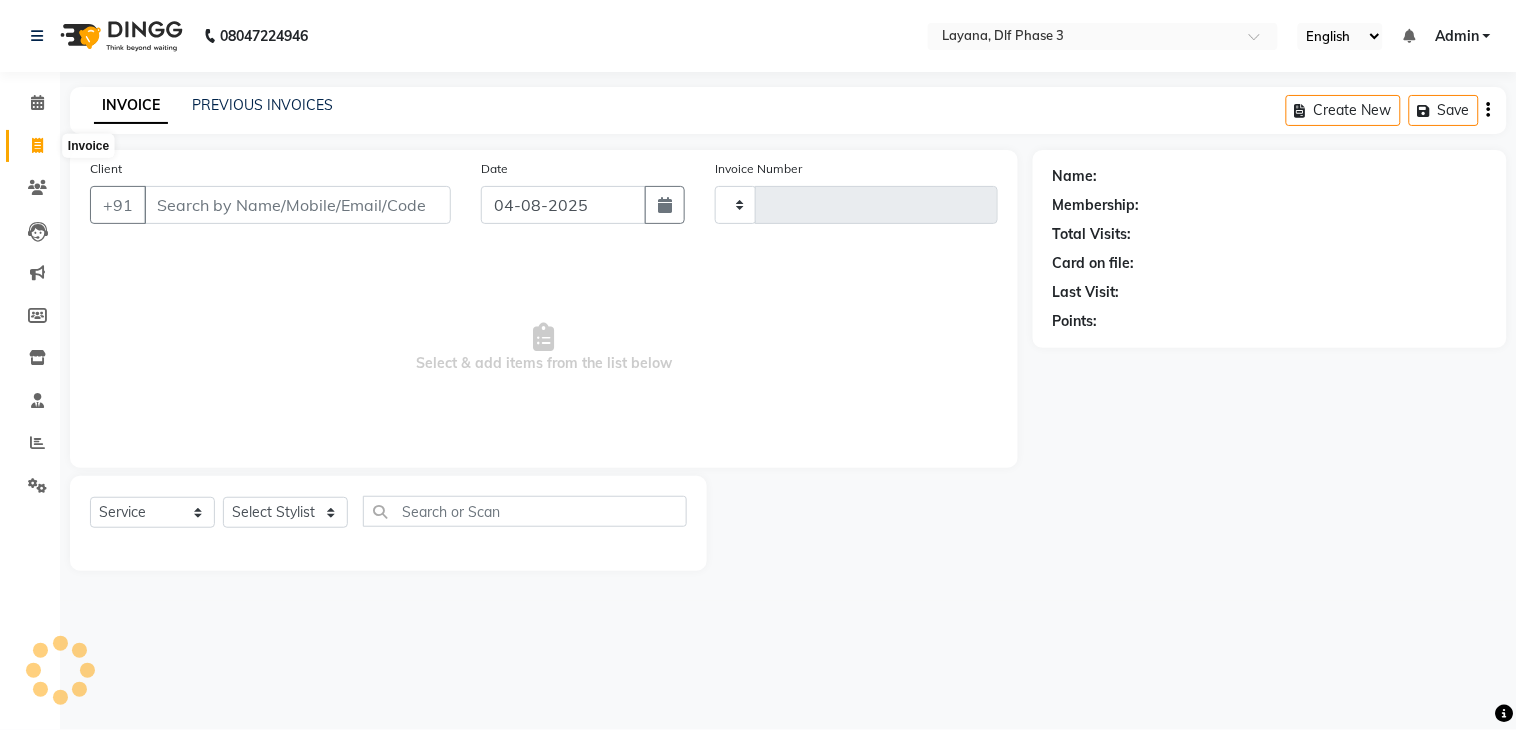 select on "service" 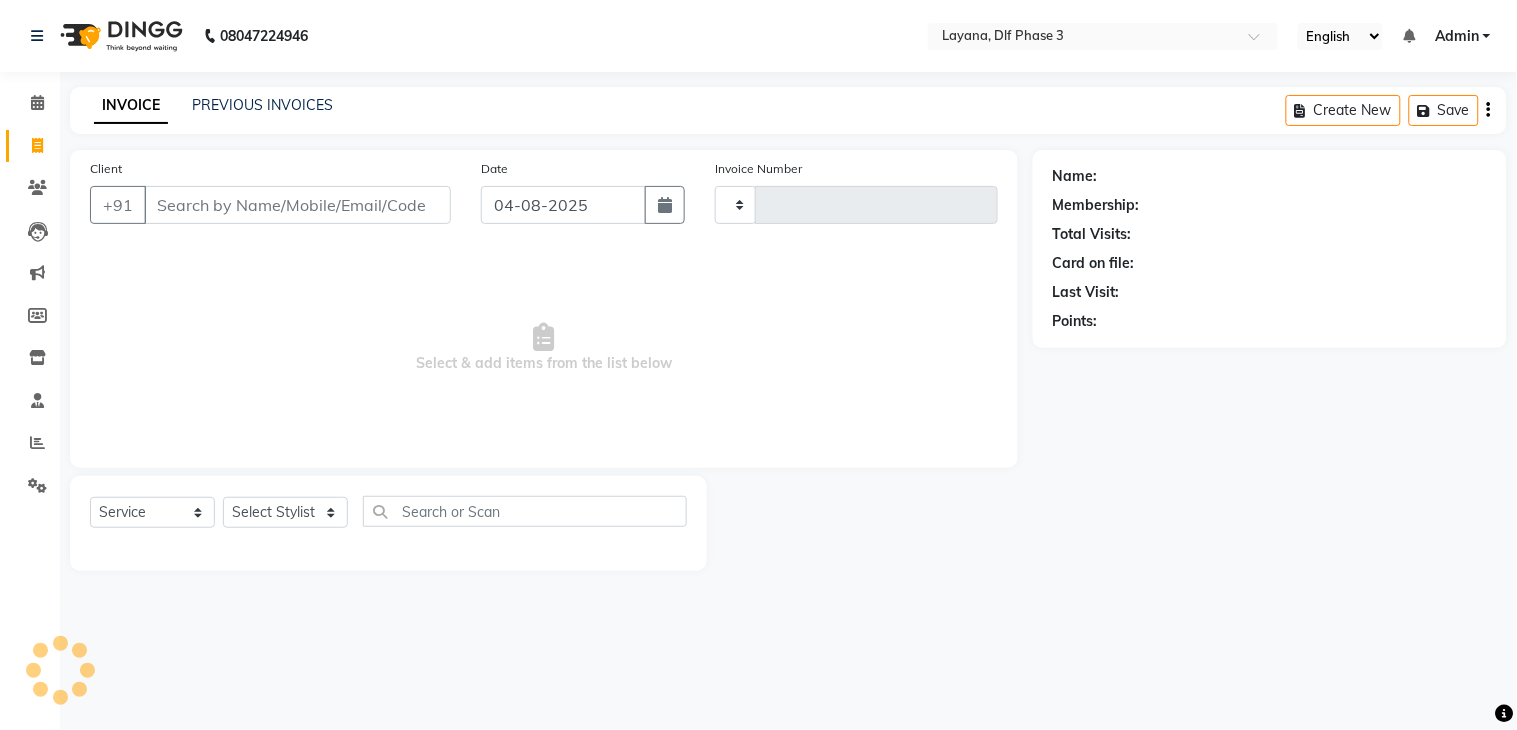 type on "2309" 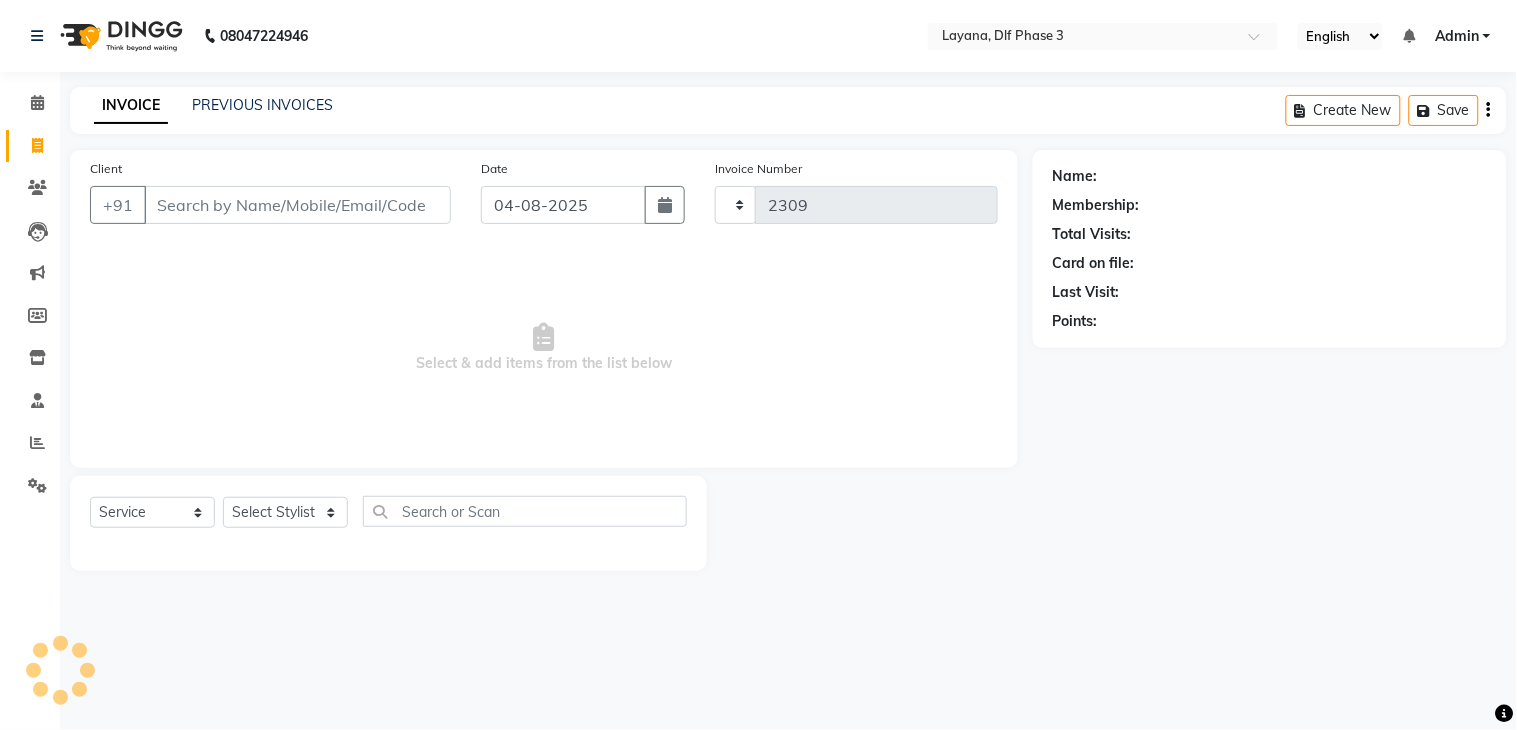 select on "6973" 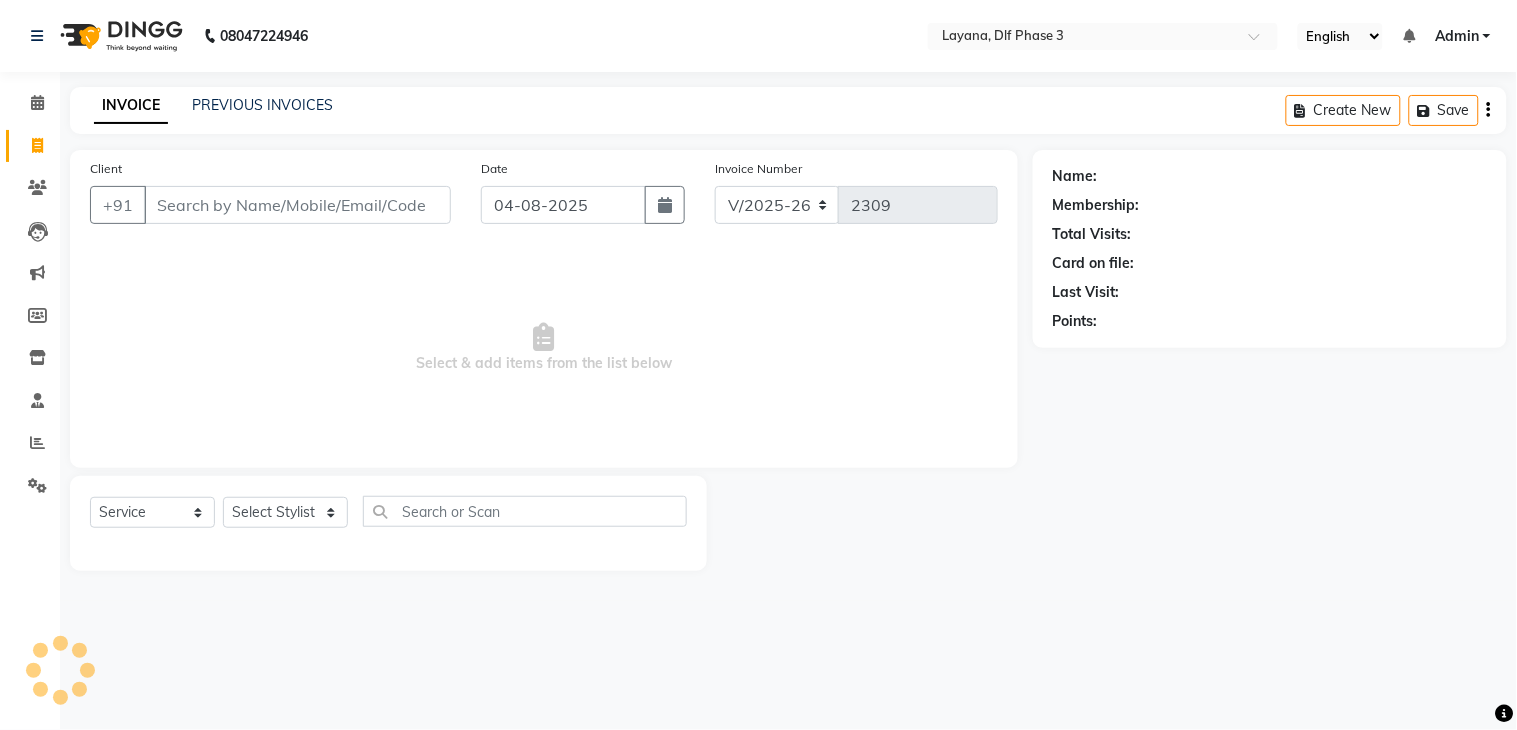 click on "Client" at bounding box center [297, 205] 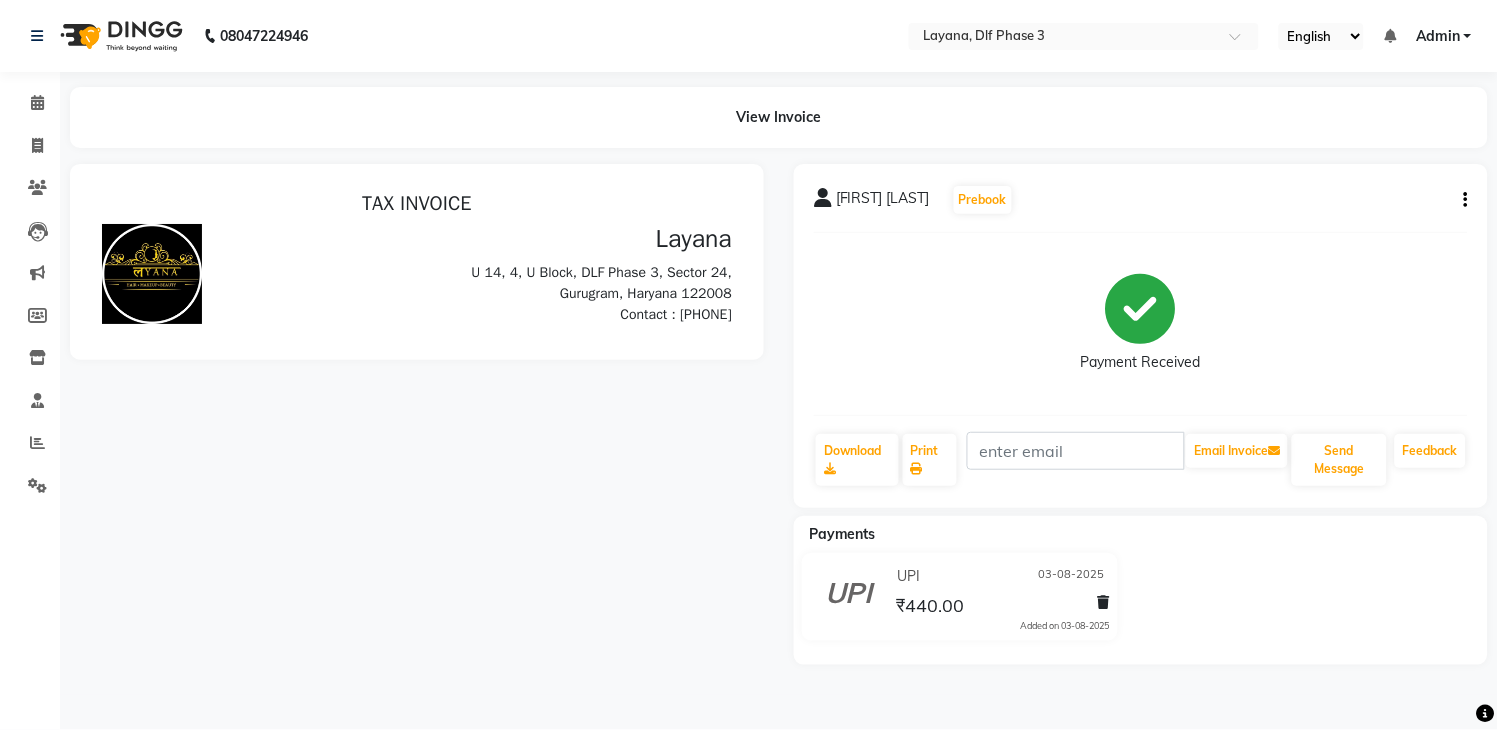 scroll, scrollTop: 0, scrollLeft: 0, axis: both 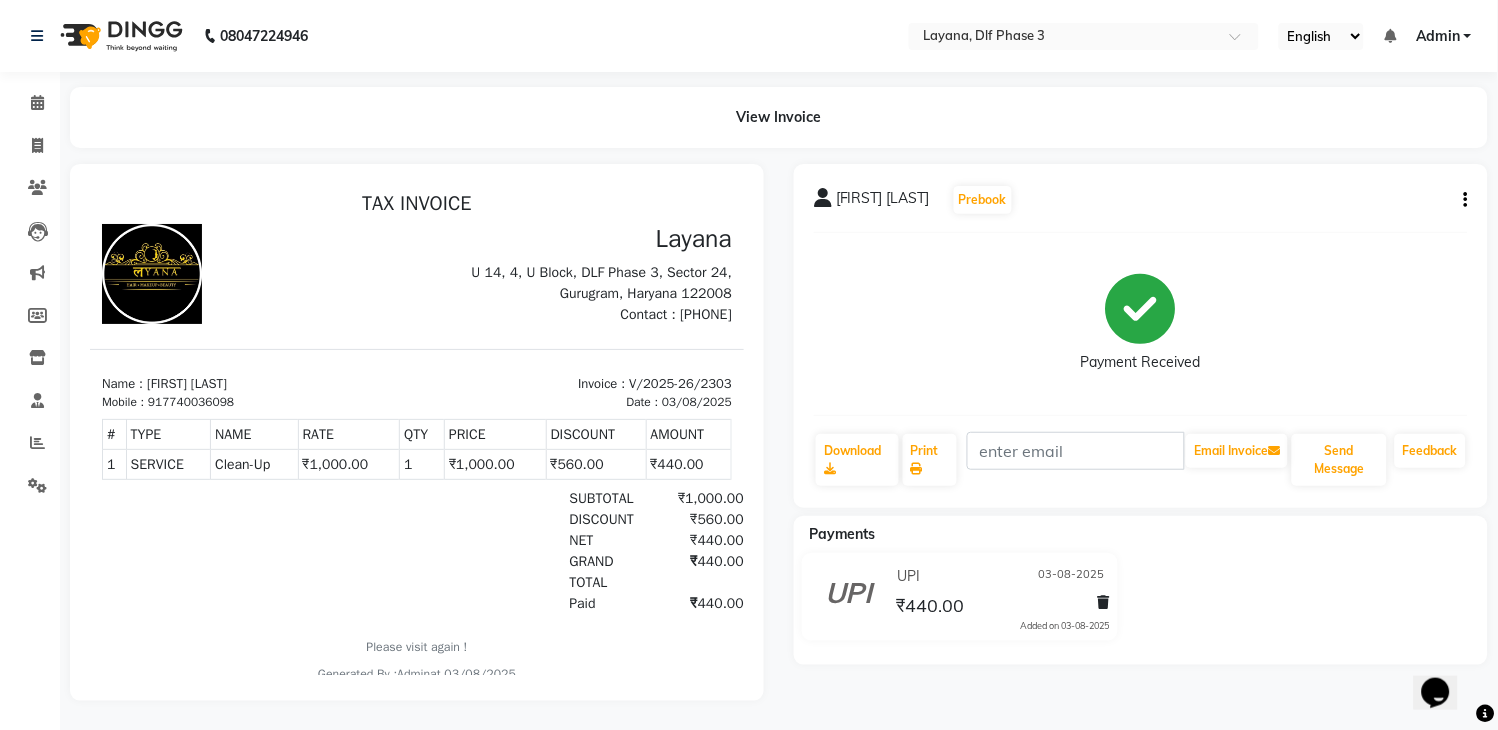 click 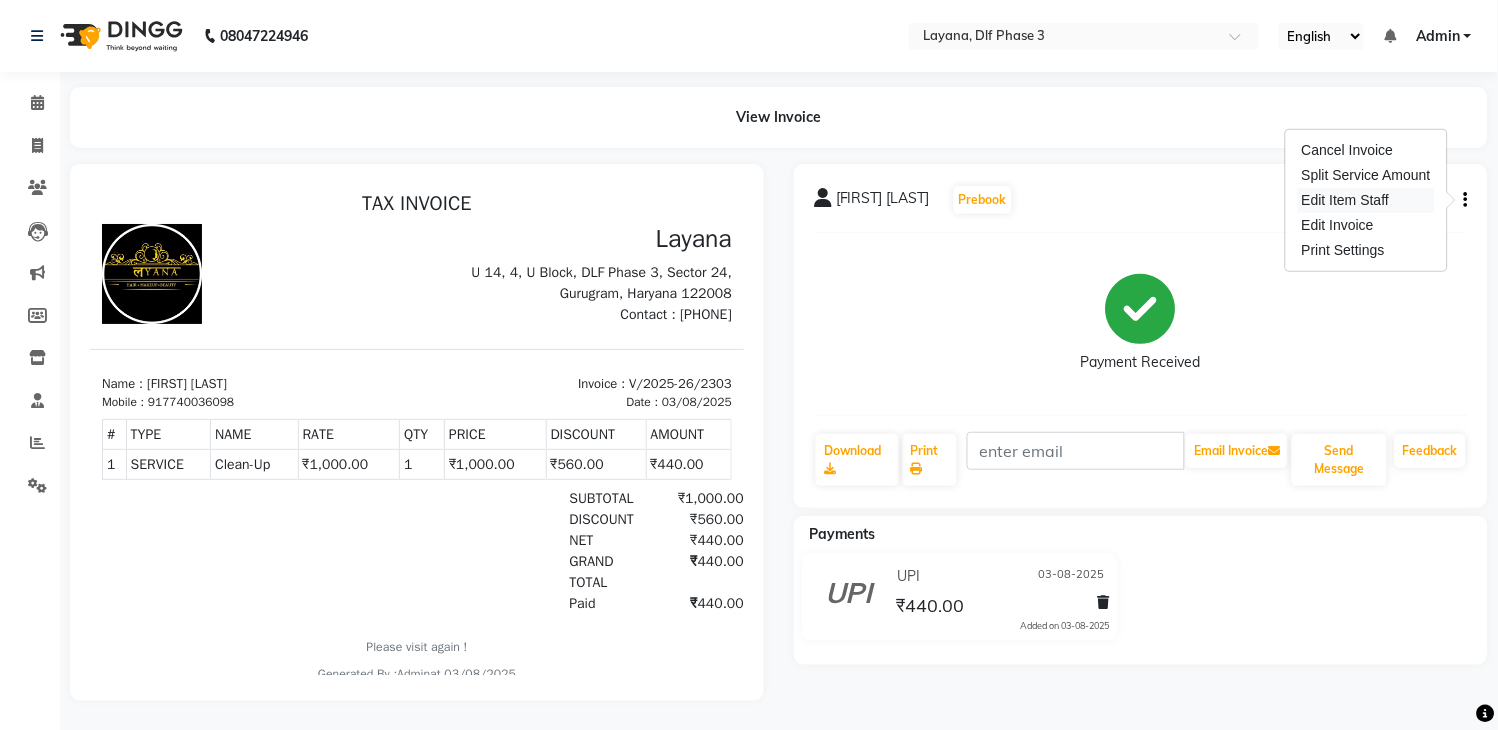 click on "Edit Item Staff" at bounding box center (1366, 200) 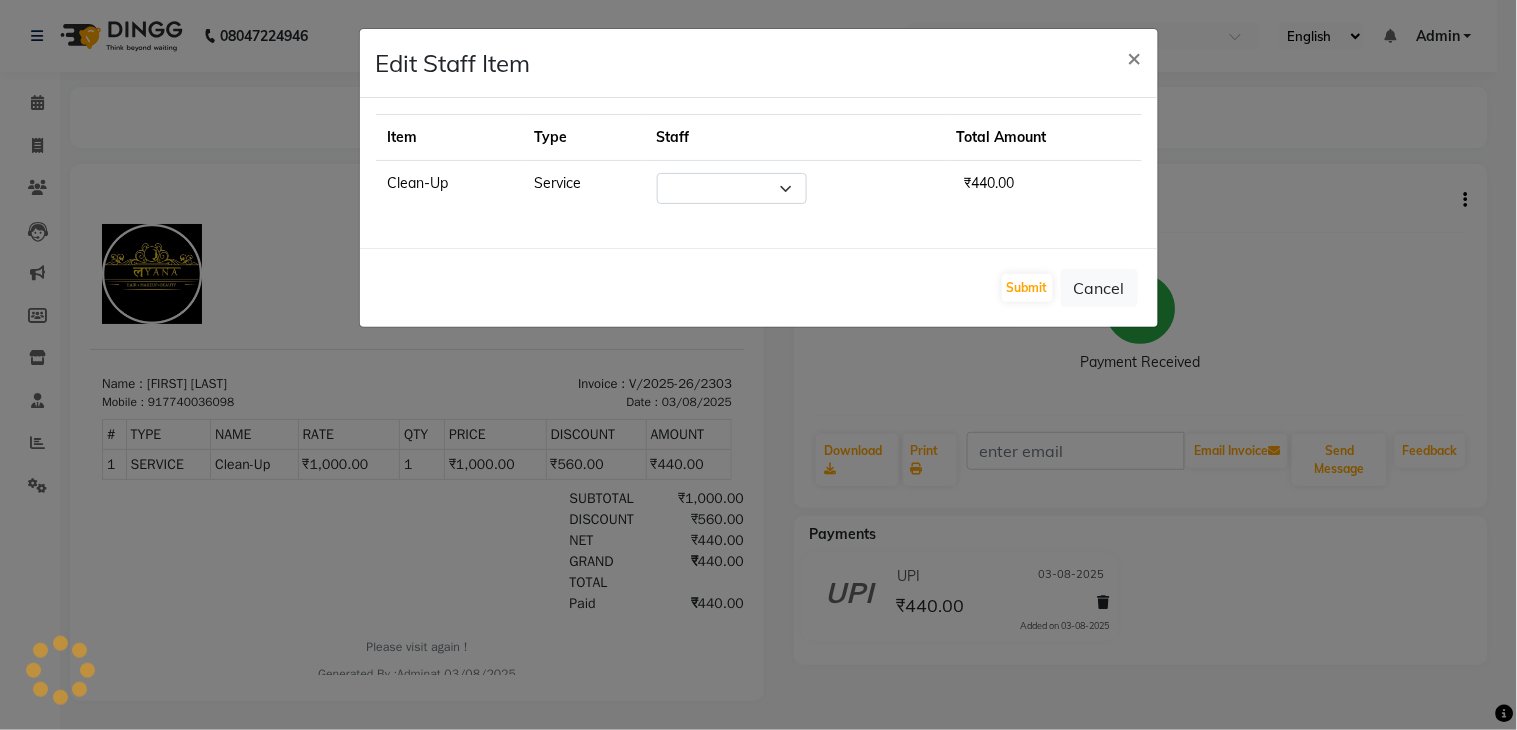 select on "70193" 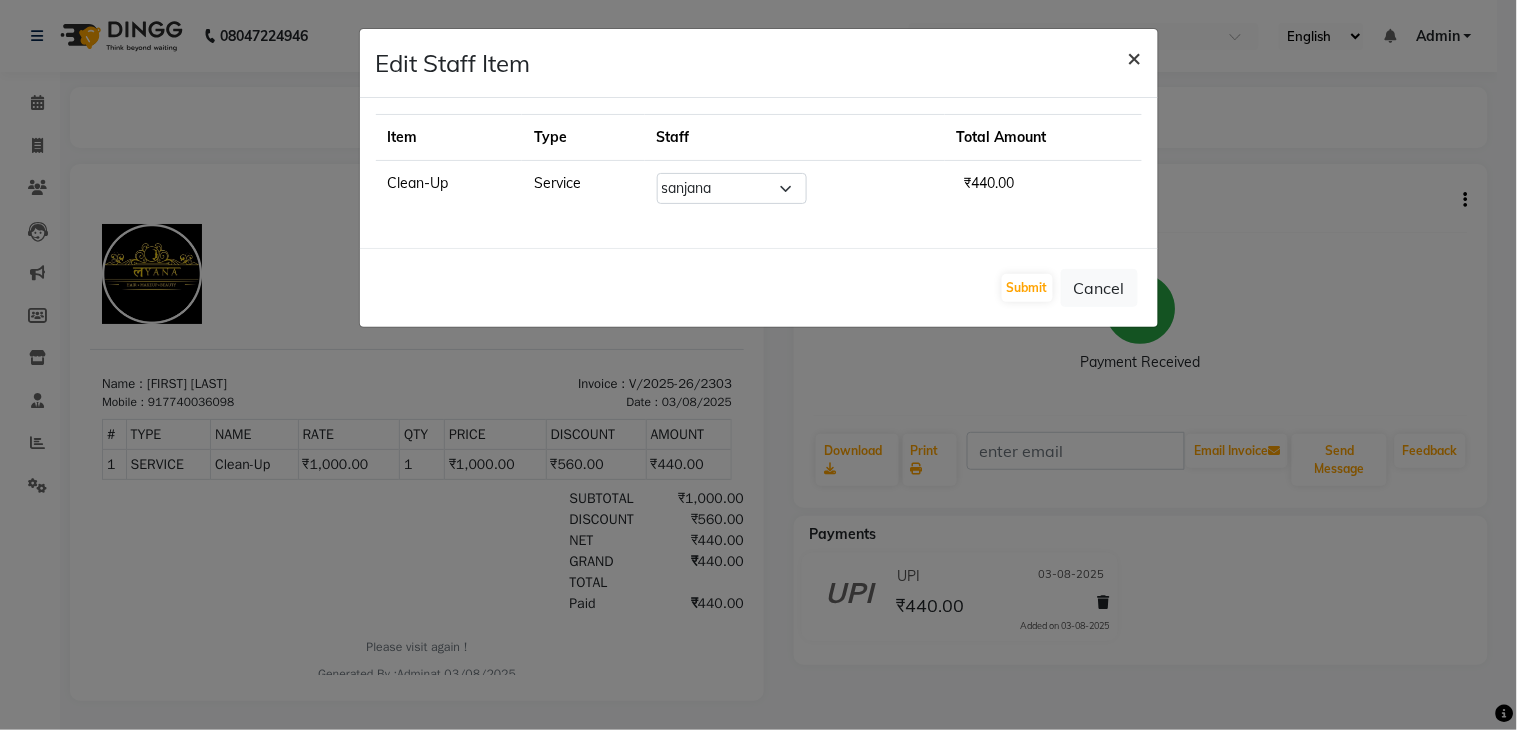 click on "×" 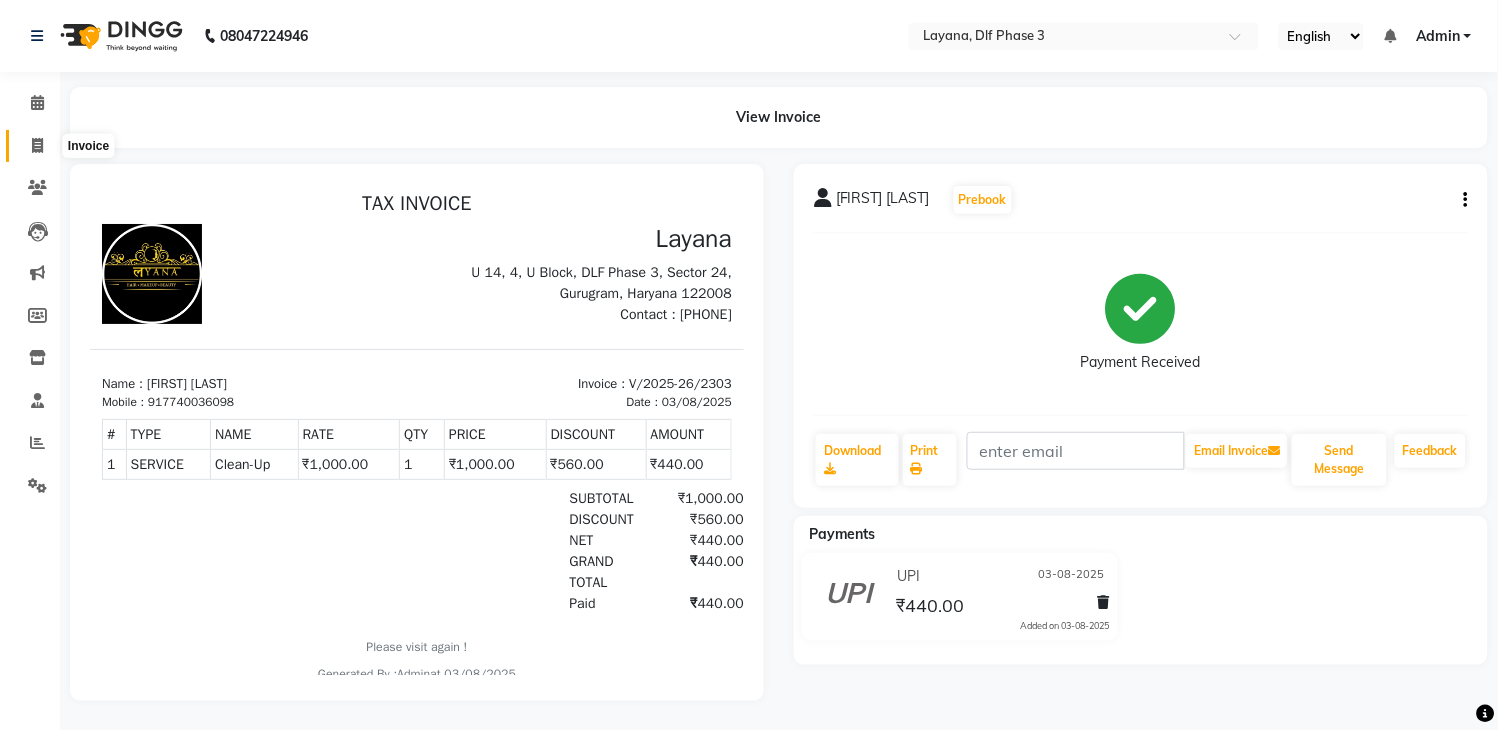 click 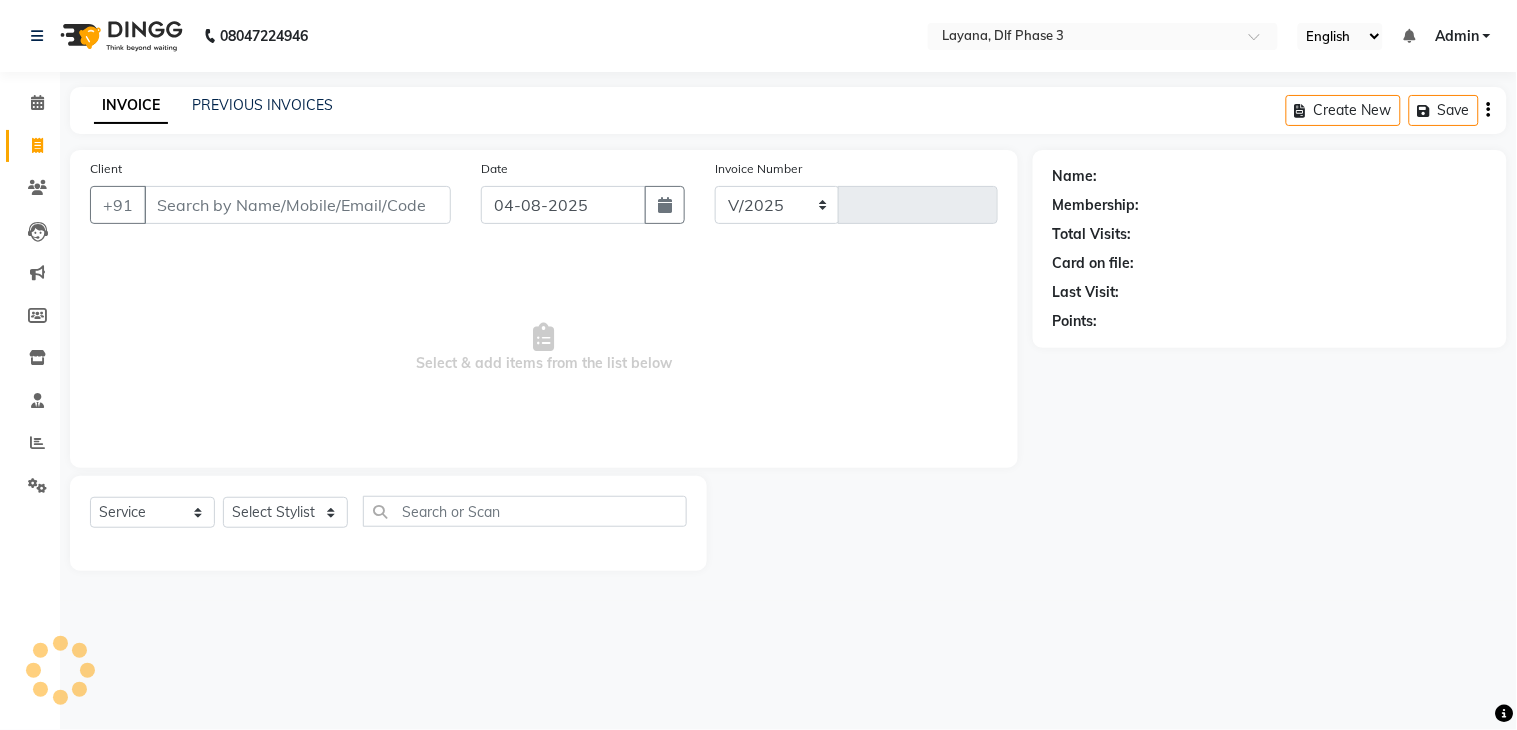 select on "6973" 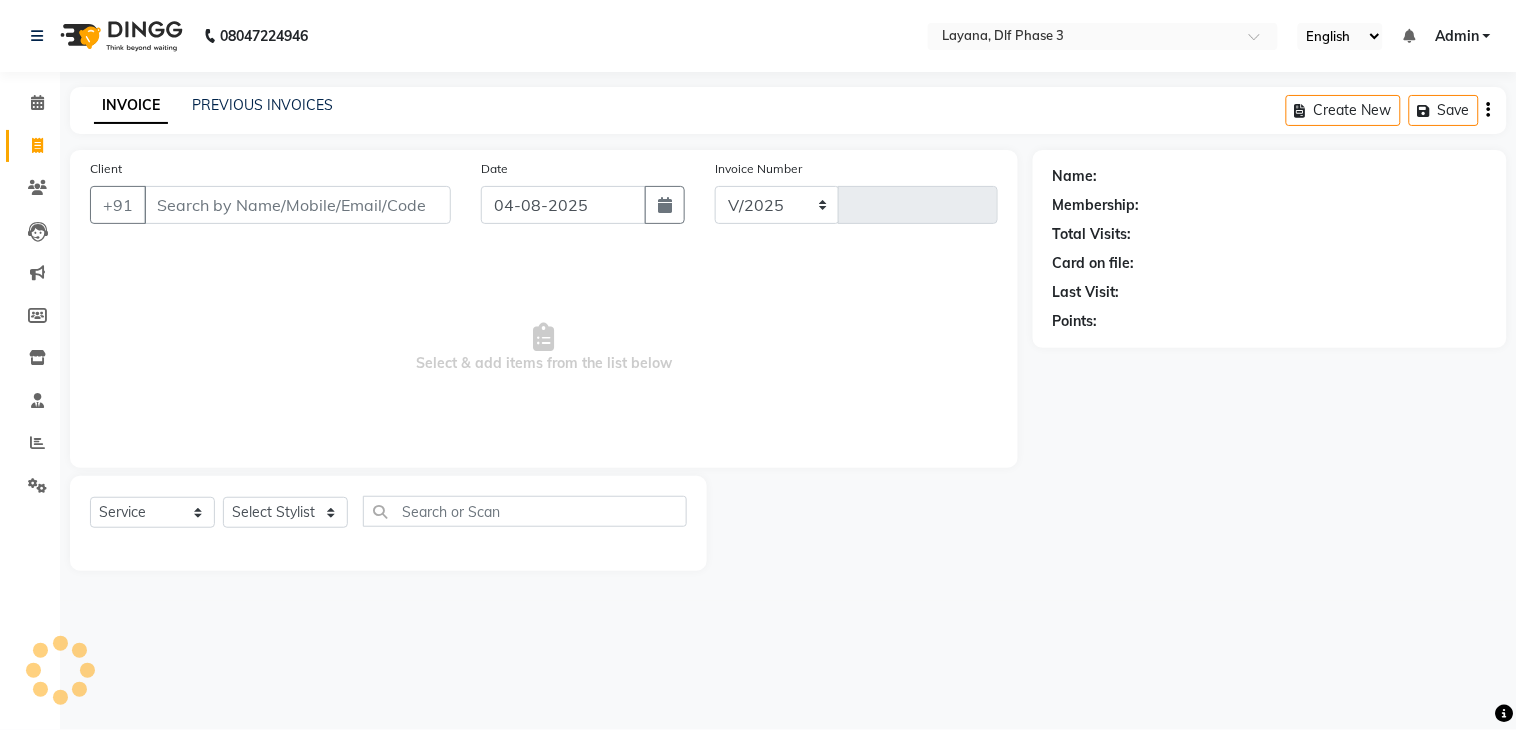 type on "2309" 